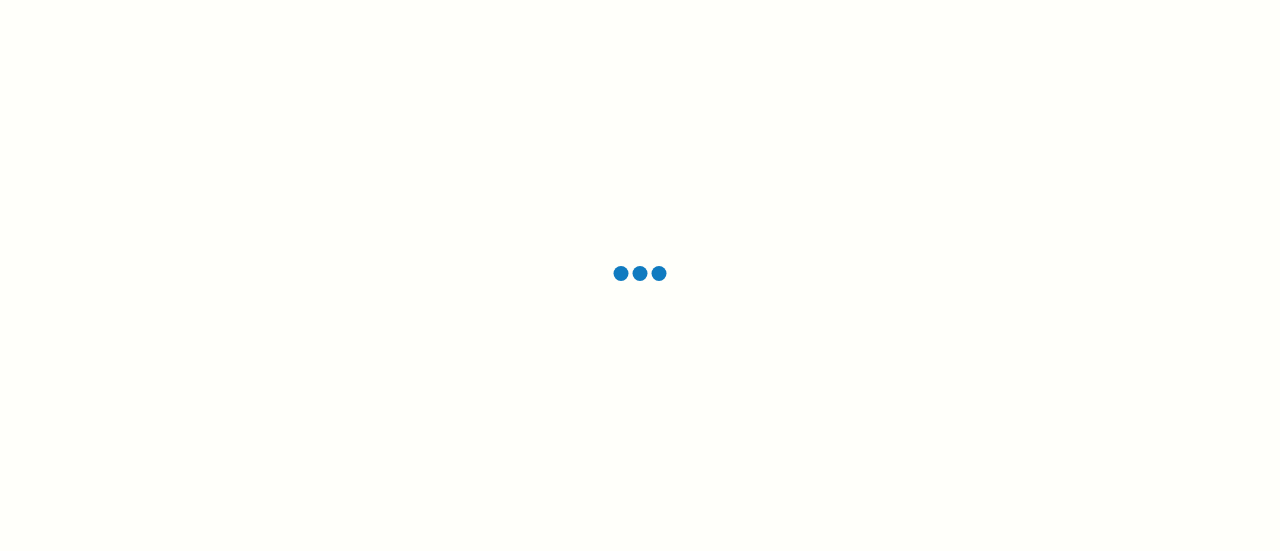 scroll, scrollTop: 0, scrollLeft: 0, axis: both 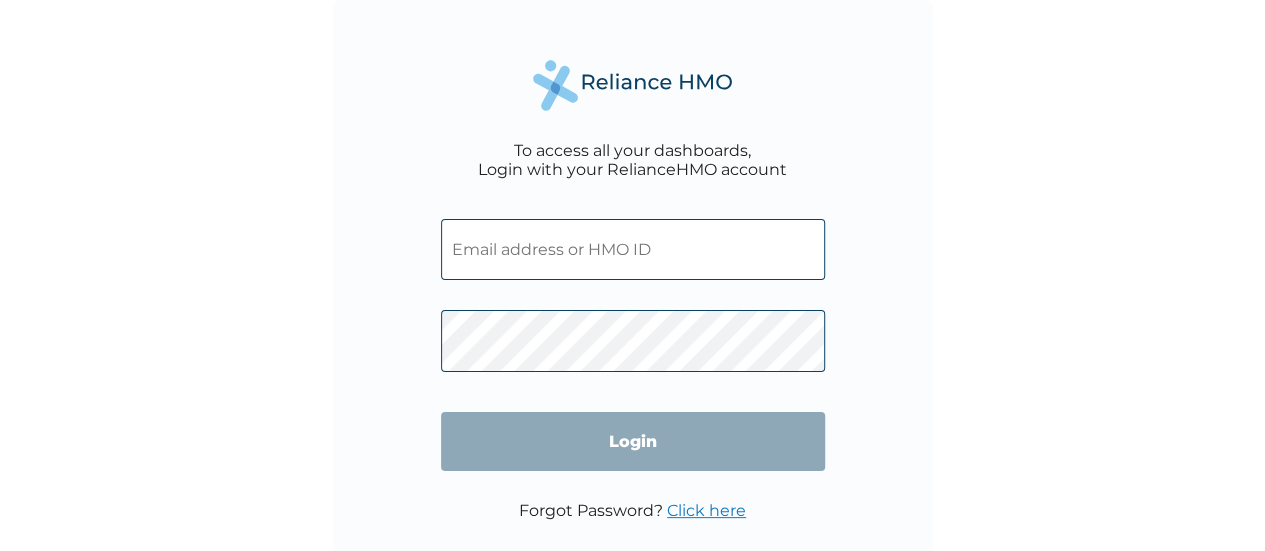 click at bounding box center (633, 249) 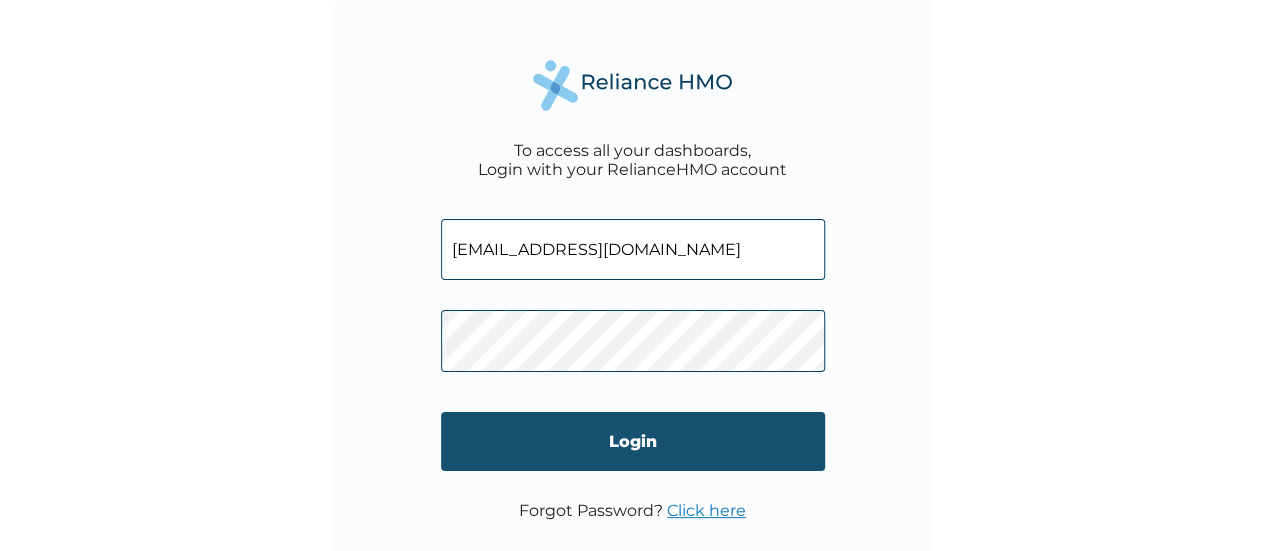 click on "Login" at bounding box center (633, 441) 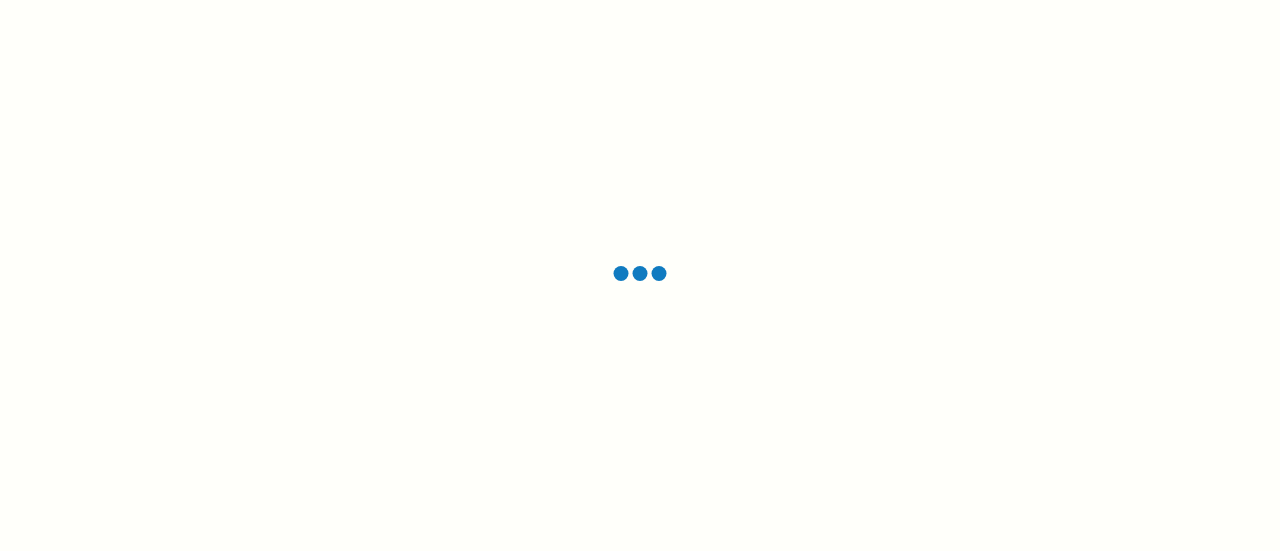 scroll, scrollTop: 0, scrollLeft: 0, axis: both 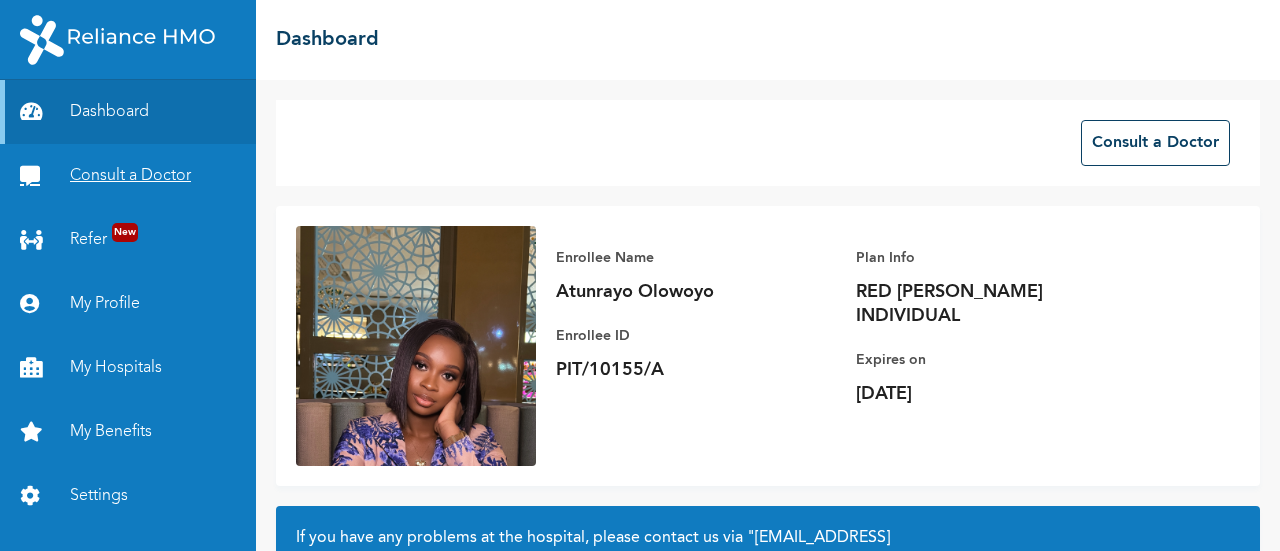 click on "Consult a Doctor" at bounding box center (128, 176) 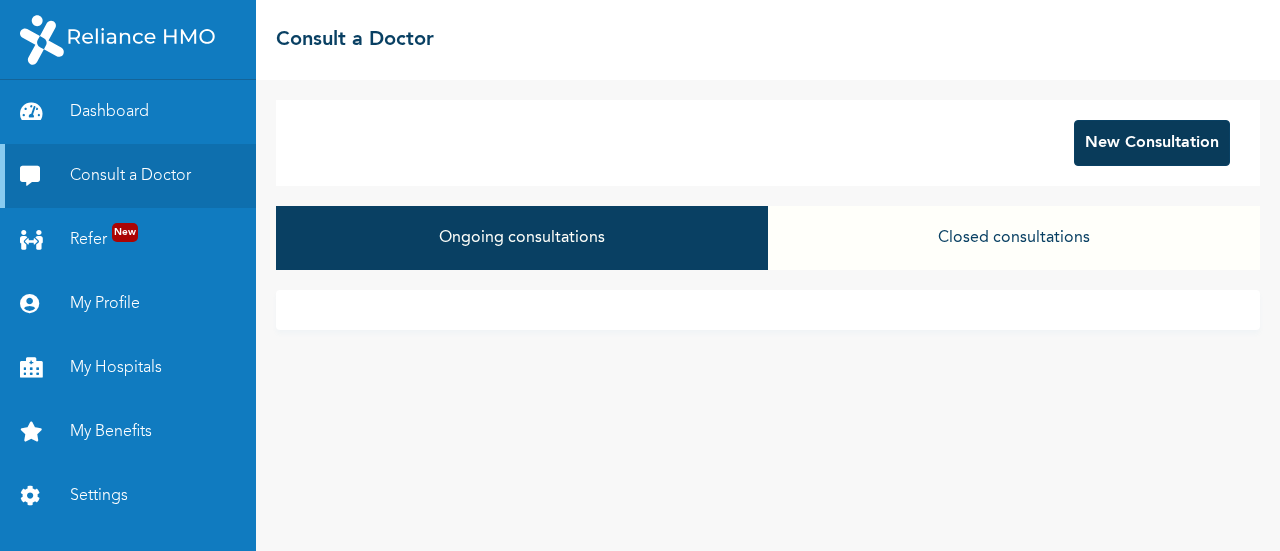 click on "New Consultation" at bounding box center (1152, 143) 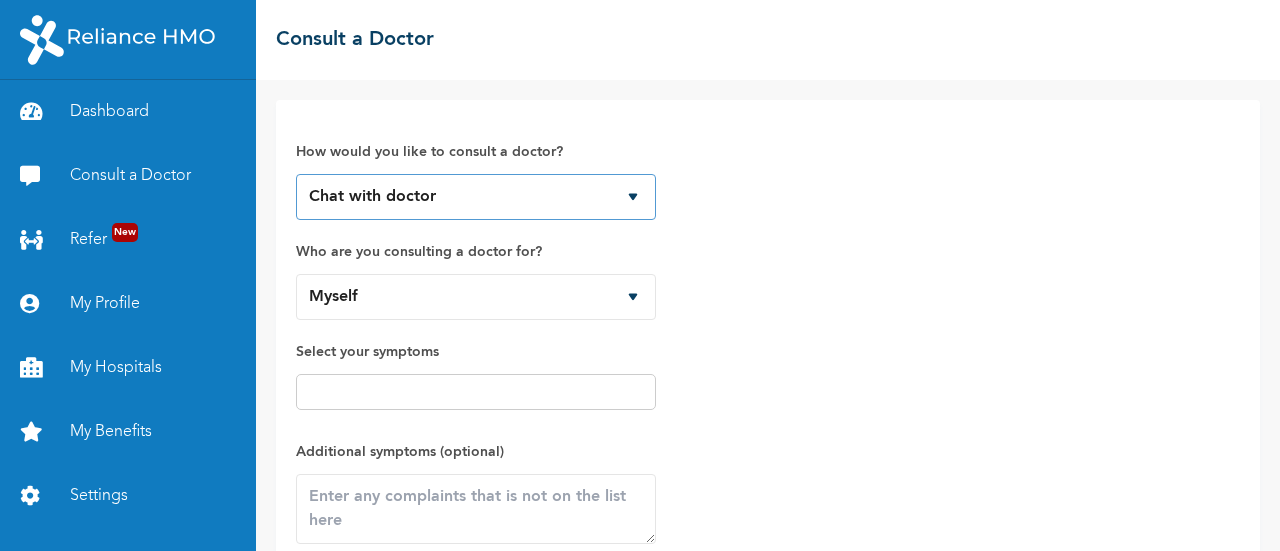 click on "Chat with doctor Phone Call" at bounding box center (476, 197) 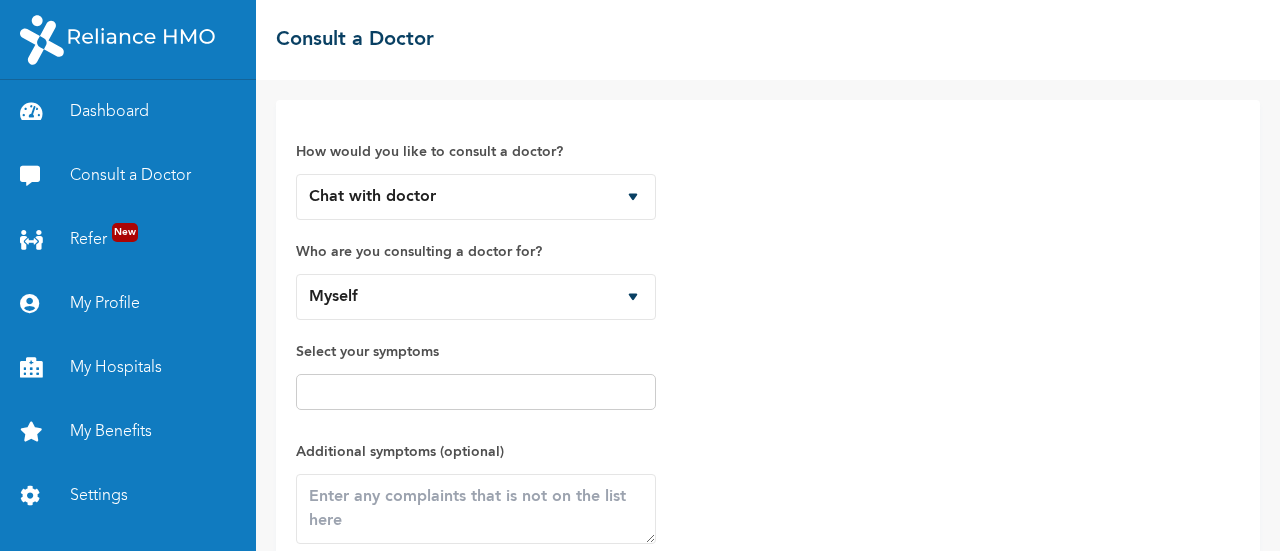 drag, startPoint x: 752, startPoint y: 278, endPoint x: 614, endPoint y: 296, distance: 139.16896 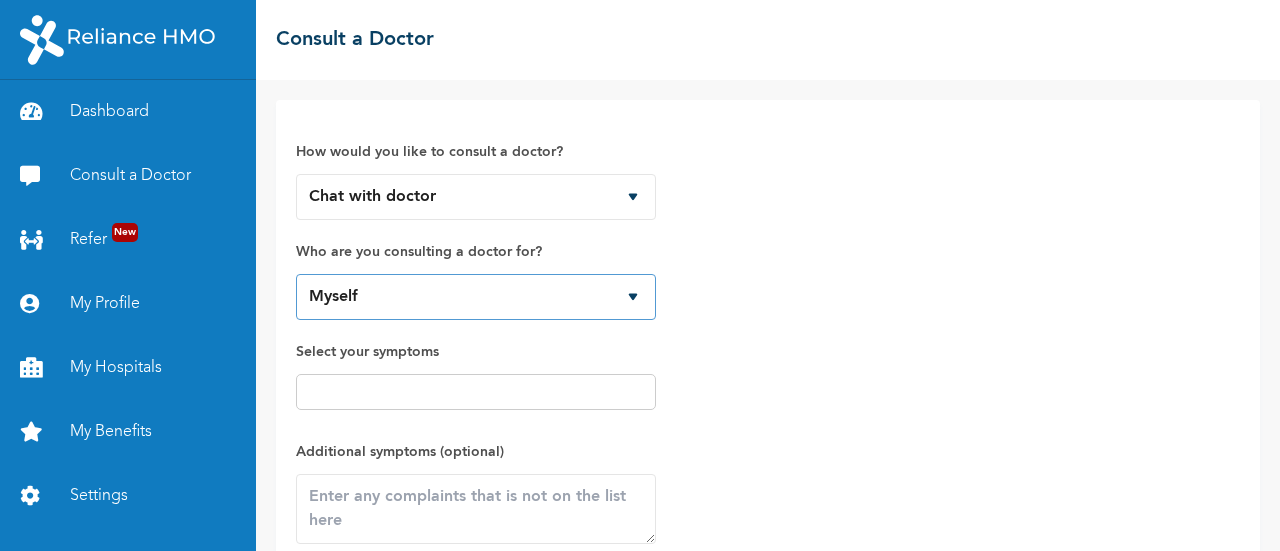 click on "Myself" at bounding box center (476, 297) 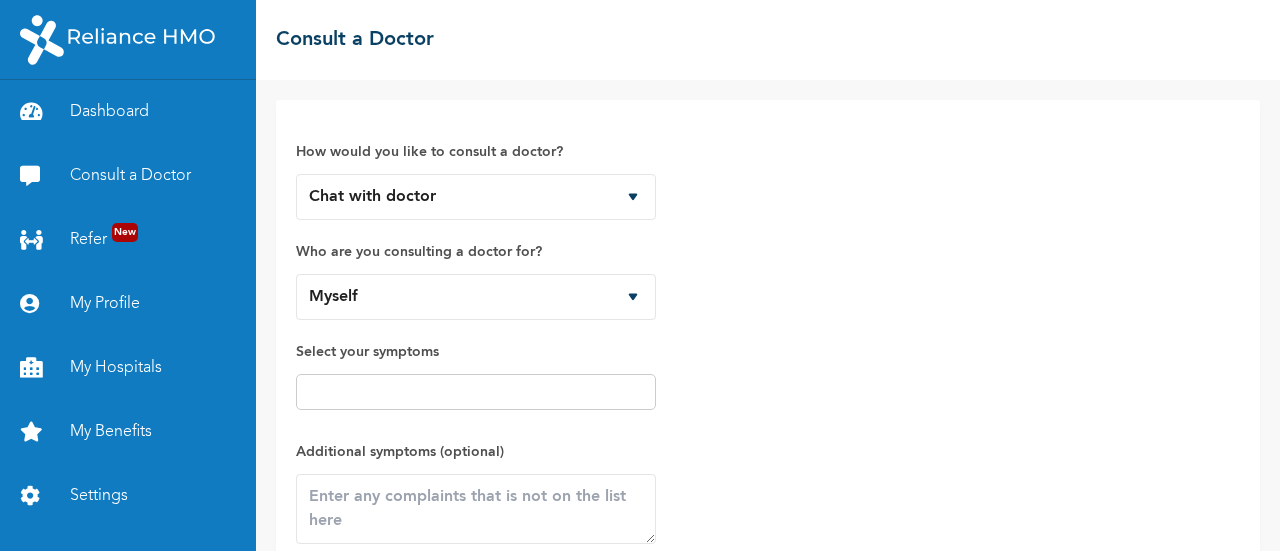 click on "How would you like to consult a doctor? Chat with doctor Phone Call Who are you consulting a doctor for? Myself Select your symptoms Additional symptoms (optional) PLEASE NOTE THIS APP IS NOT INTENDED FOR THE TREATMENT OF PREGNANT WOMEN AND CHILDREN OF 6 MONTHS AND BELOW" at bounding box center [768, 368] 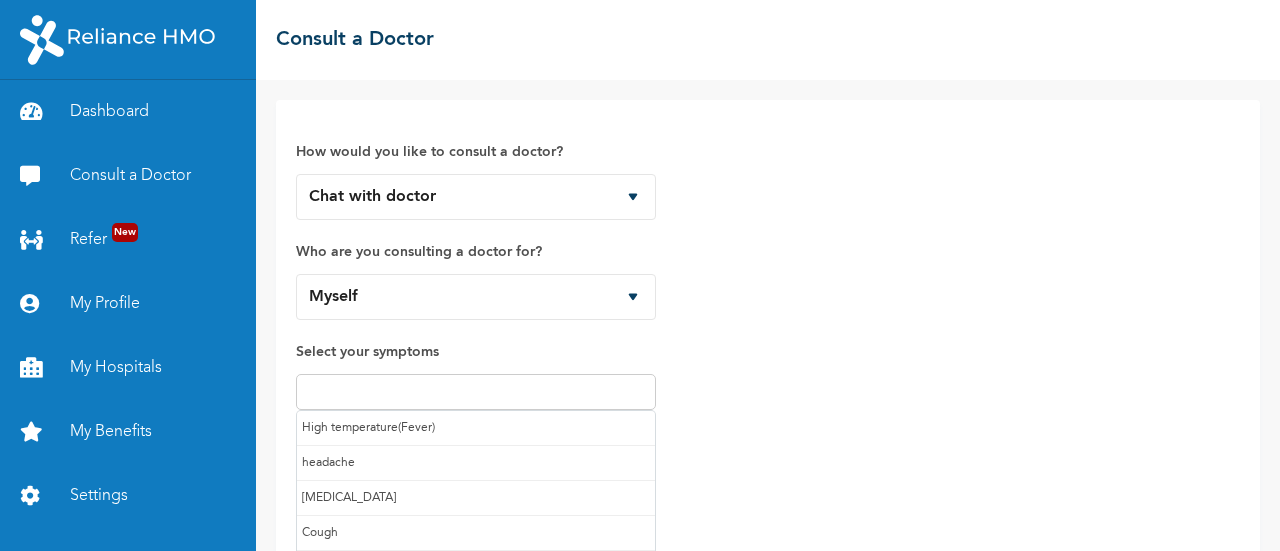click at bounding box center [476, 392] 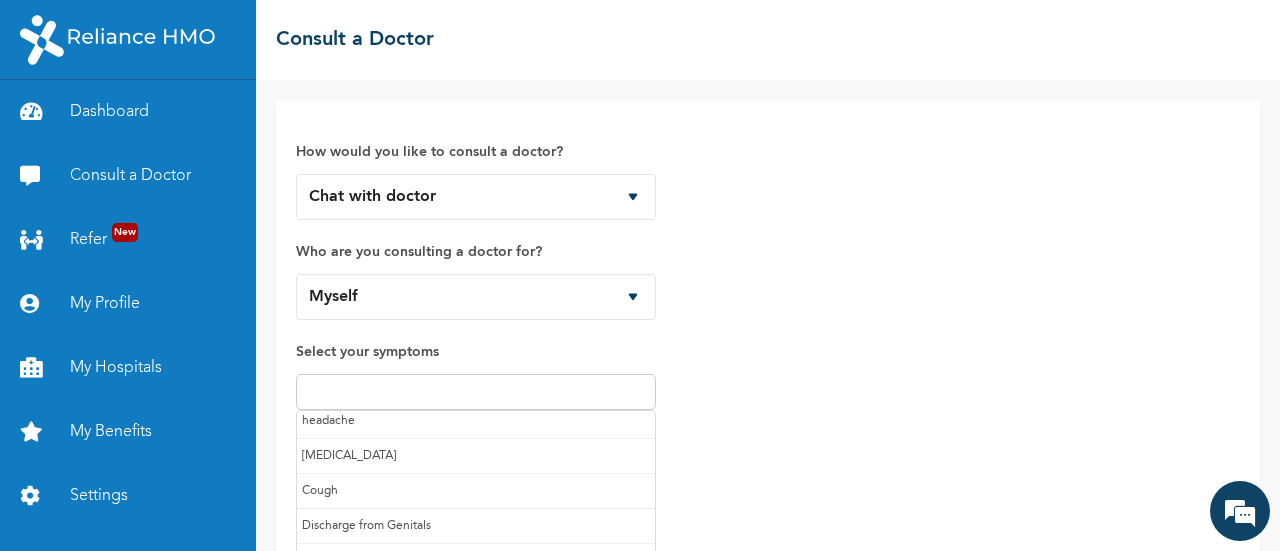 scroll, scrollTop: 52, scrollLeft: 0, axis: vertical 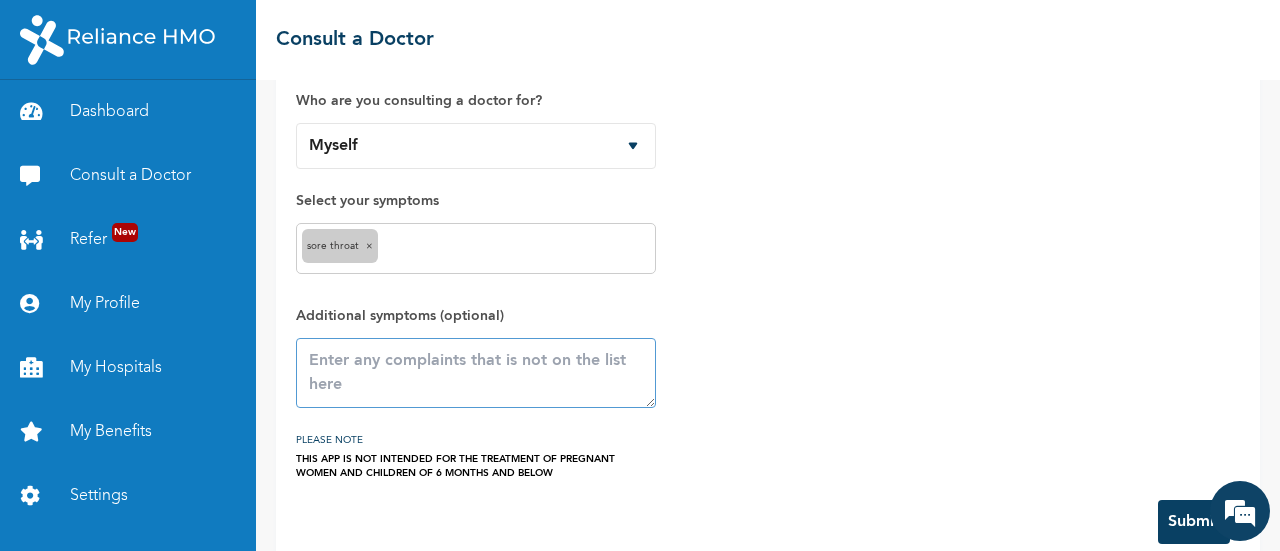 click at bounding box center [476, 373] 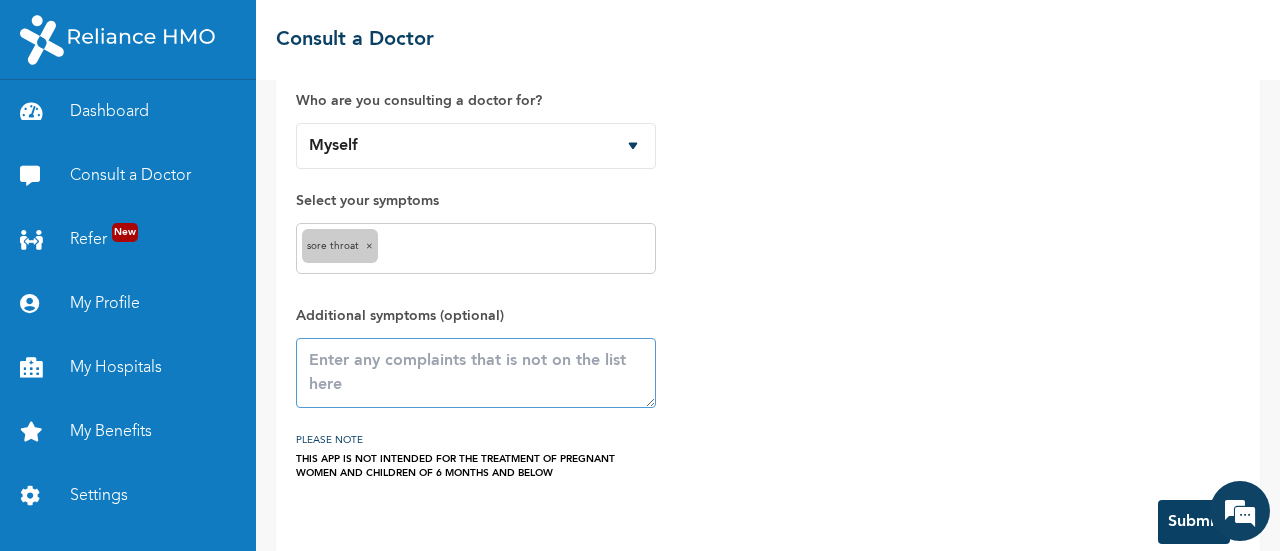 type on "i" 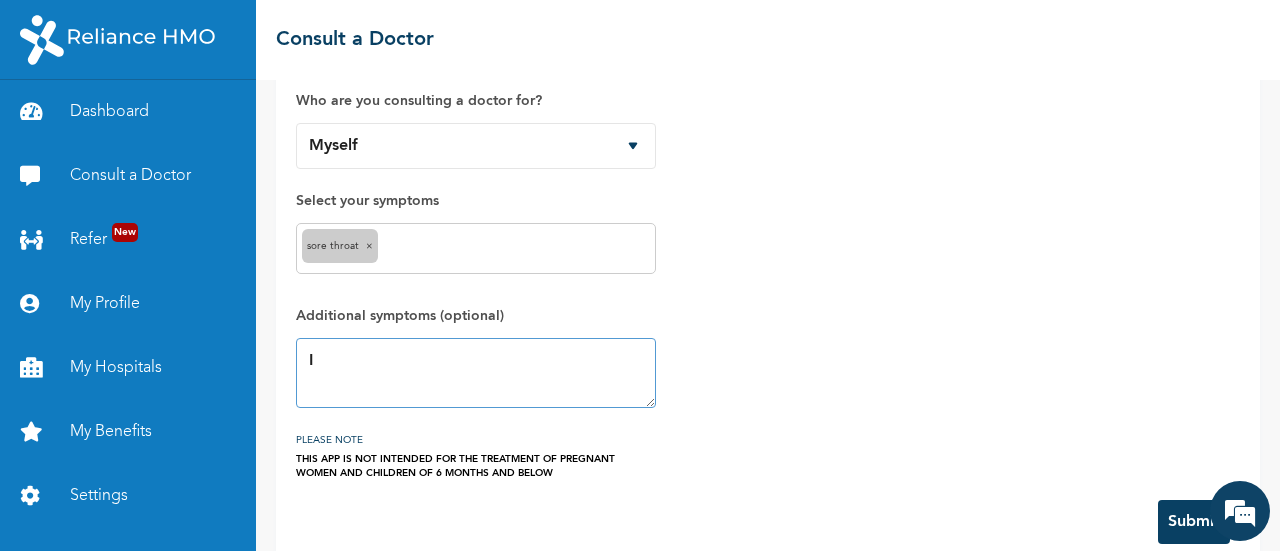 type on "I" 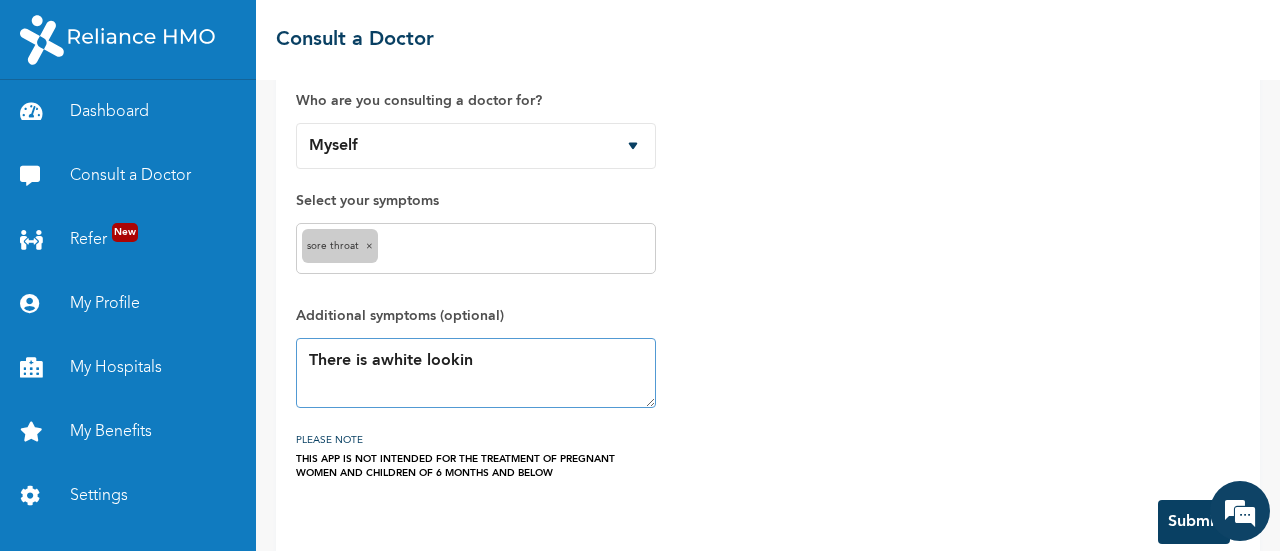 click on "There is awhite lookin" at bounding box center [476, 373] 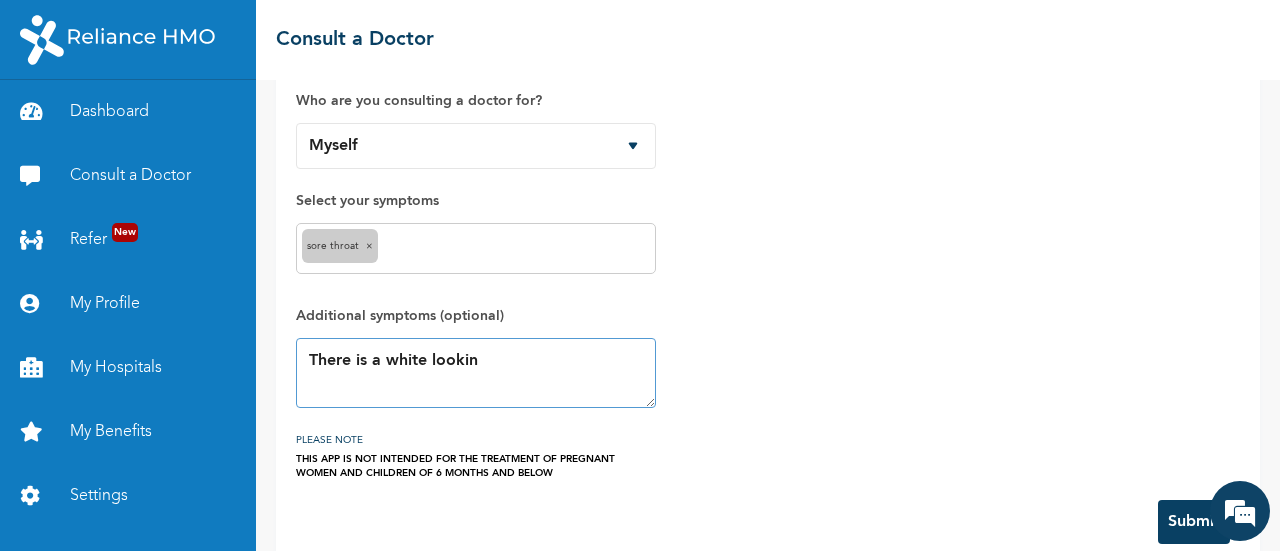 click on "There is a white lookin" at bounding box center (476, 373) 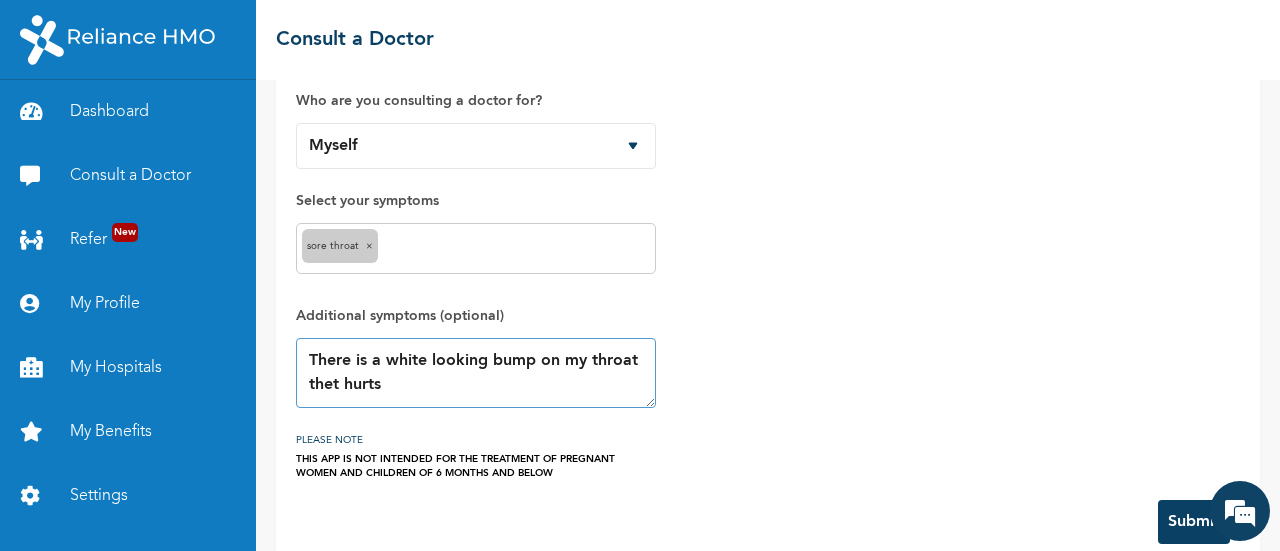 click on "There is a white looking bump on my throat thet hurts" at bounding box center (476, 373) 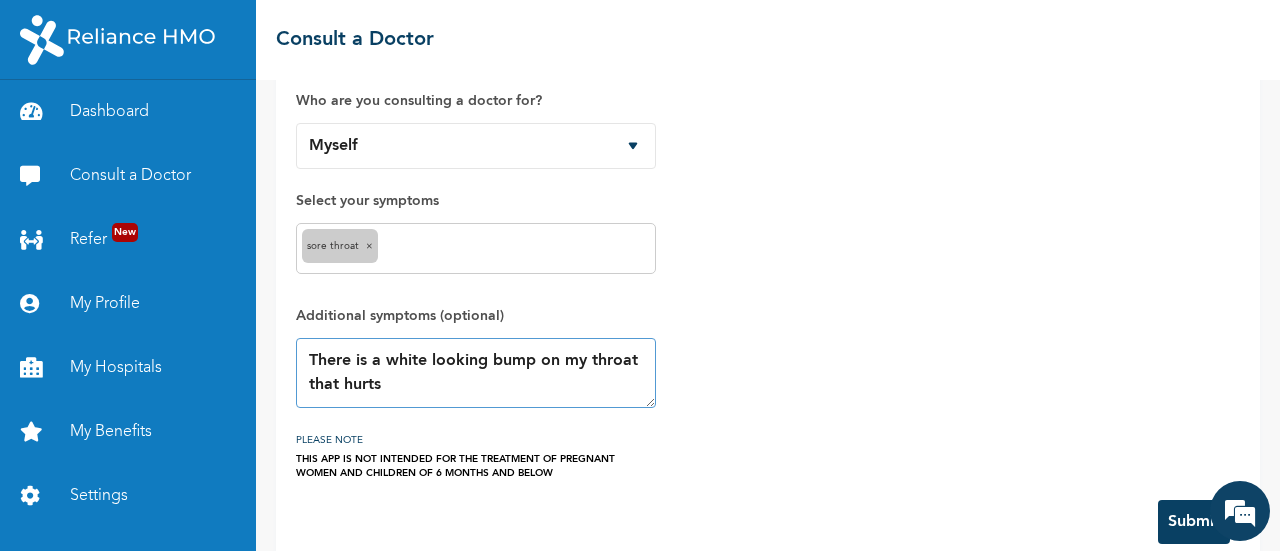 click on "There is a white looking bump on my throat that hurts" at bounding box center [476, 373] 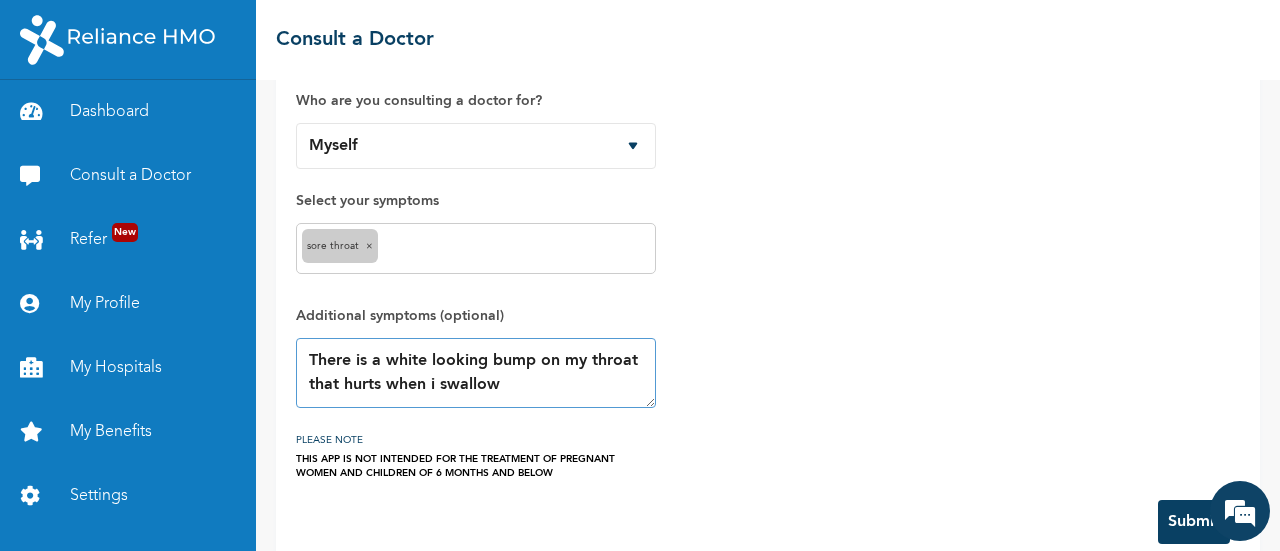 click on "There is a white looking bump on my throat that hurts when i swallow" at bounding box center (476, 373) 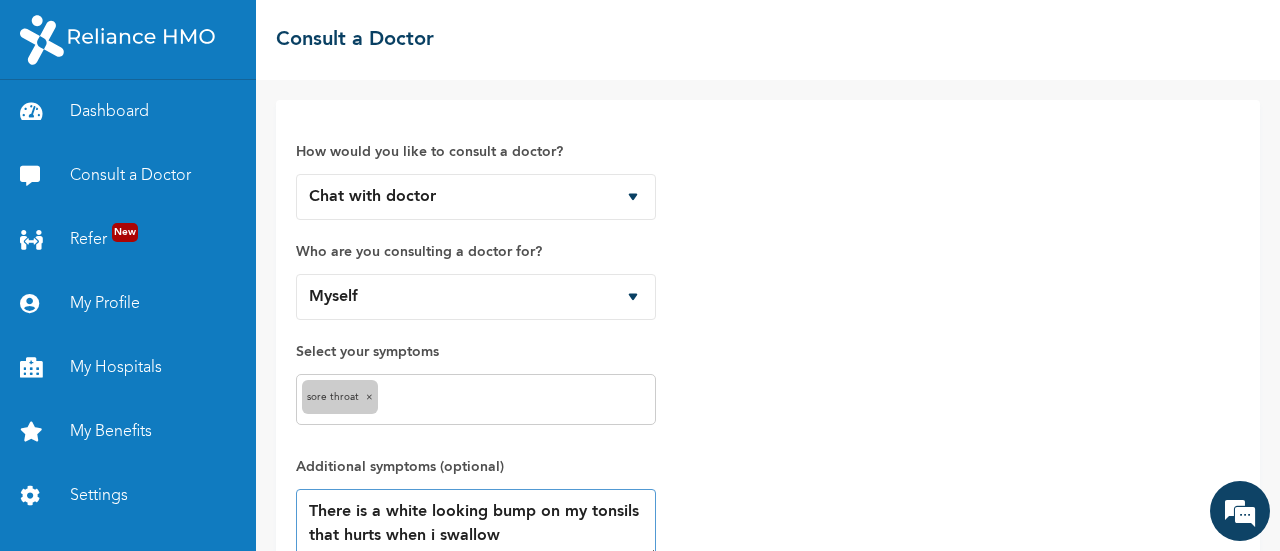scroll, scrollTop: 181, scrollLeft: 0, axis: vertical 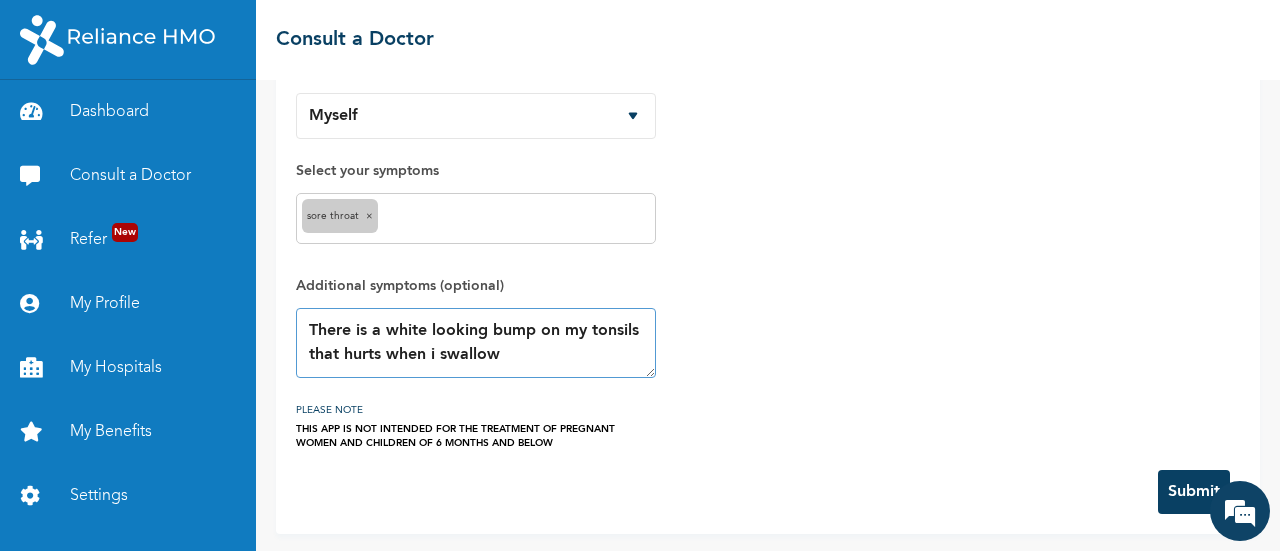 type on "There is a white looking bump on my tonsils that hurts when i swallow" 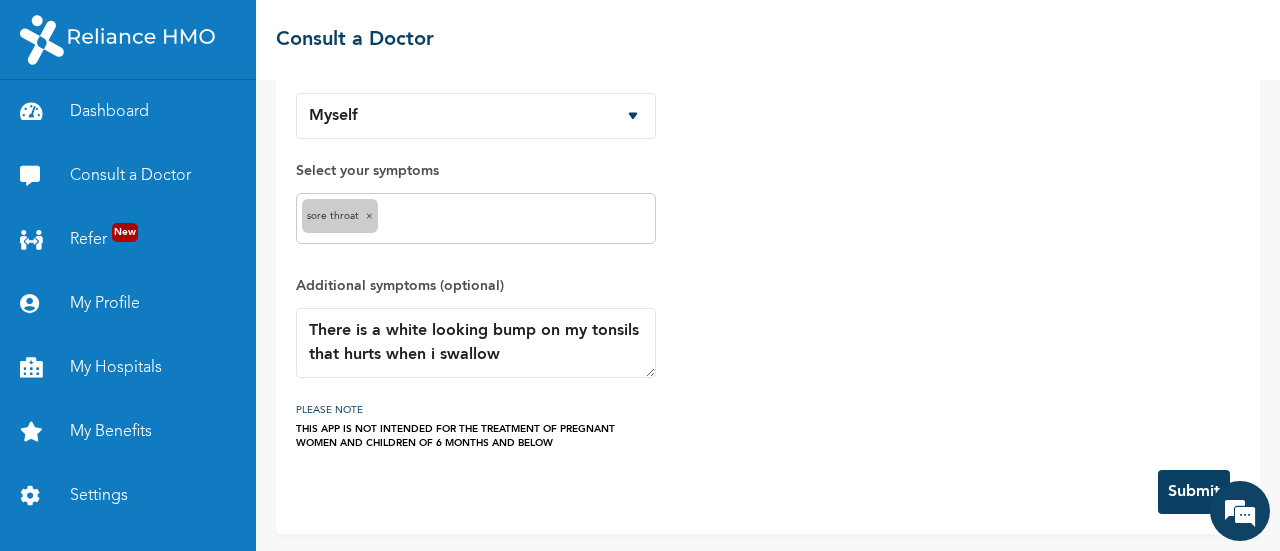 click on "Submit" at bounding box center (1194, 492) 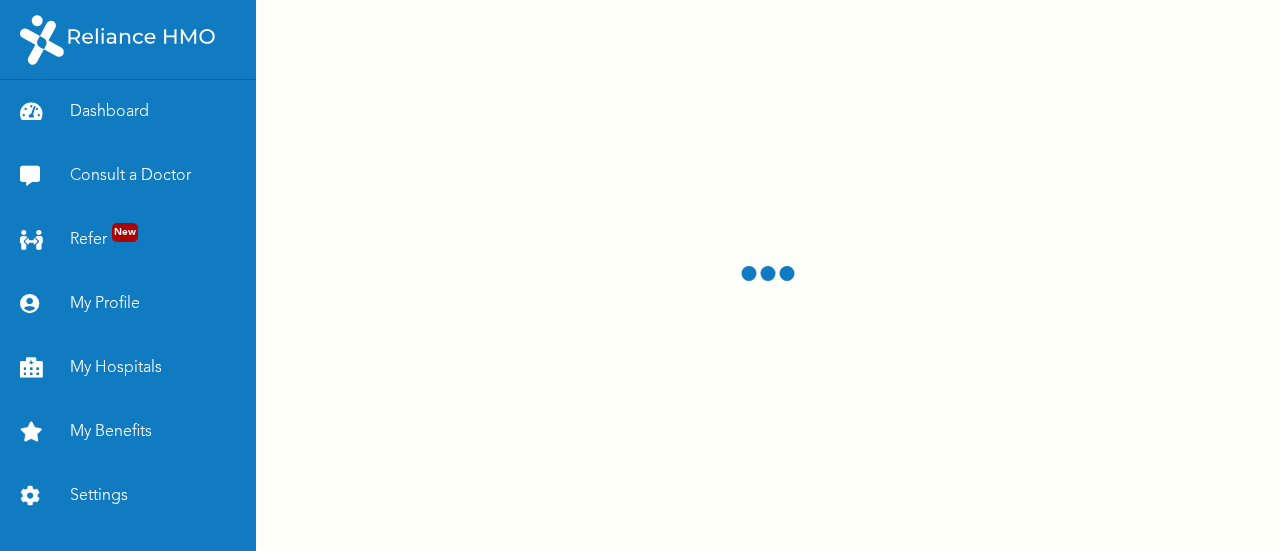 scroll, scrollTop: 0, scrollLeft: 0, axis: both 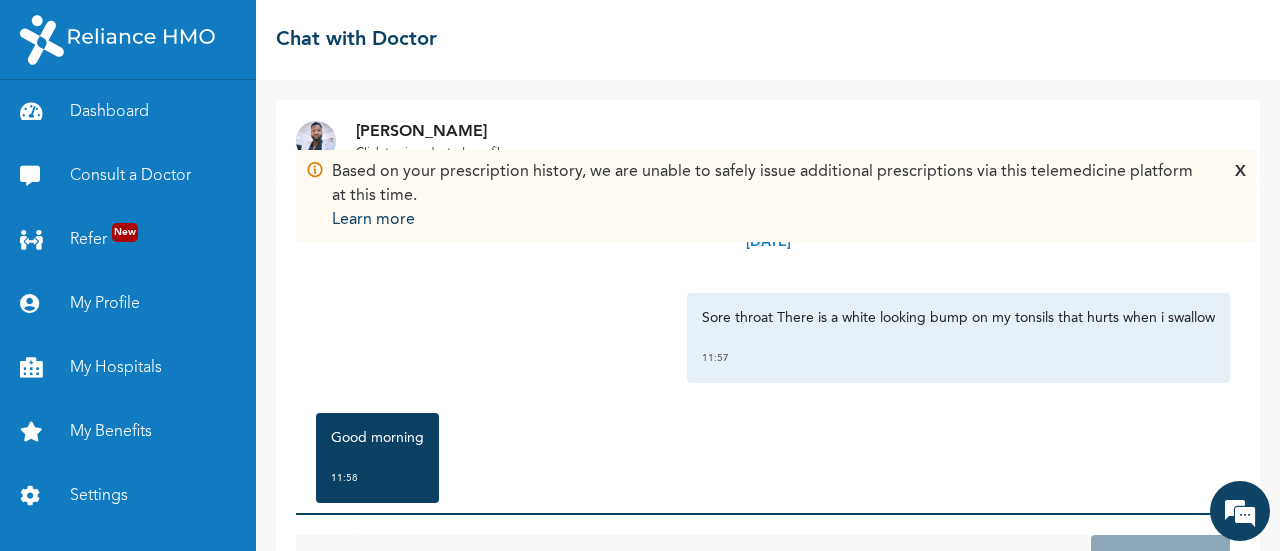 click on "X" at bounding box center (1240, 196) 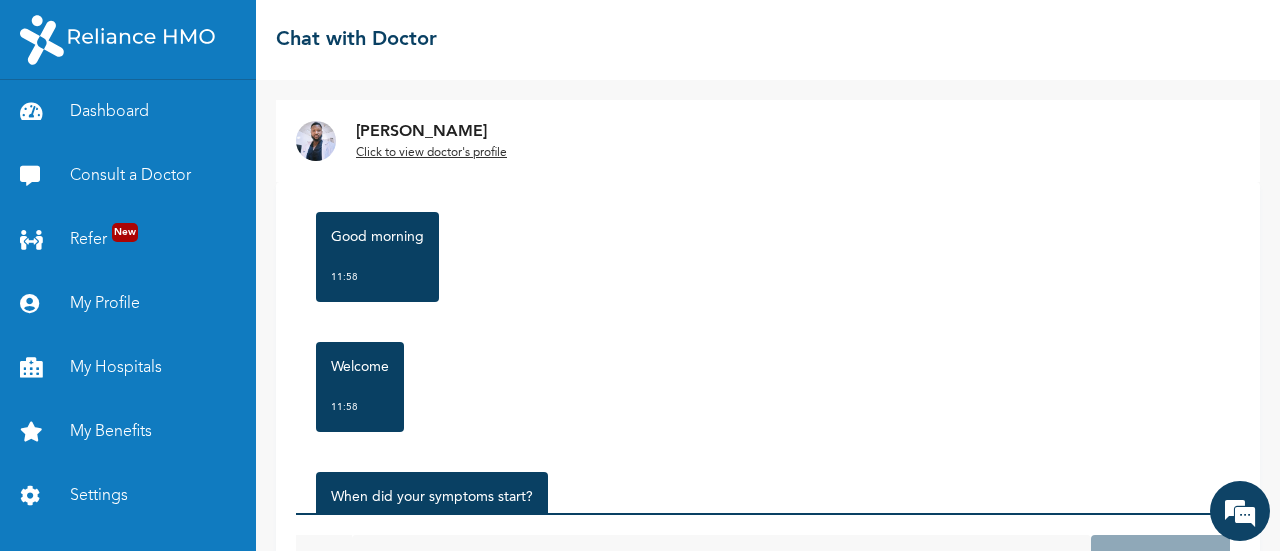scroll, scrollTop: 305, scrollLeft: 0, axis: vertical 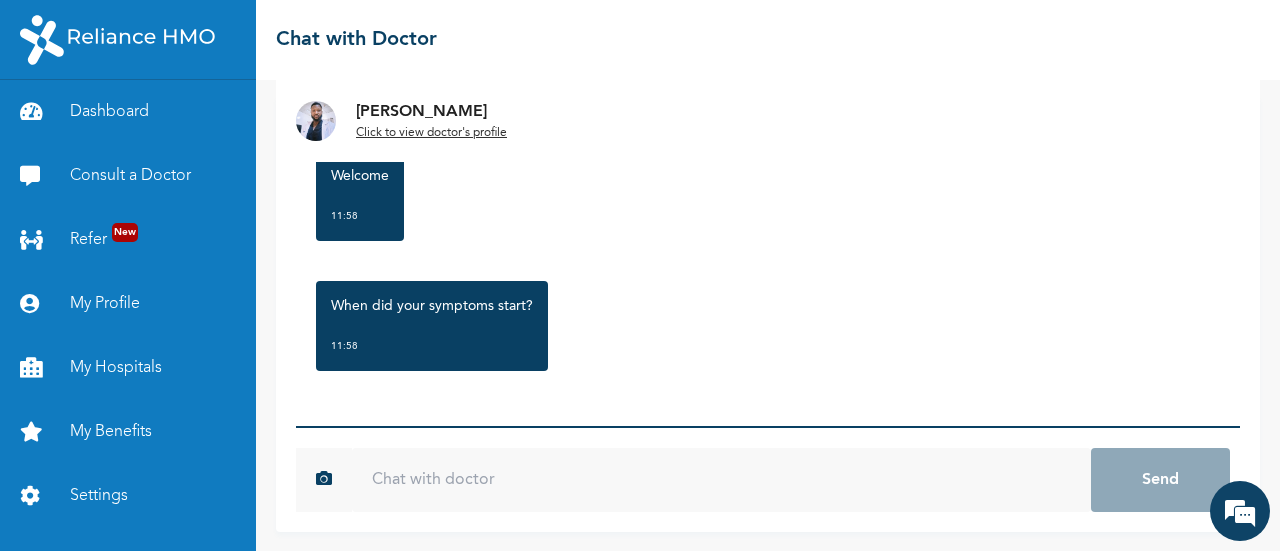 click at bounding box center (721, 480) 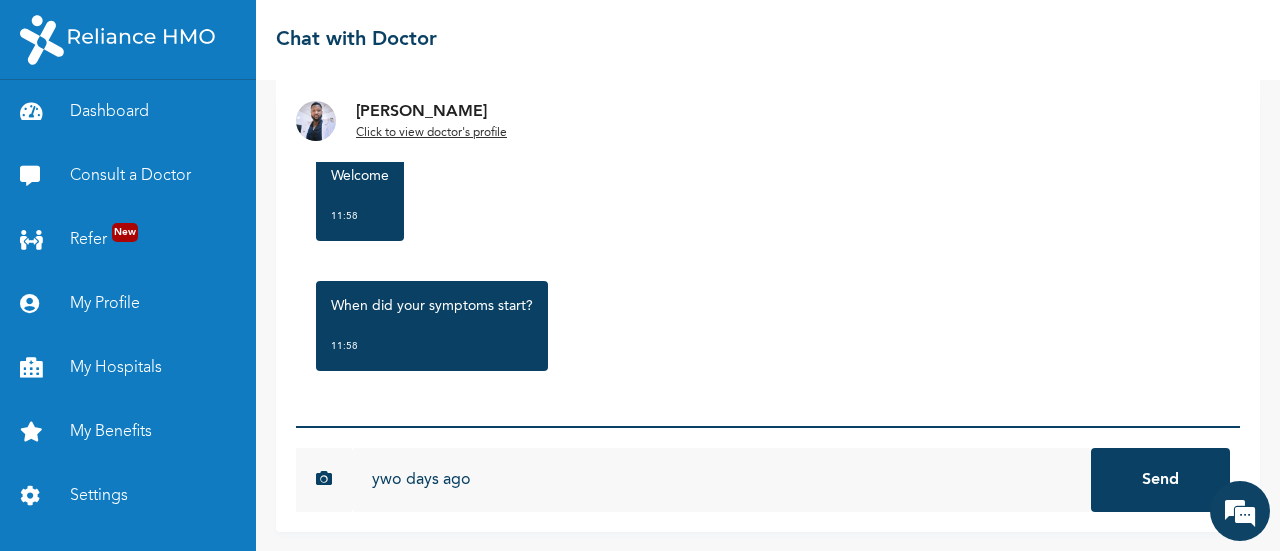 click on "ywo days ago" at bounding box center (721, 480) 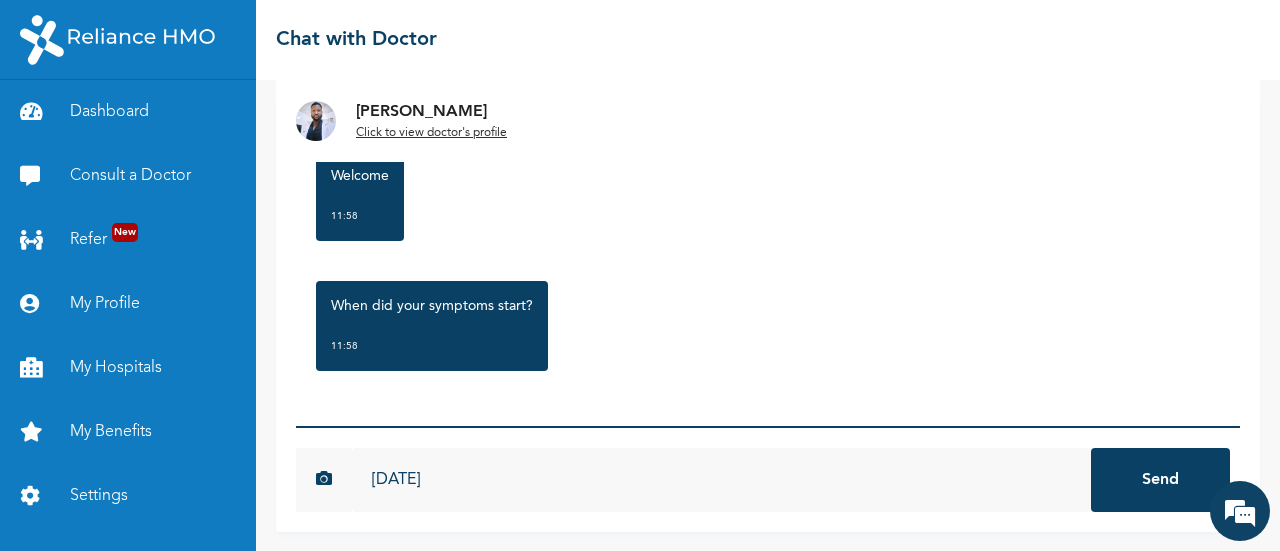 type on "two days ago" 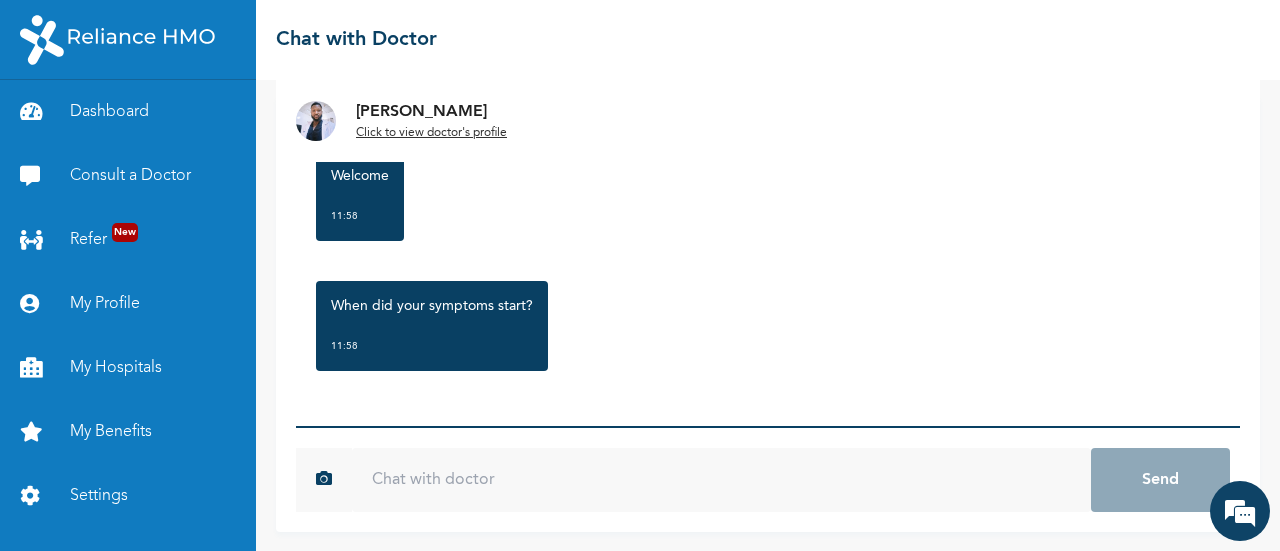 click at bounding box center (721, 480) 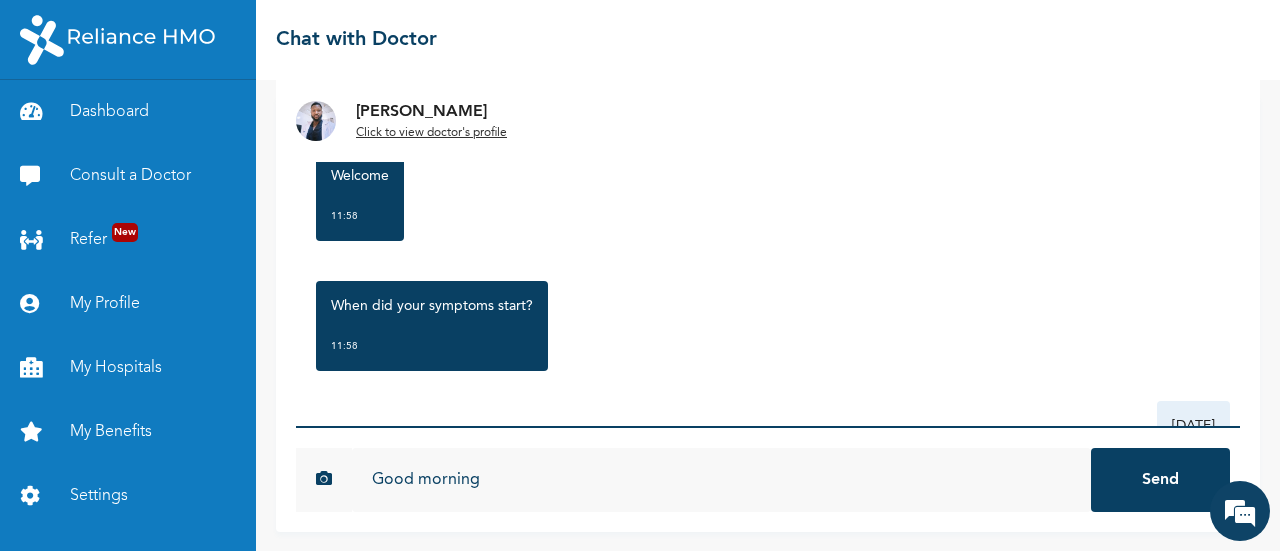 type on "Good morning" 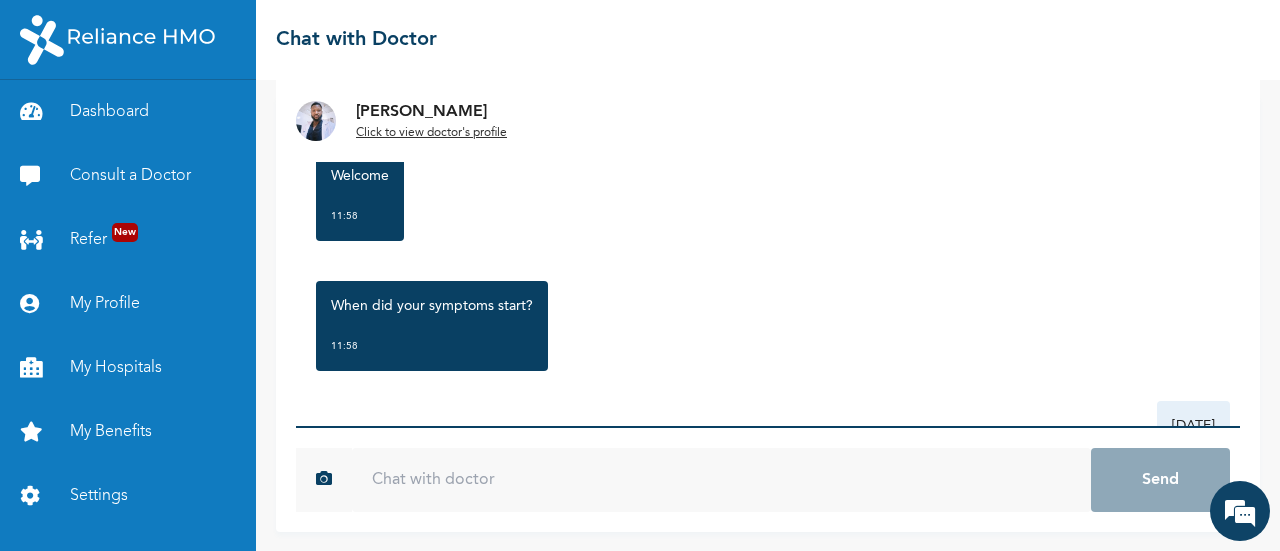 scroll, scrollTop: 525, scrollLeft: 0, axis: vertical 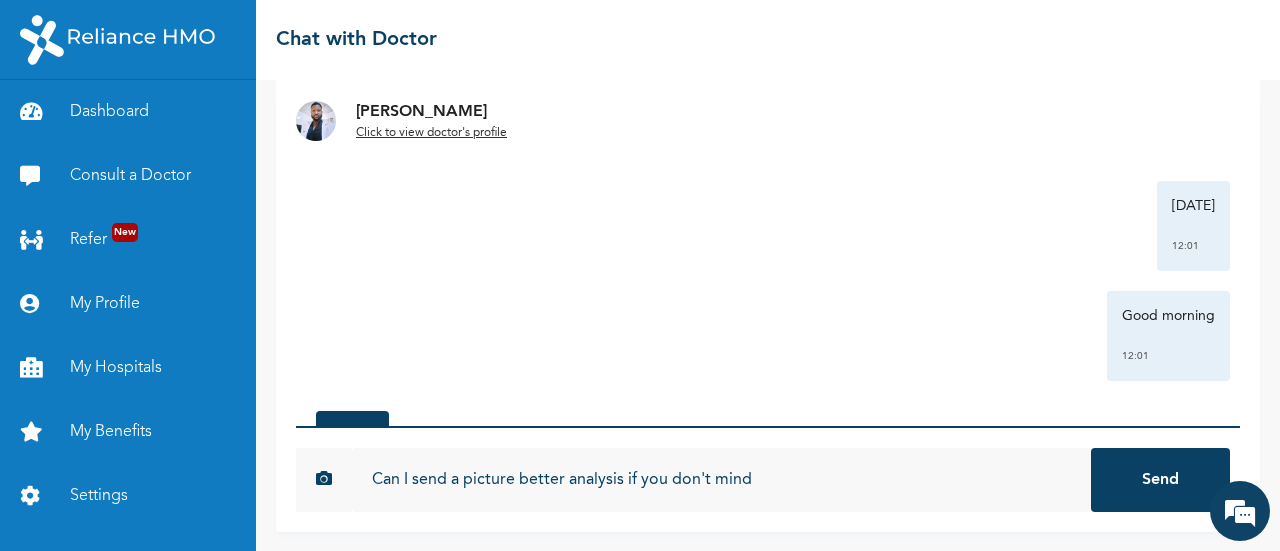 type on "Can I send a picture better analysis if you don't mind" 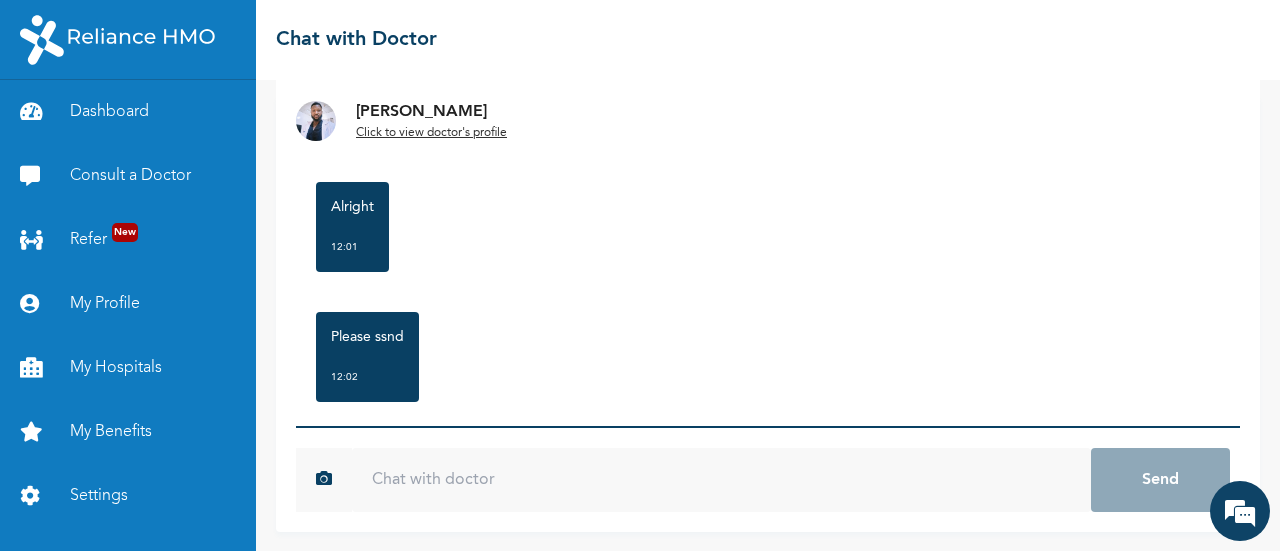 scroll, scrollTop: 1123, scrollLeft: 0, axis: vertical 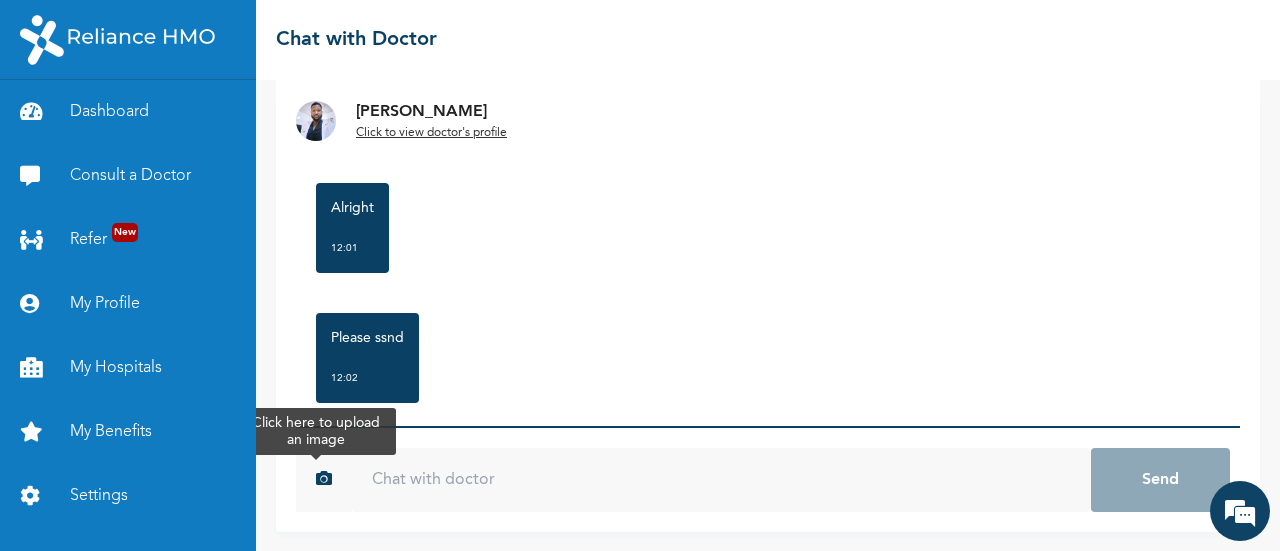 click at bounding box center [324, 478] 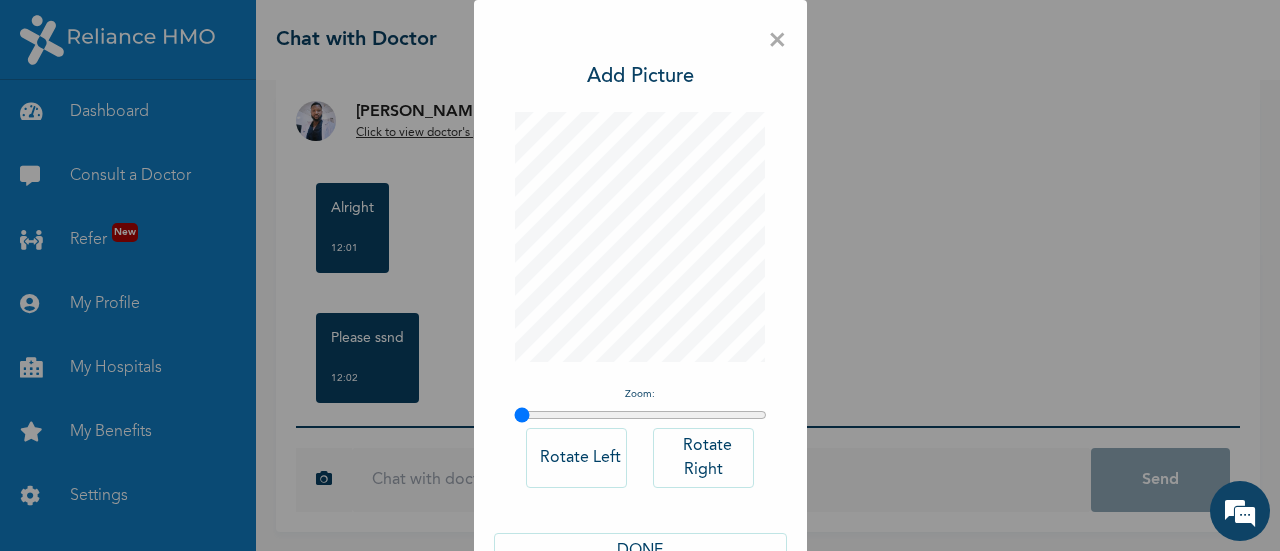 click on "DONE" at bounding box center (640, 551) 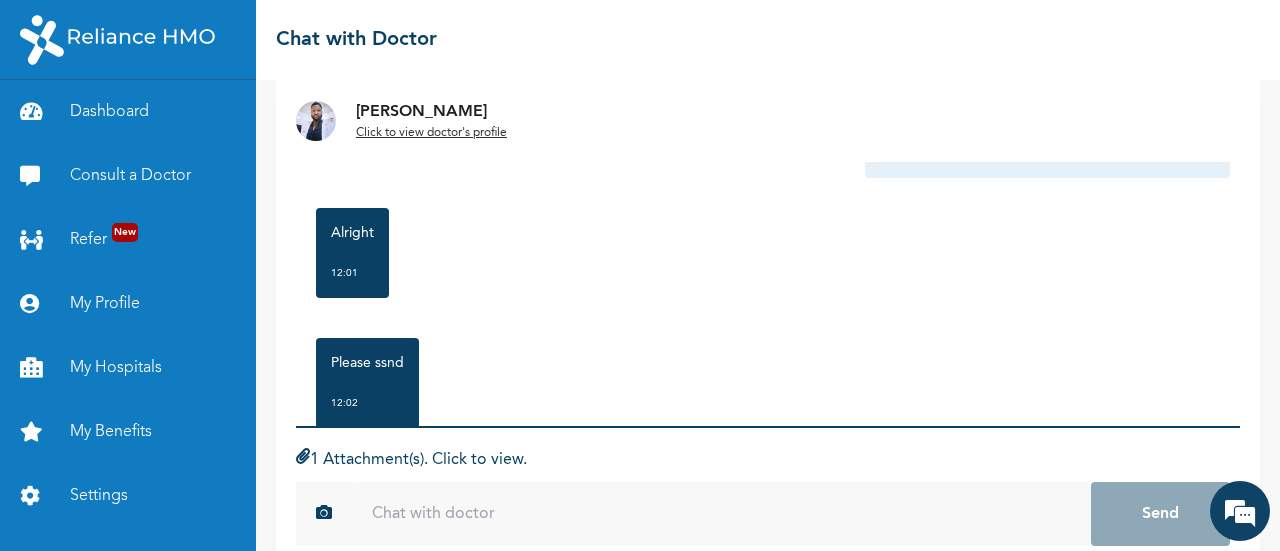 scroll, scrollTop: 1155, scrollLeft: 0, axis: vertical 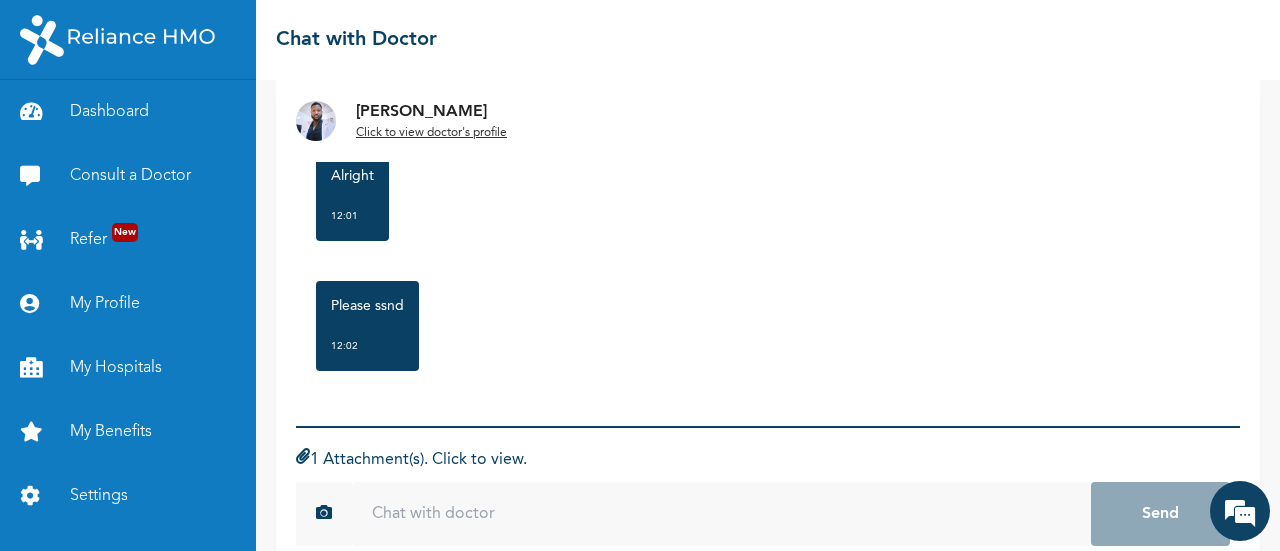 click on "1 Attachment(s). Click to view." at bounding box center [768, 460] 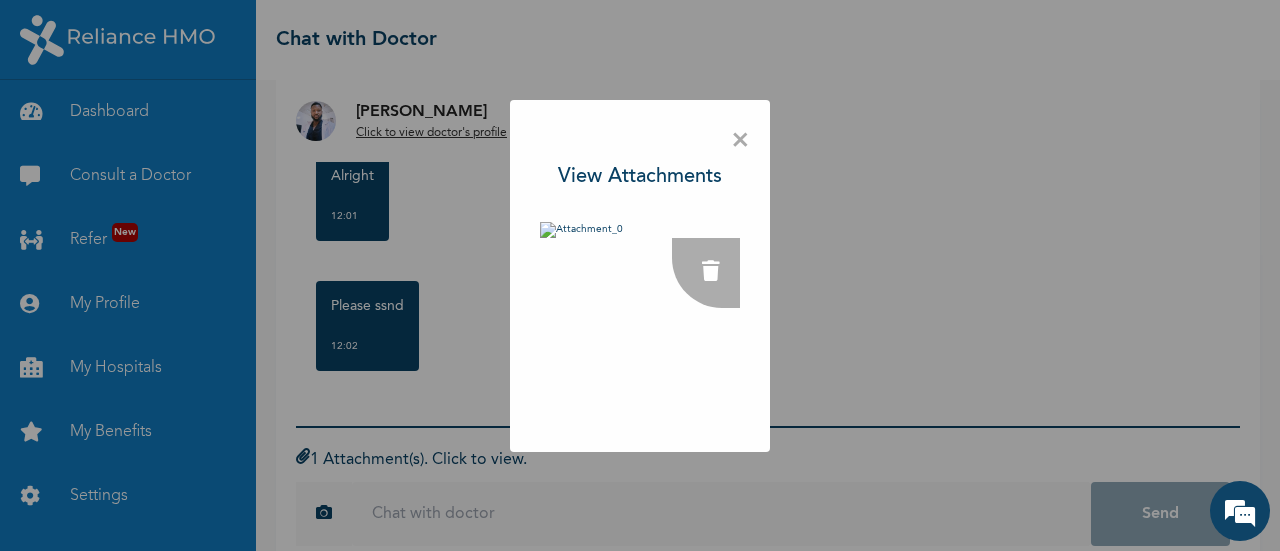 click on "× View Attachments" at bounding box center [640, 275] 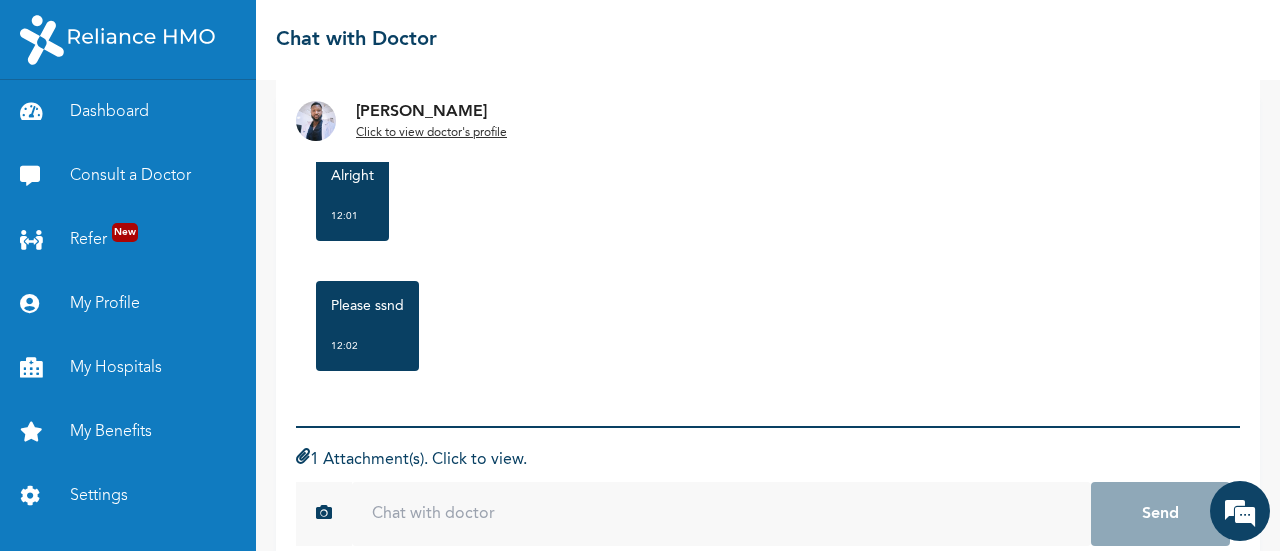 scroll, scrollTop: 121, scrollLeft: 0, axis: vertical 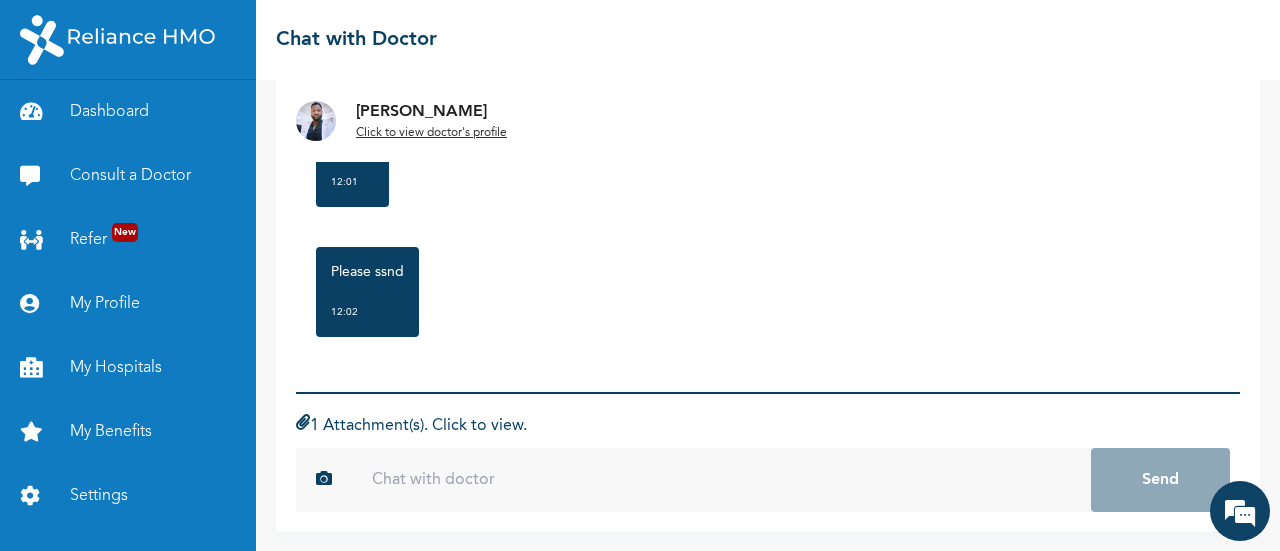 click on "Sunday, July 13th 2025    Sore throat There is a white looking bump on my tonsils that hurts when i swallow 11:57   Good morning 11:58   Welcome 11:58   When did your symptoms start? 11:58 two days ago 12:01 Good morning 12:01   Alright 12:01   Sorry about that 12:01 Can I send a picture better analysis if you don't mind 12:01   Alright 12:01   Please ssnd 12:02 *" at bounding box center [768, 226] 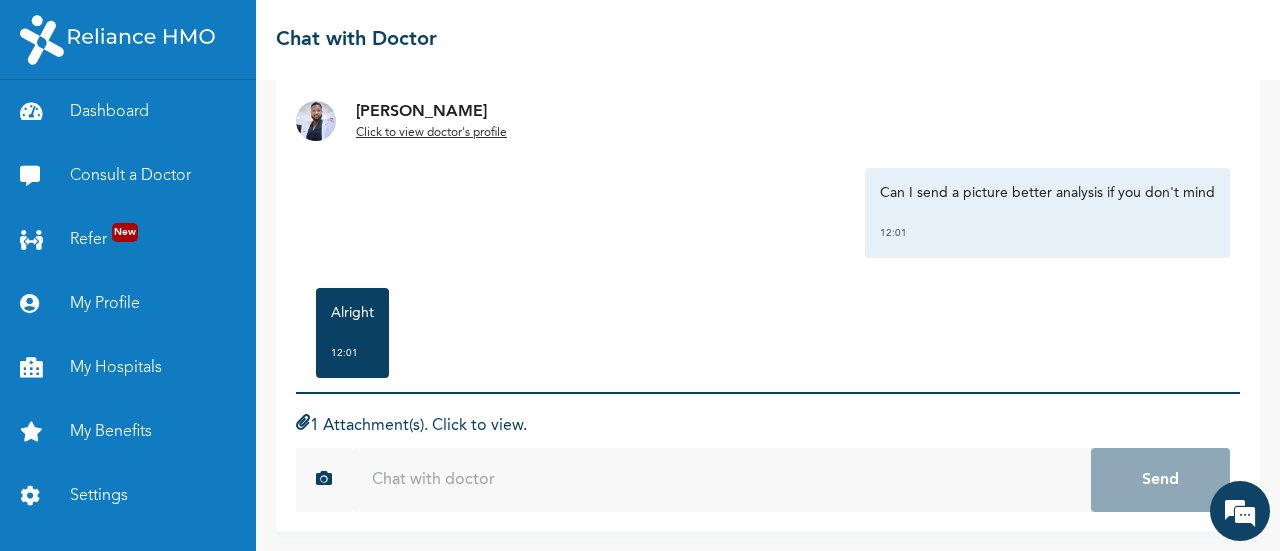 scroll, scrollTop: 1155, scrollLeft: 0, axis: vertical 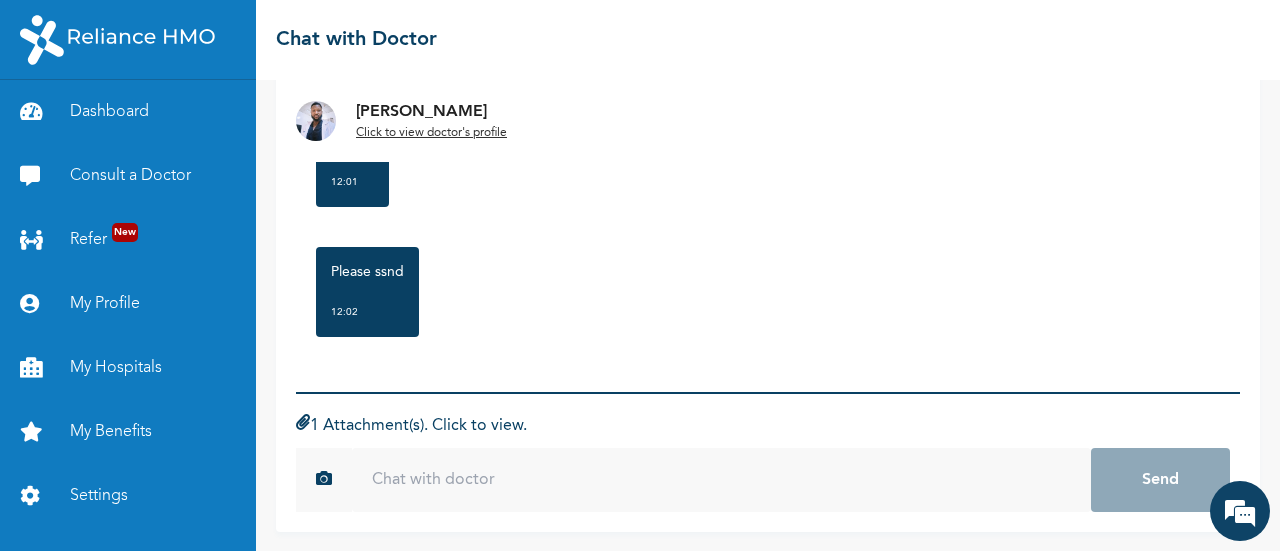 click at bounding box center (721, 480) 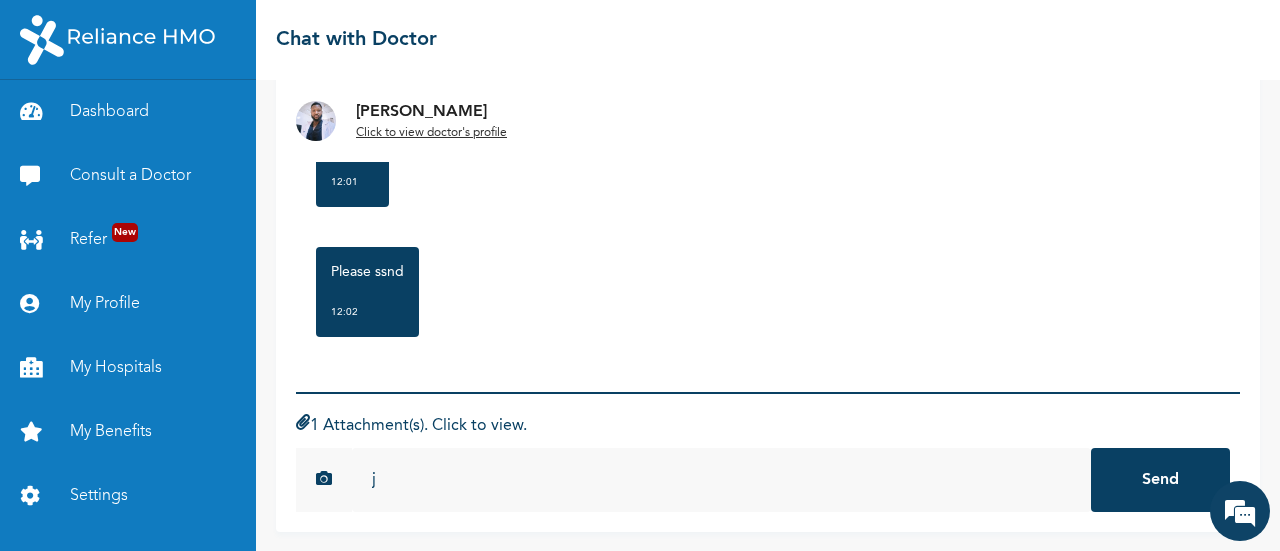 type 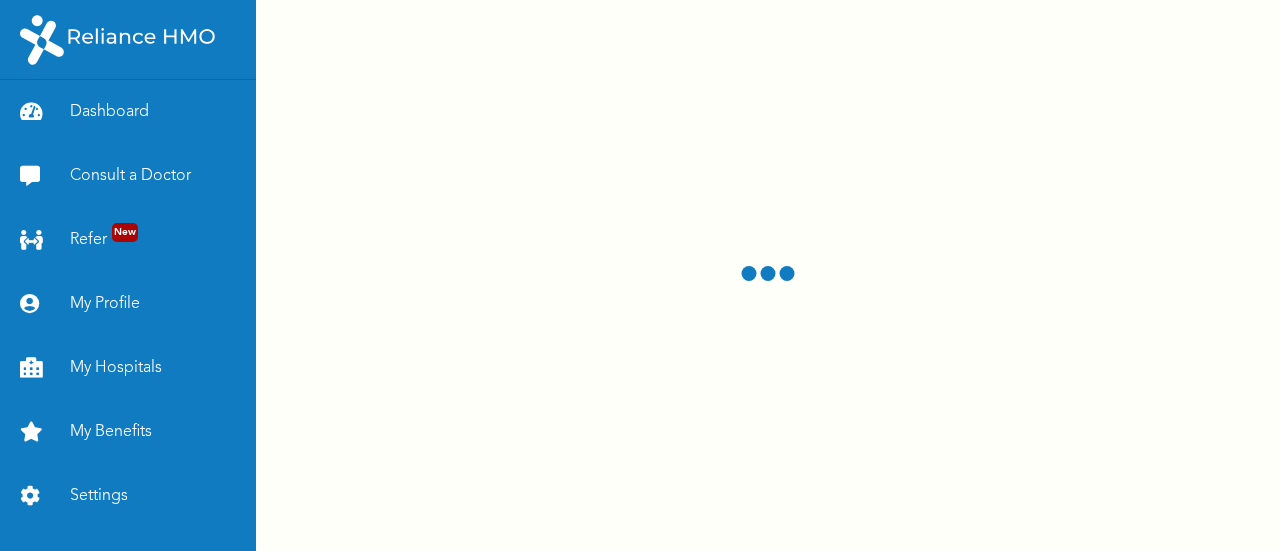 scroll, scrollTop: 0, scrollLeft: 0, axis: both 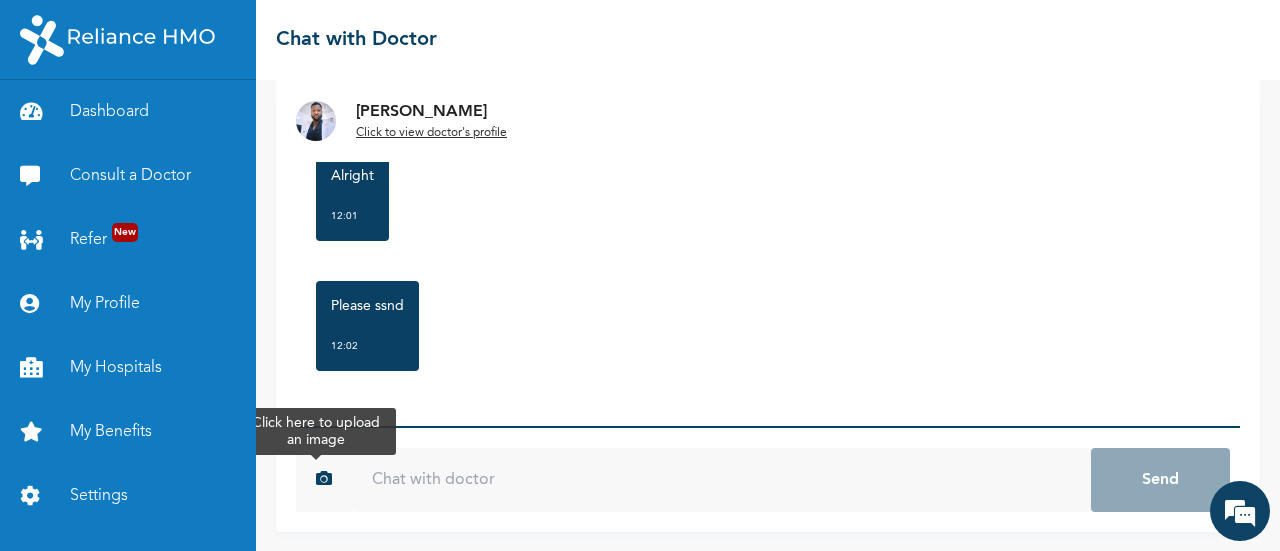 click at bounding box center [324, 478] 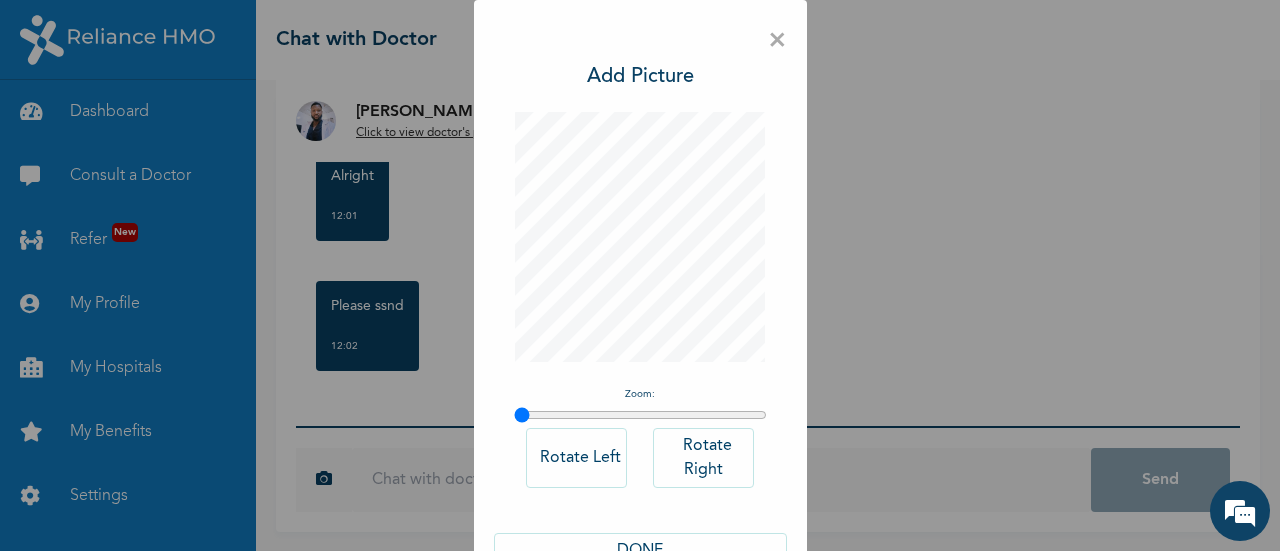 scroll, scrollTop: 56, scrollLeft: 0, axis: vertical 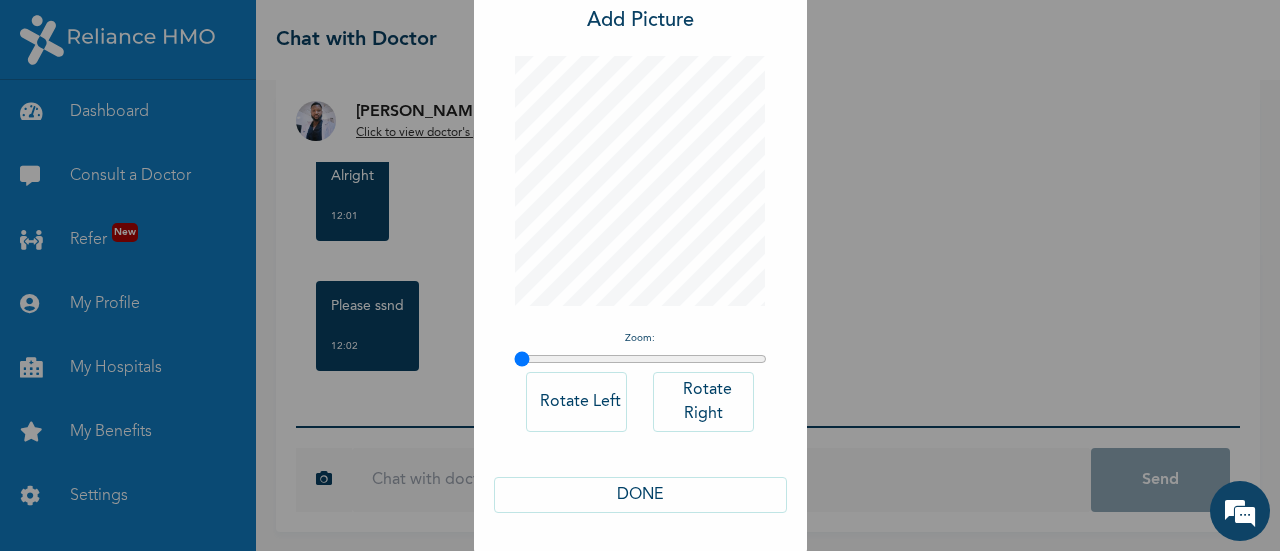 click on "DONE" at bounding box center (640, 495) 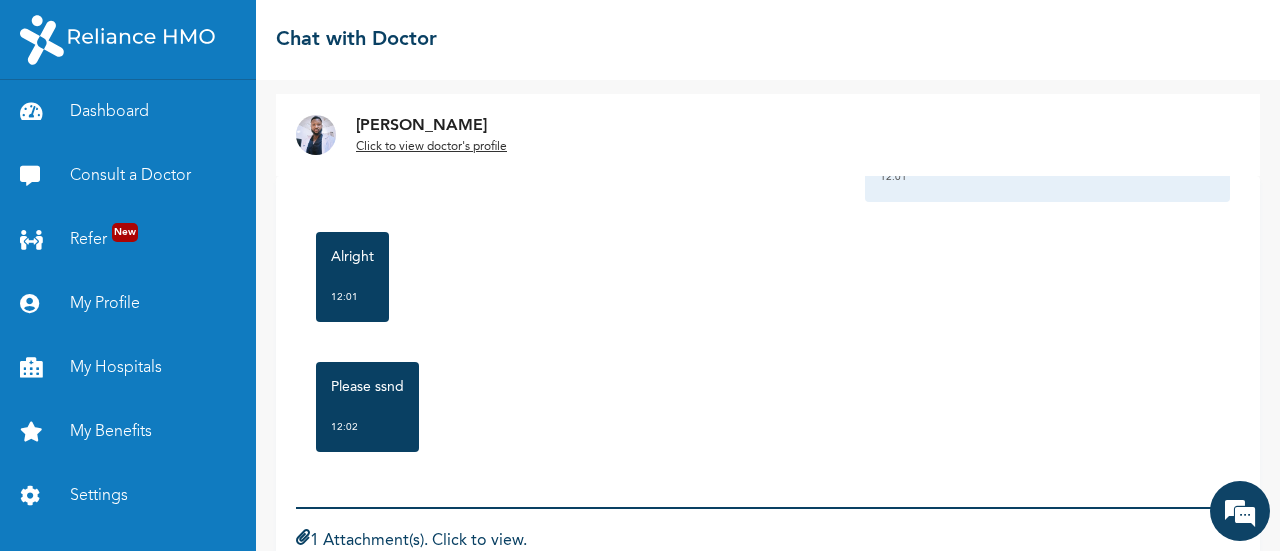 scroll, scrollTop: 121, scrollLeft: 0, axis: vertical 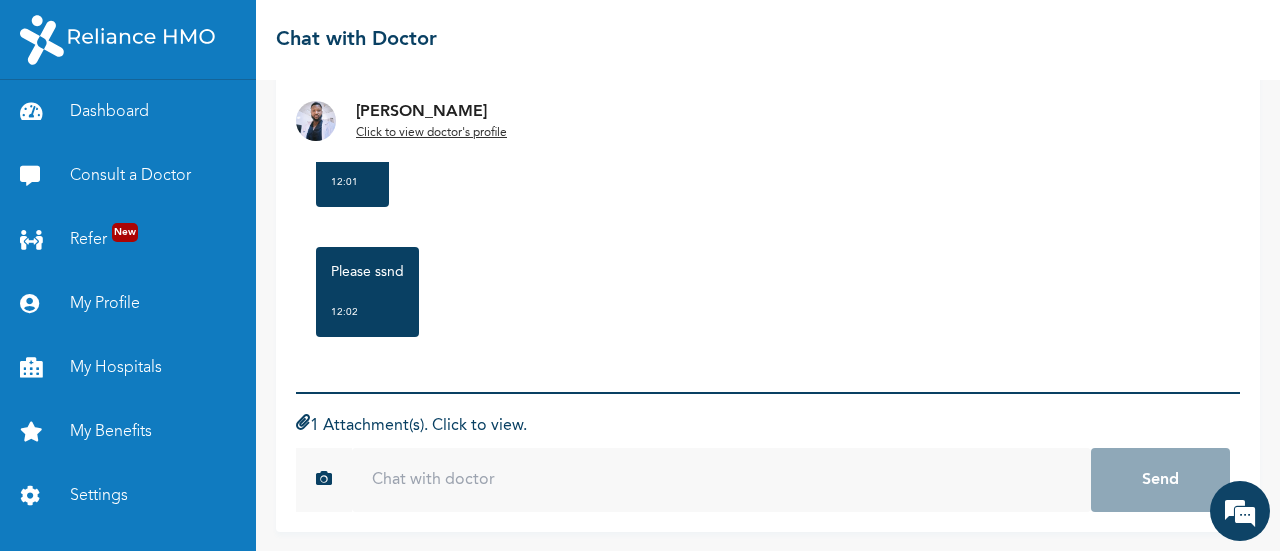 click at bounding box center [721, 480] 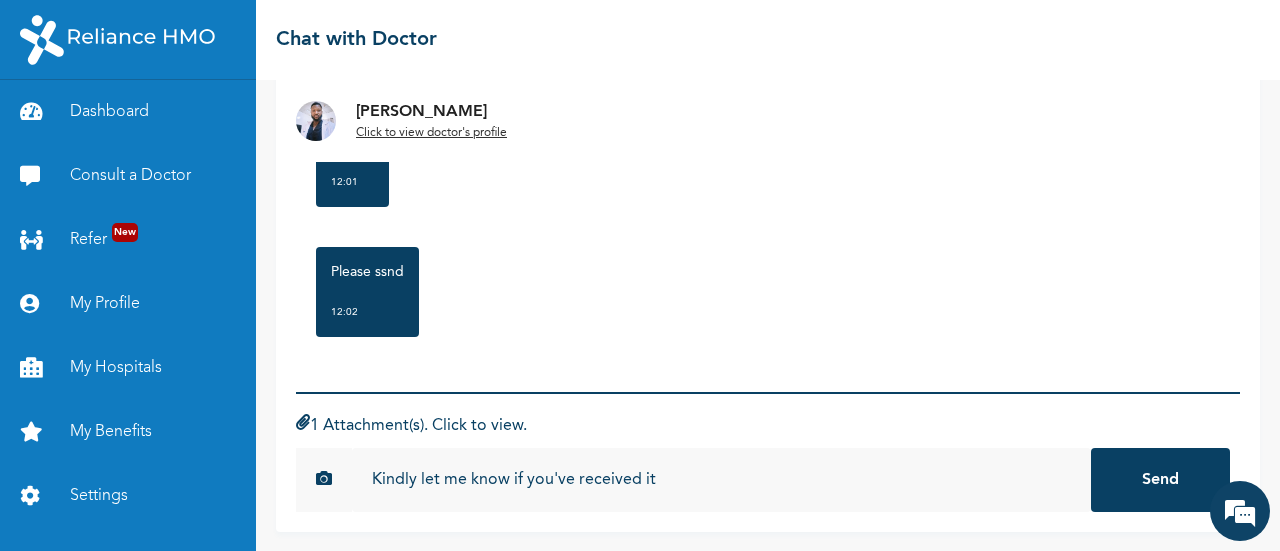 type on "Kindly let me know if you've received it" 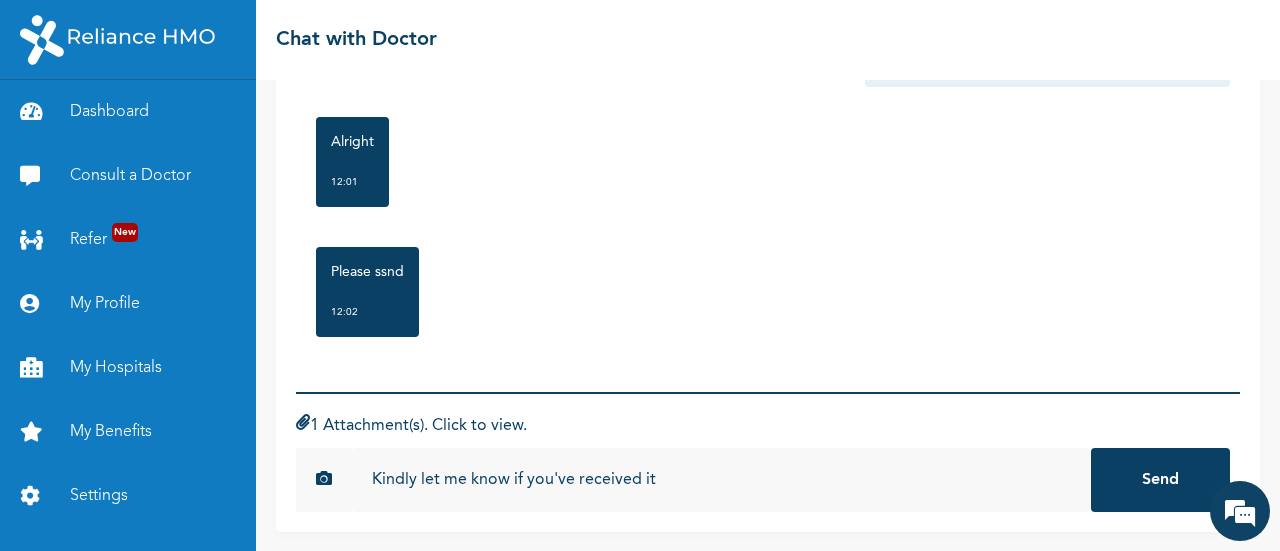 click on "Send" at bounding box center [1160, 480] 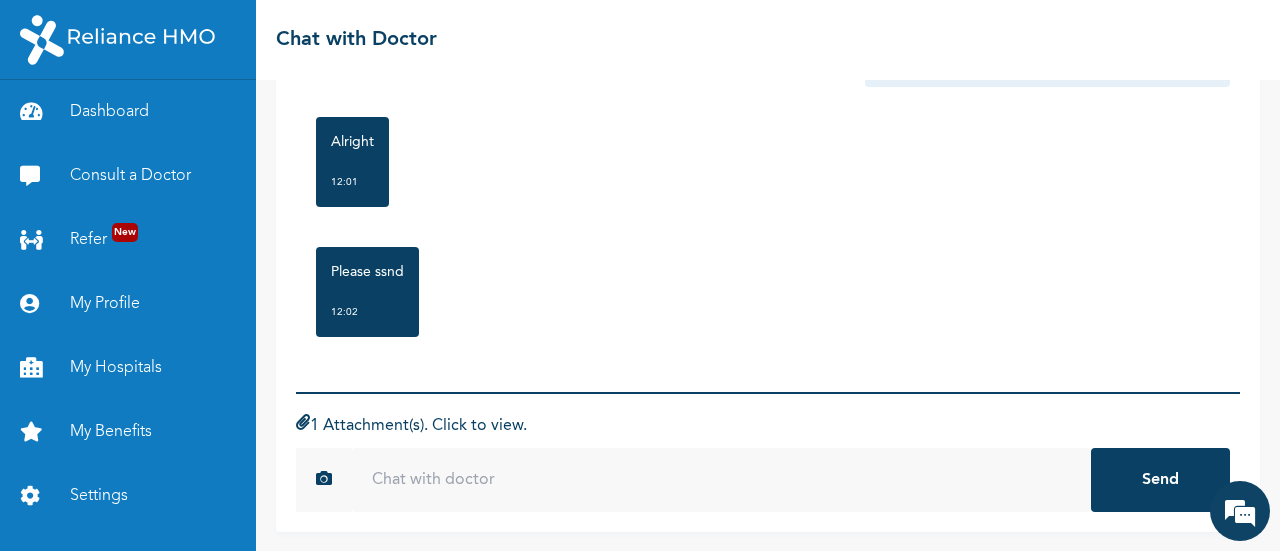 scroll, scrollTop: 87, scrollLeft: 0, axis: vertical 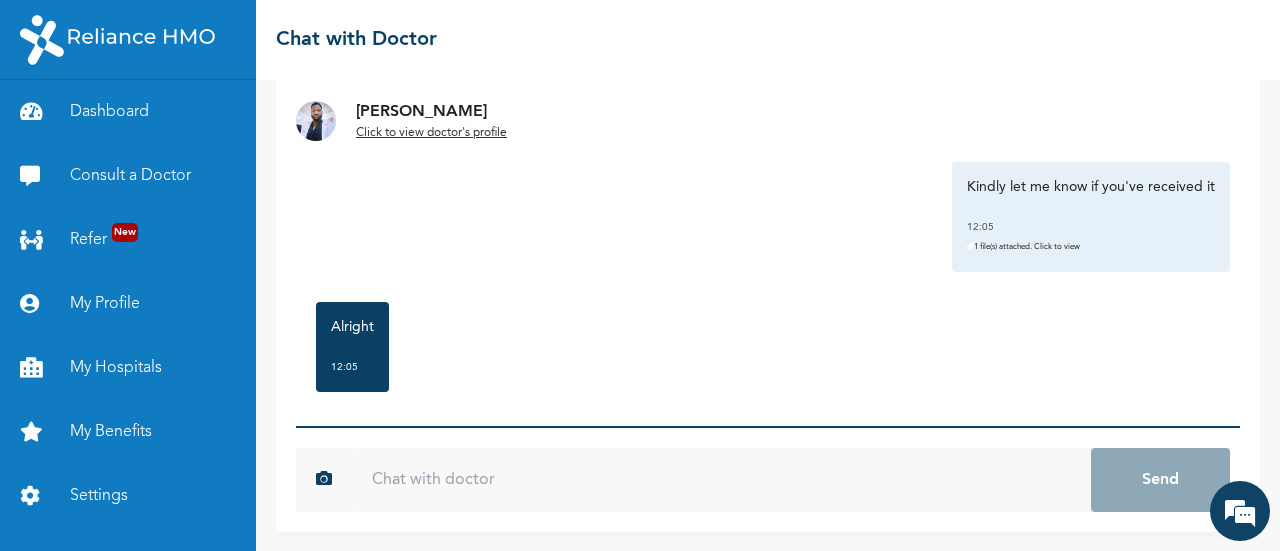 click on "1 file(s) attached. Click to view" at bounding box center [1091, 247] 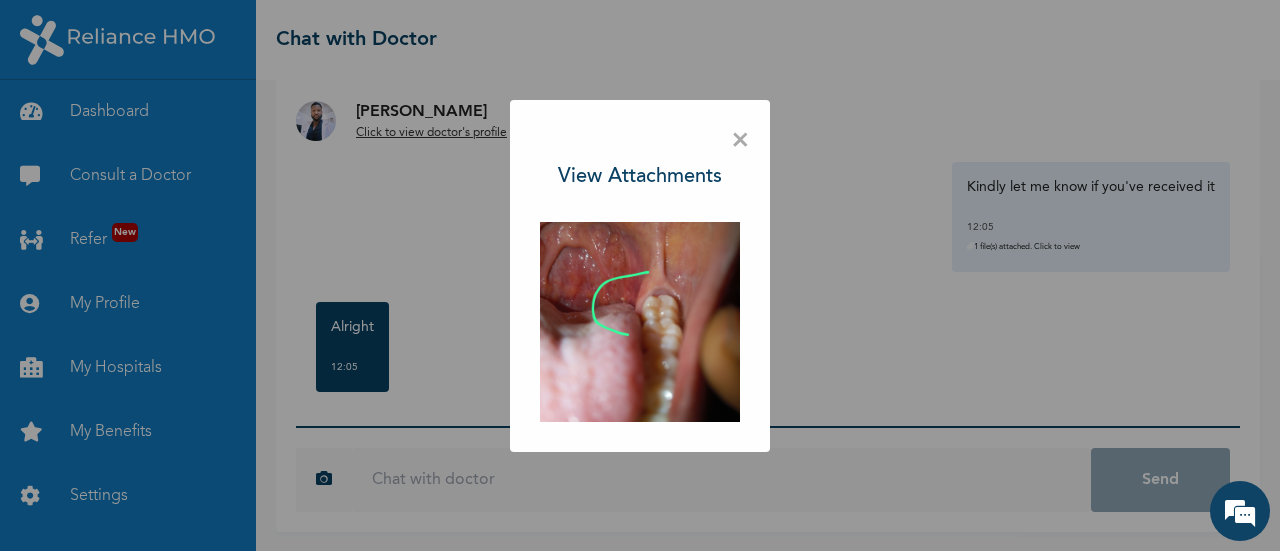 click on "×" at bounding box center (740, 141) 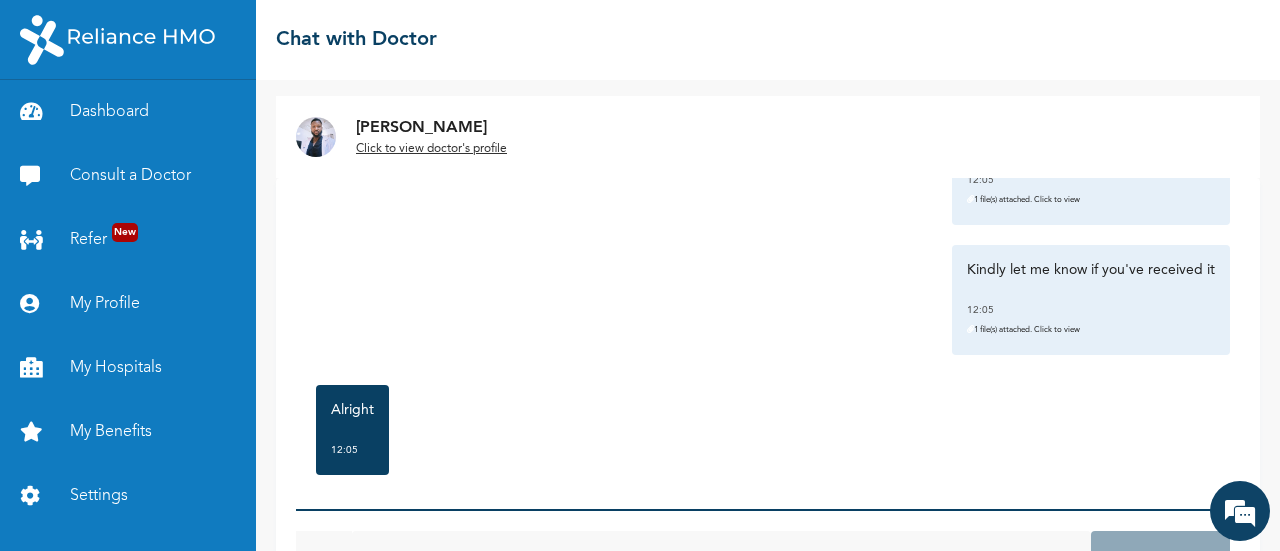 scroll, scrollTop: 0, scrollLeft: 0, axis: both 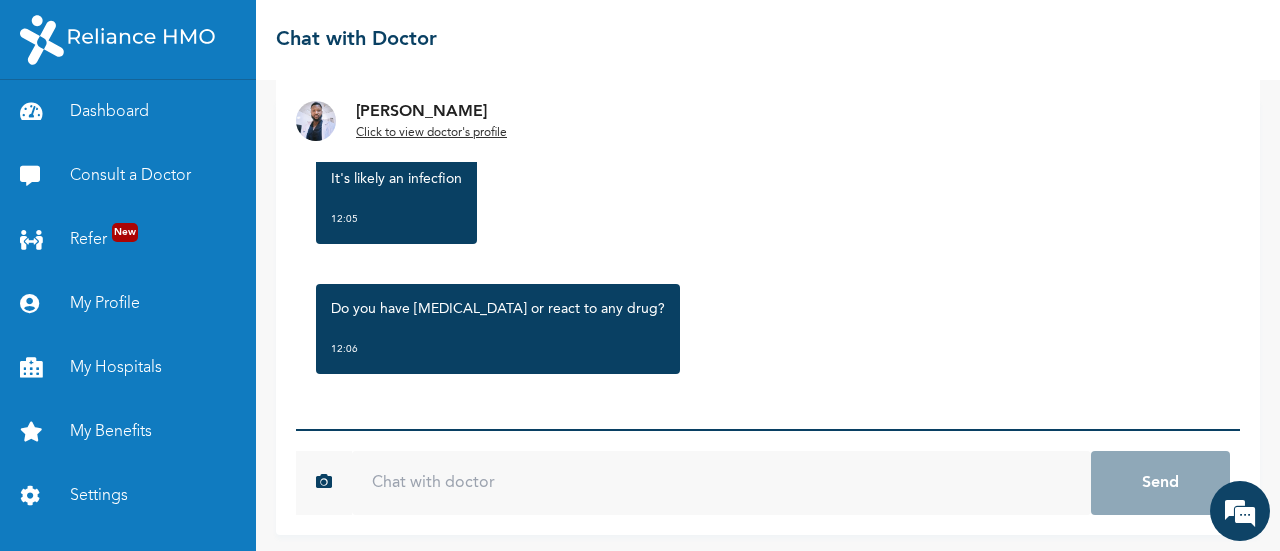 click at bounding box center (721, 483) 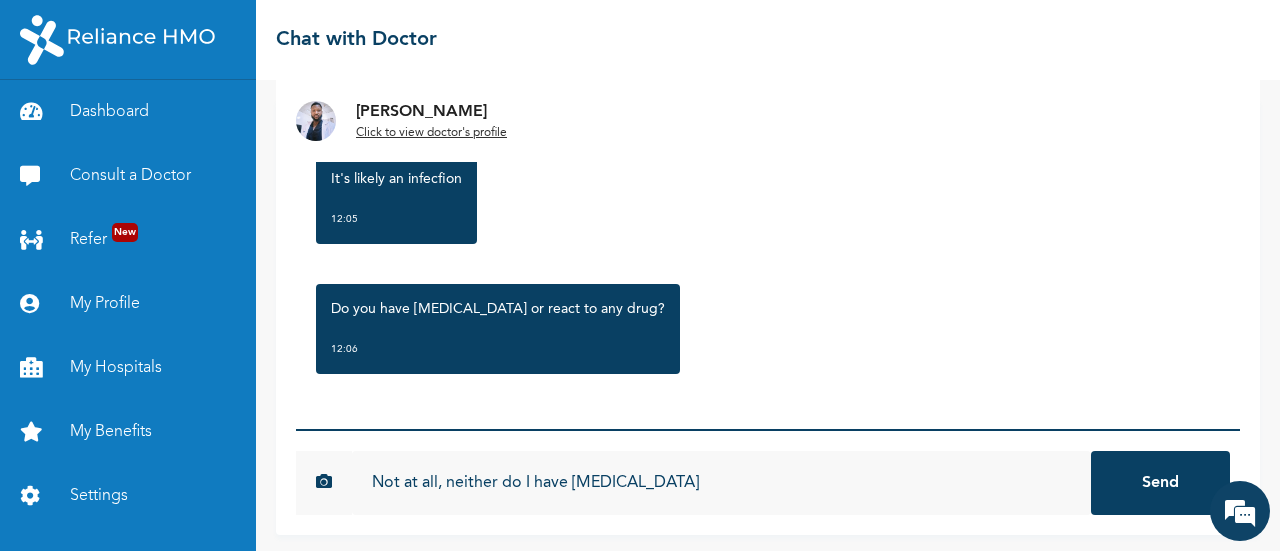 type on "Not at all, neither do I have Ulcer" 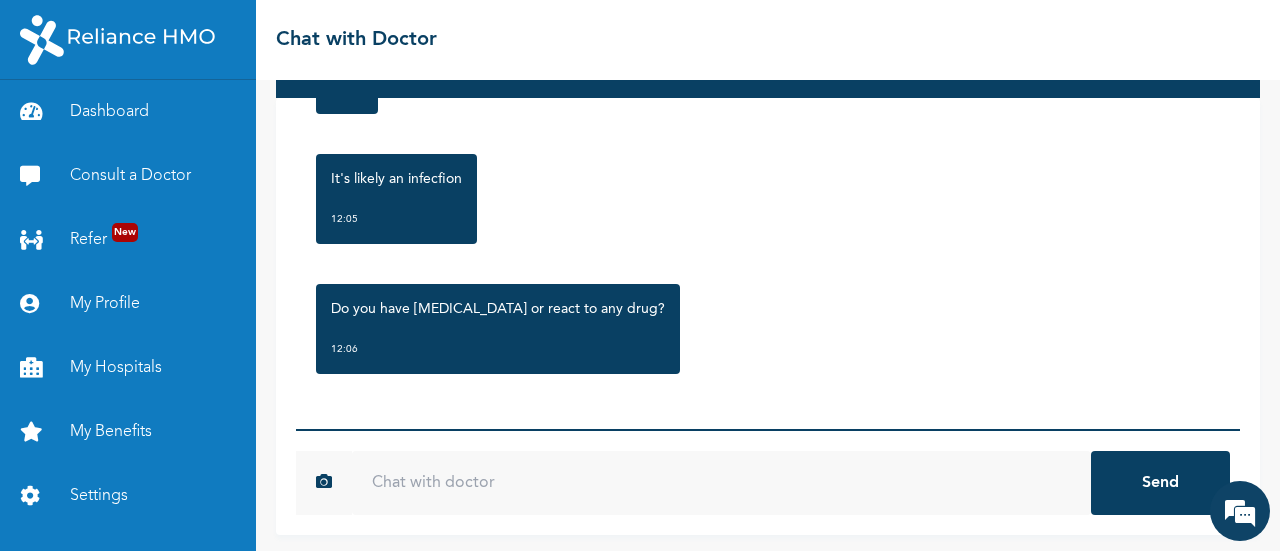 scroll, scrollTop: 84, scrollLeft: 0, axis: vertical 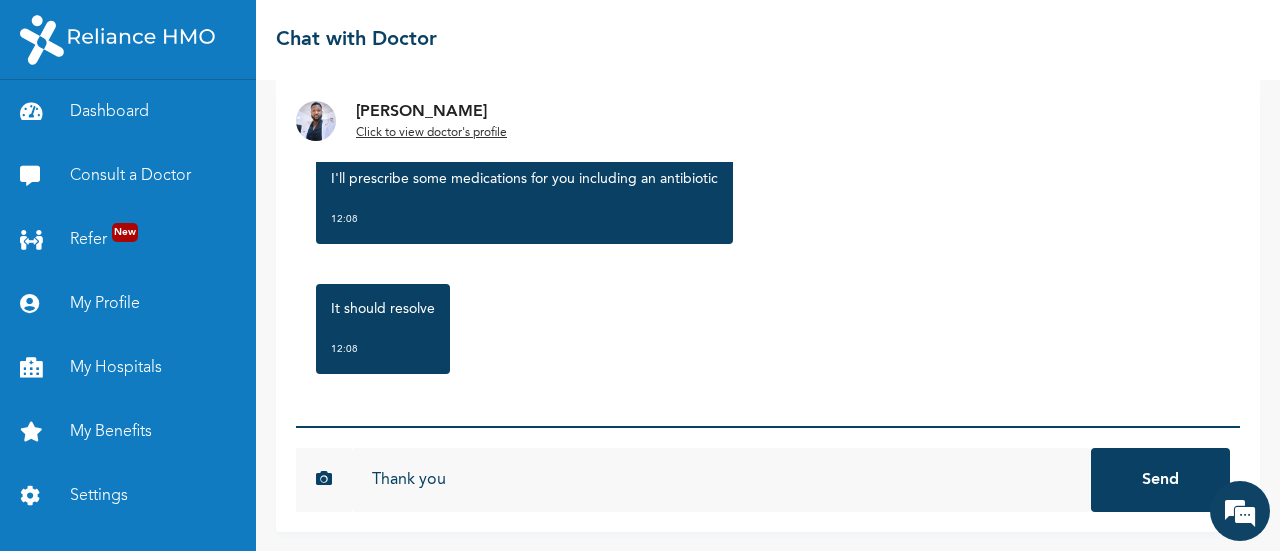 type on "Thank you" 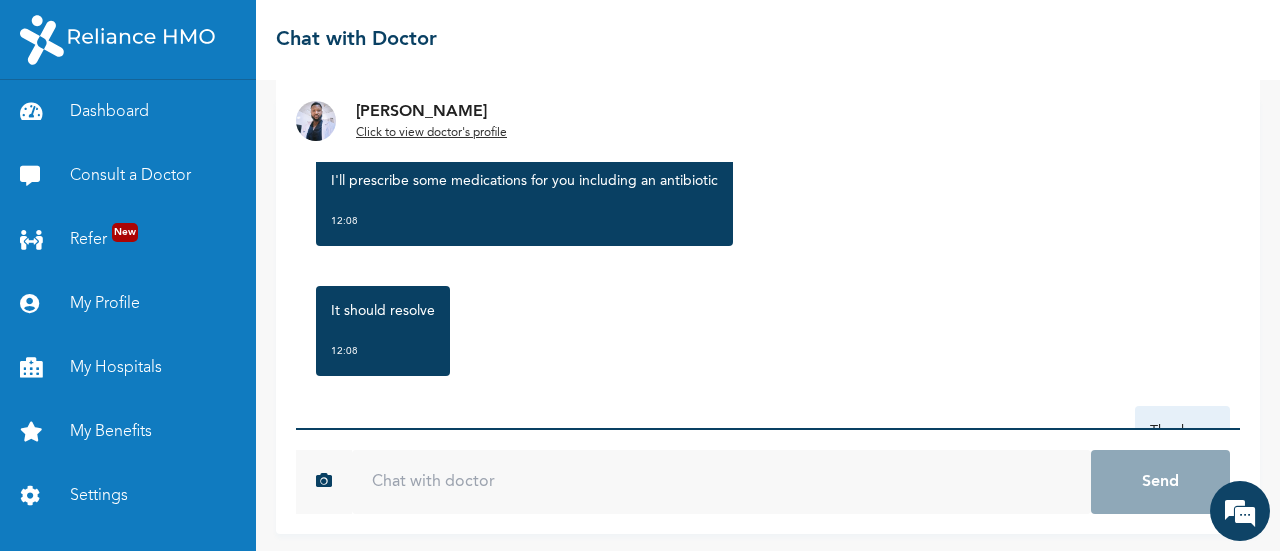 scroll, scrollTop: 87, scrollLeft: 0, axis: vertical 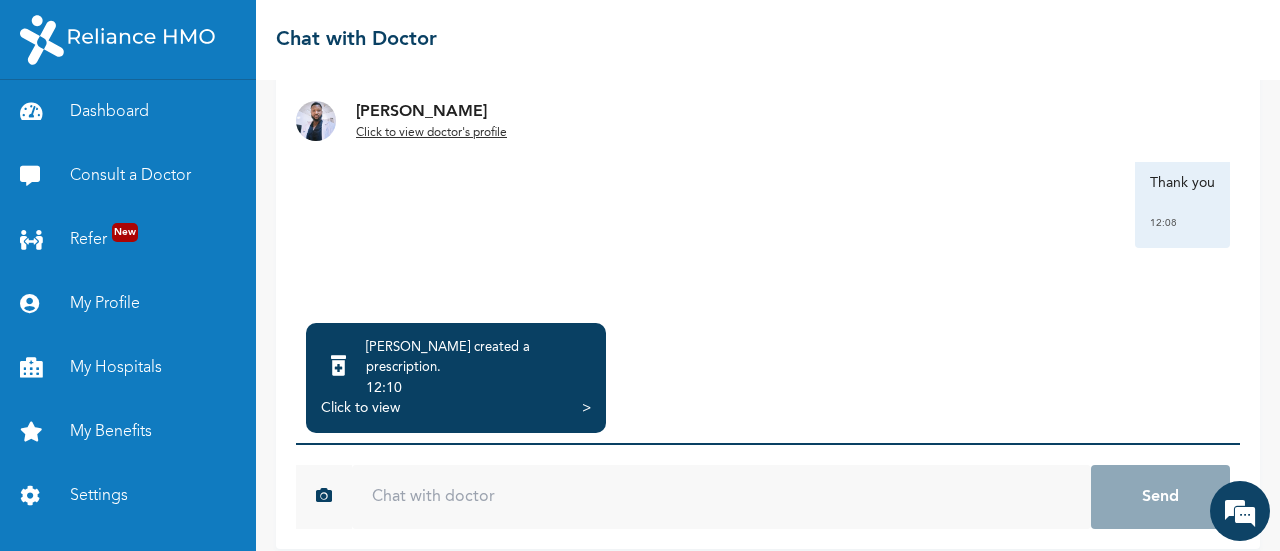 click on "Click to view" at bounding box center [360, 408] 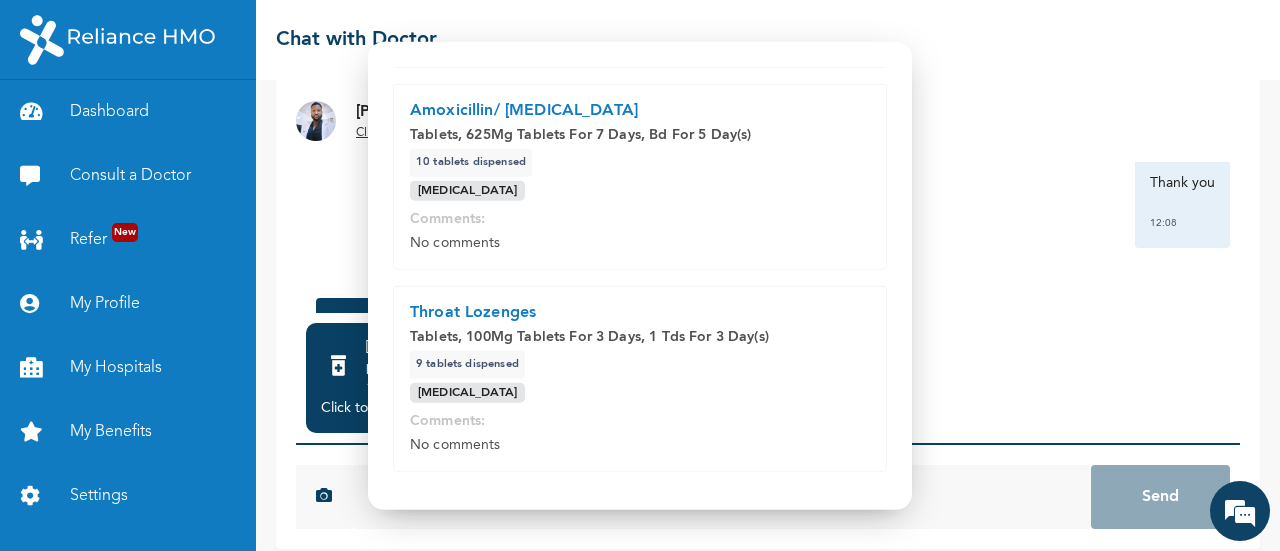 scroll, scrollTop: 404, scrollLeft: 0, axis: vertical 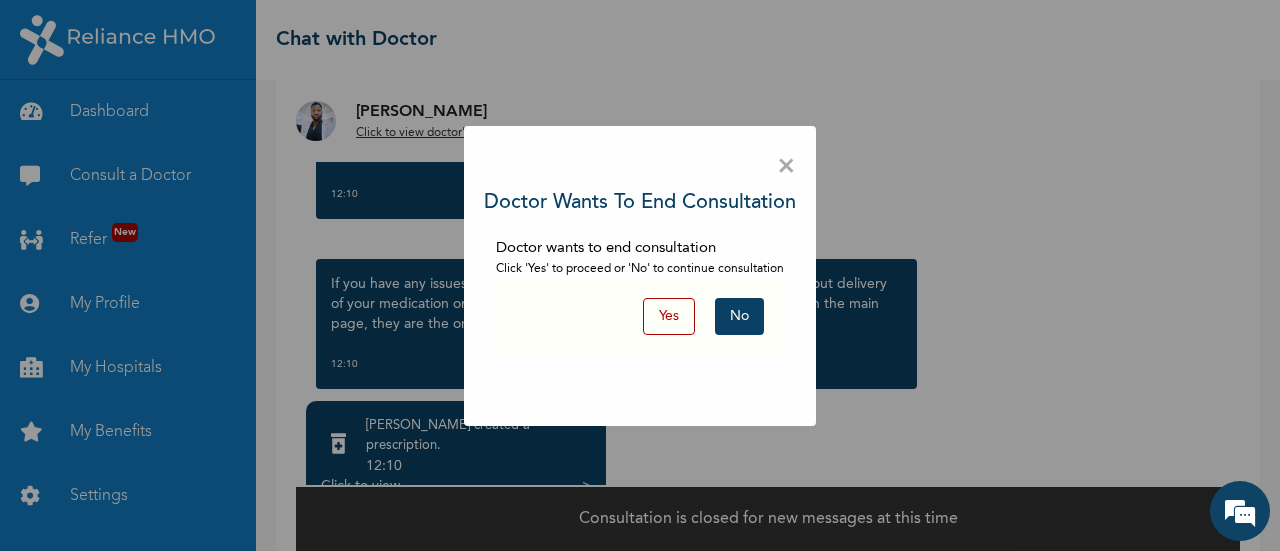 click on "Yes" at bounding box center (669, 316) 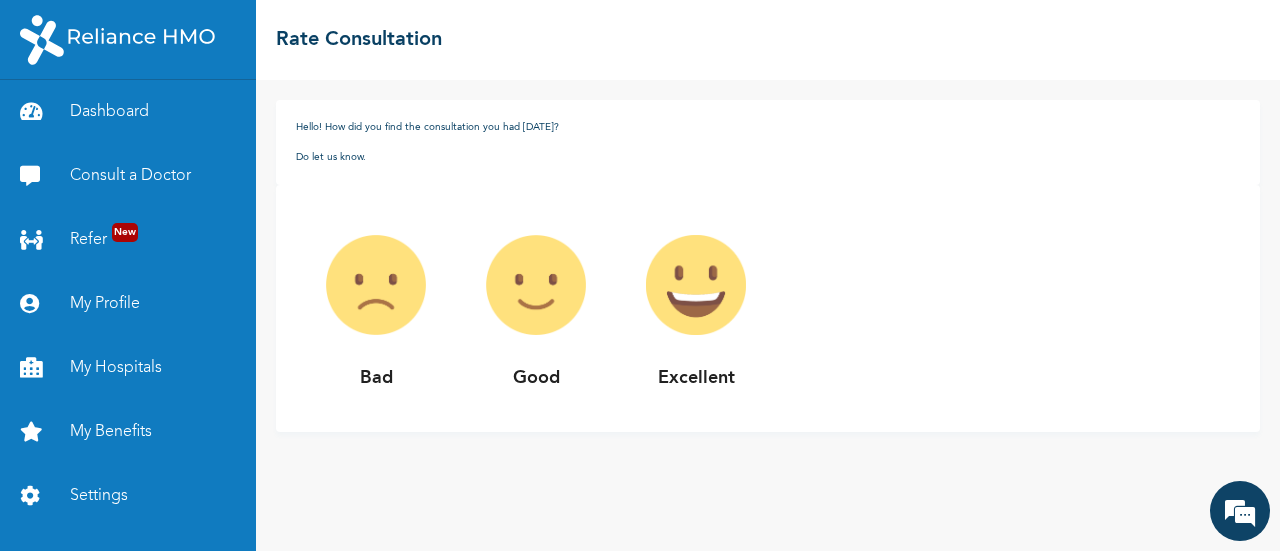 click at bounding box center (696, 285) 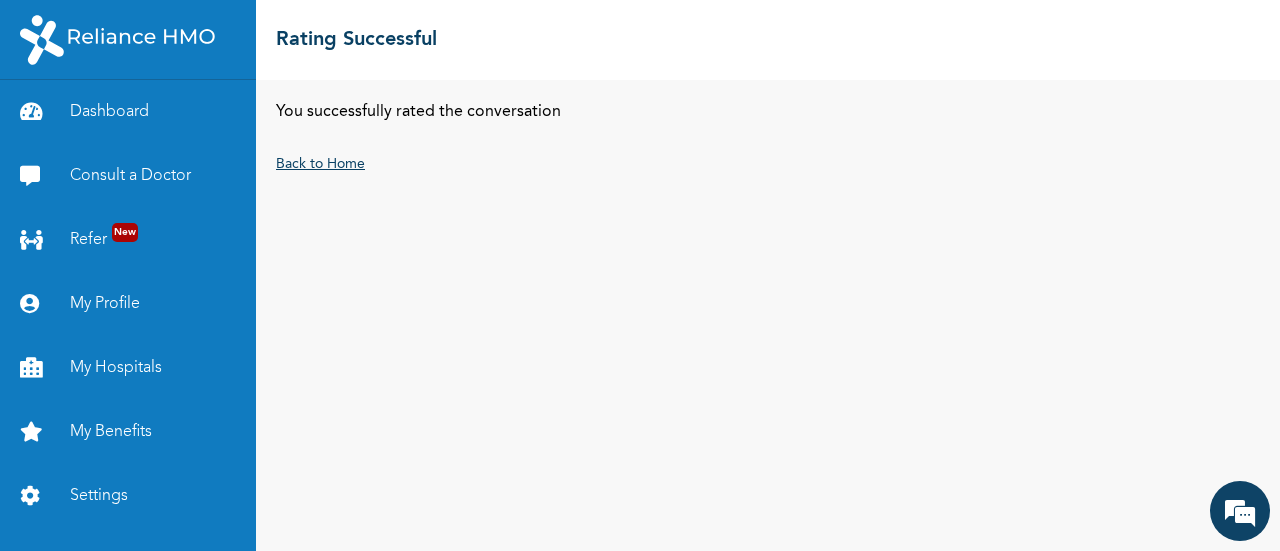 click on "Back to Home" at bounding box center (320, 164) 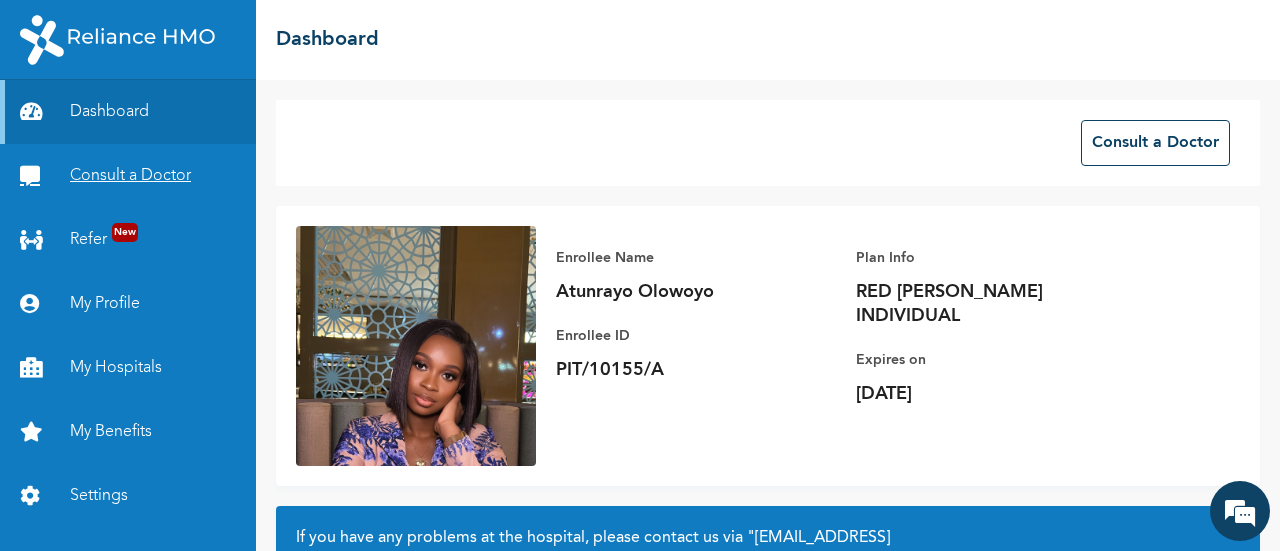 click on "Consult a Doctor" at bounding box center [128, 176] 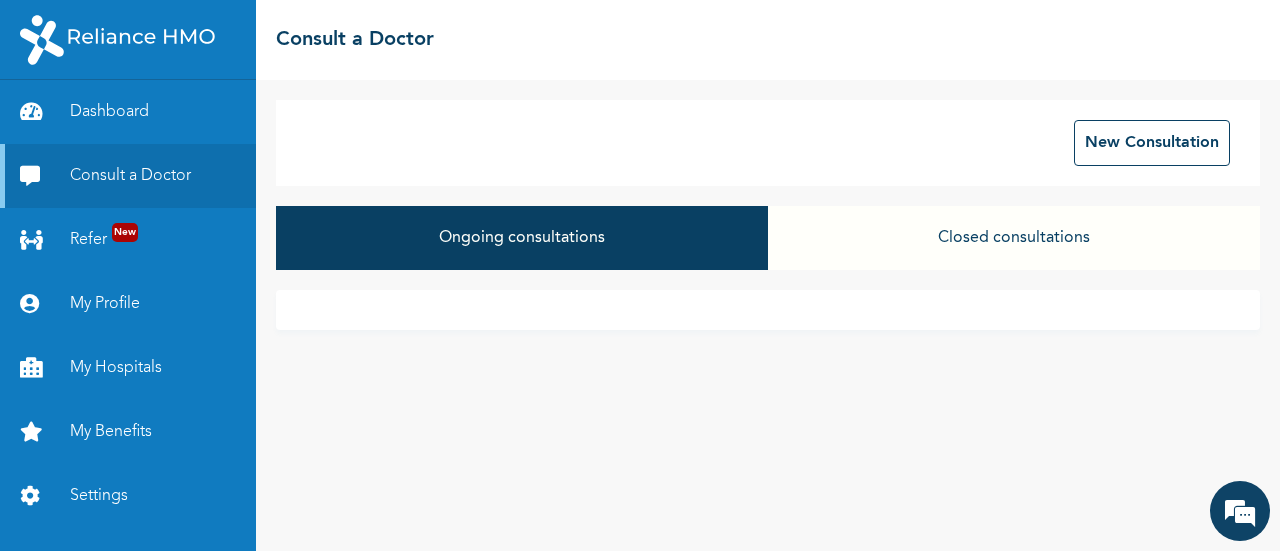 click on "Closed consultations" at bounding box center [1014, 238] 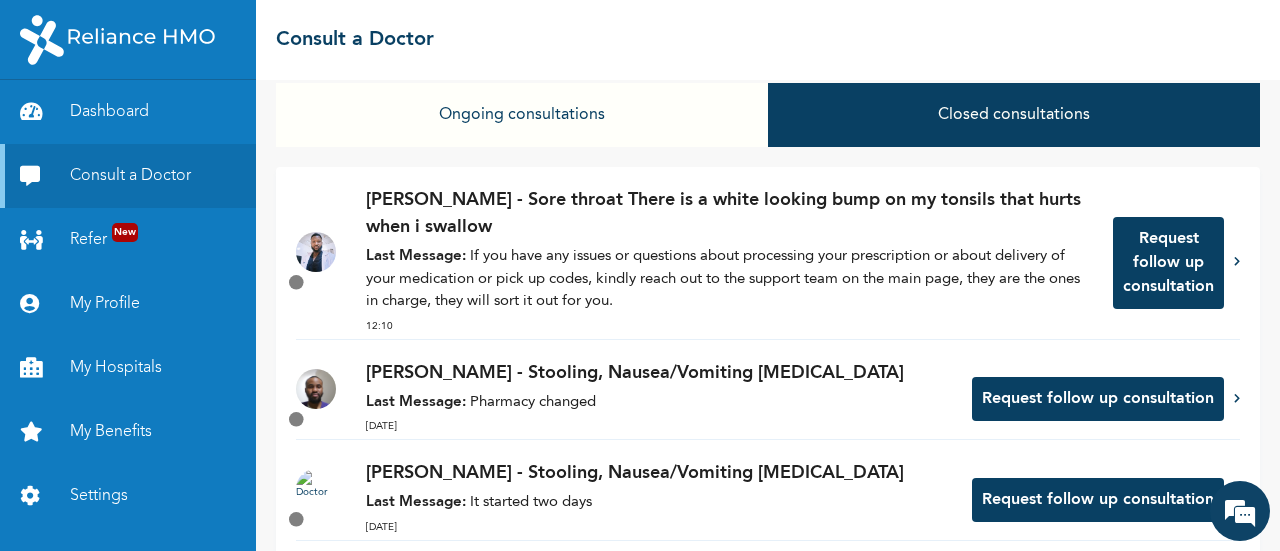 scroll, scrollTop: 174, scrollLeft: 0, axis: vertical 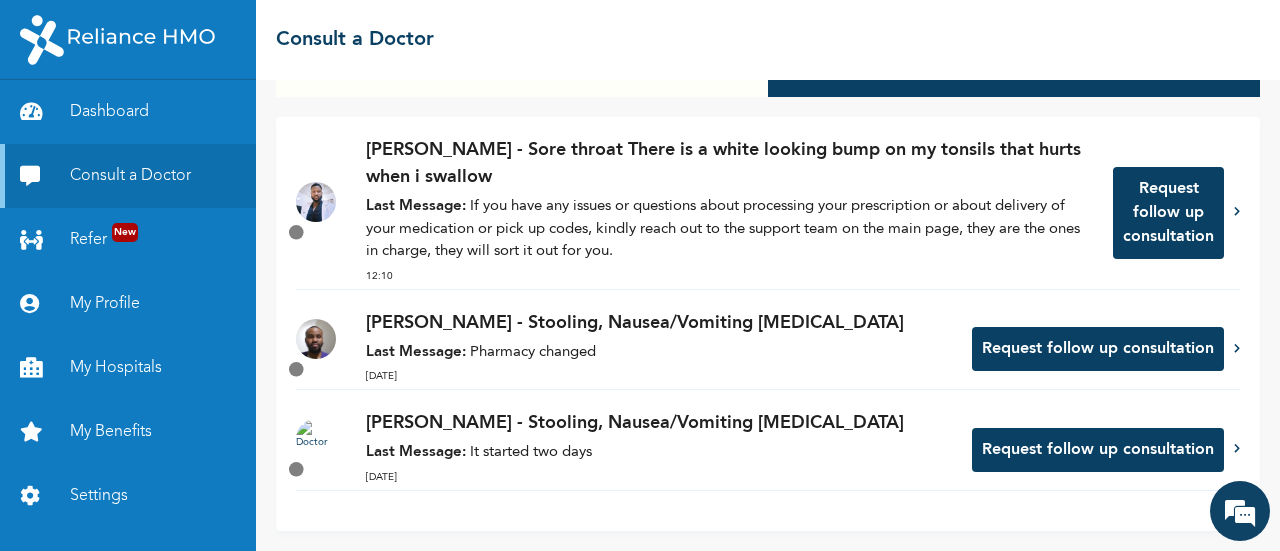 click on "Last Message:   If you have any issues or questions about processing your prescription or about delivery of your medication or pick up codes, kindly reach out to the support team on the main page, they are the ones in charge, they will sort it out for you." at bounding box center (729, 230) 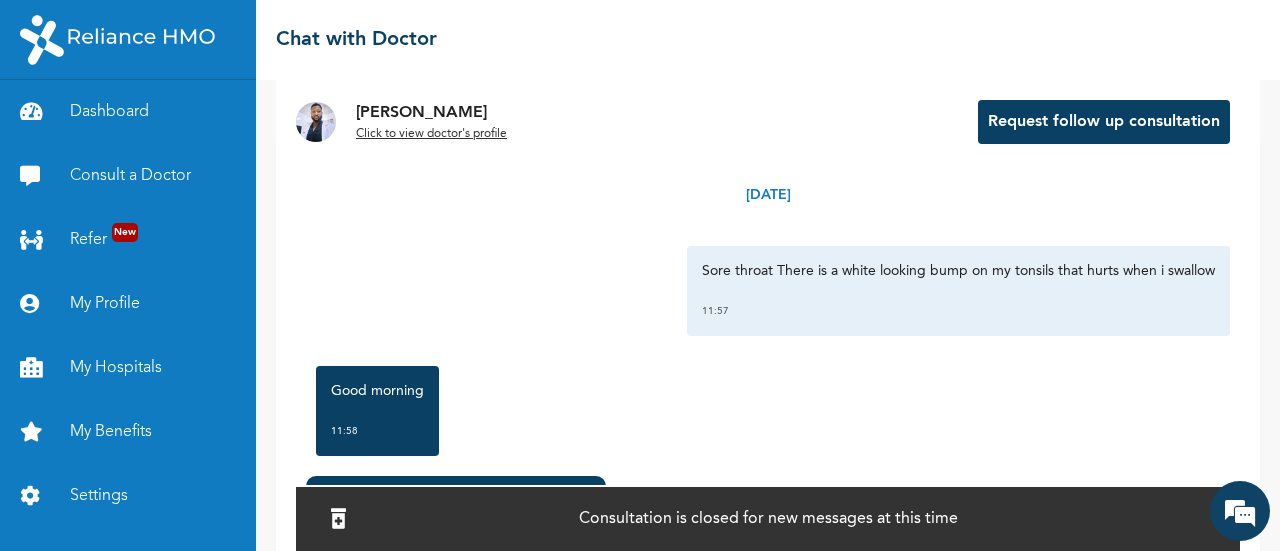 scroll, scrollTop: 104, scrollLeft: 0, axis: vertical 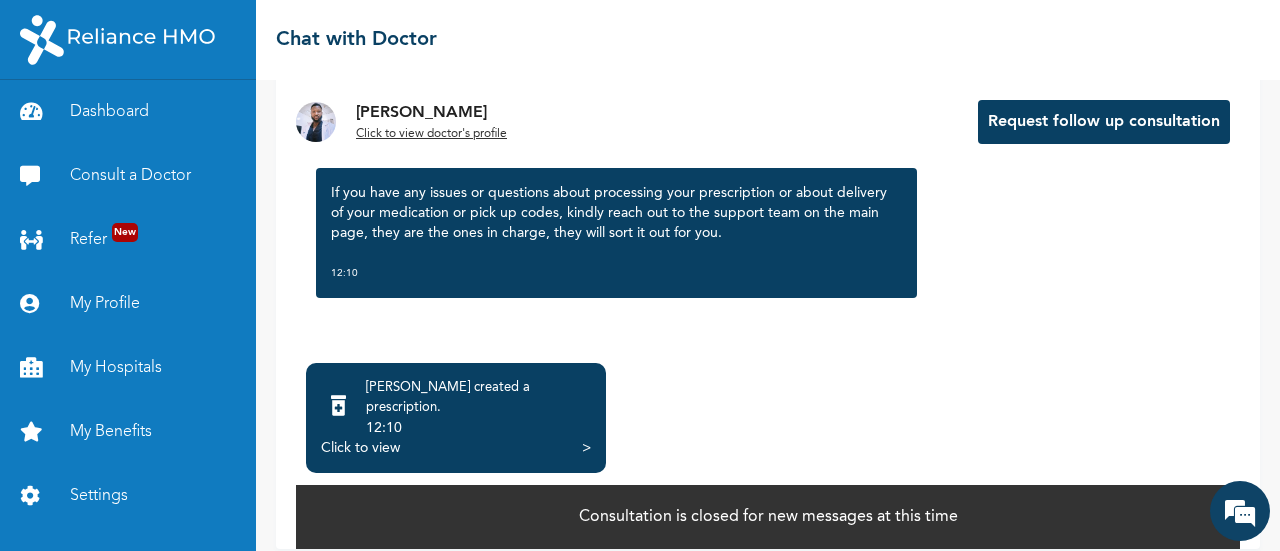 click on "Click to view" at bounding box center (360, 448) 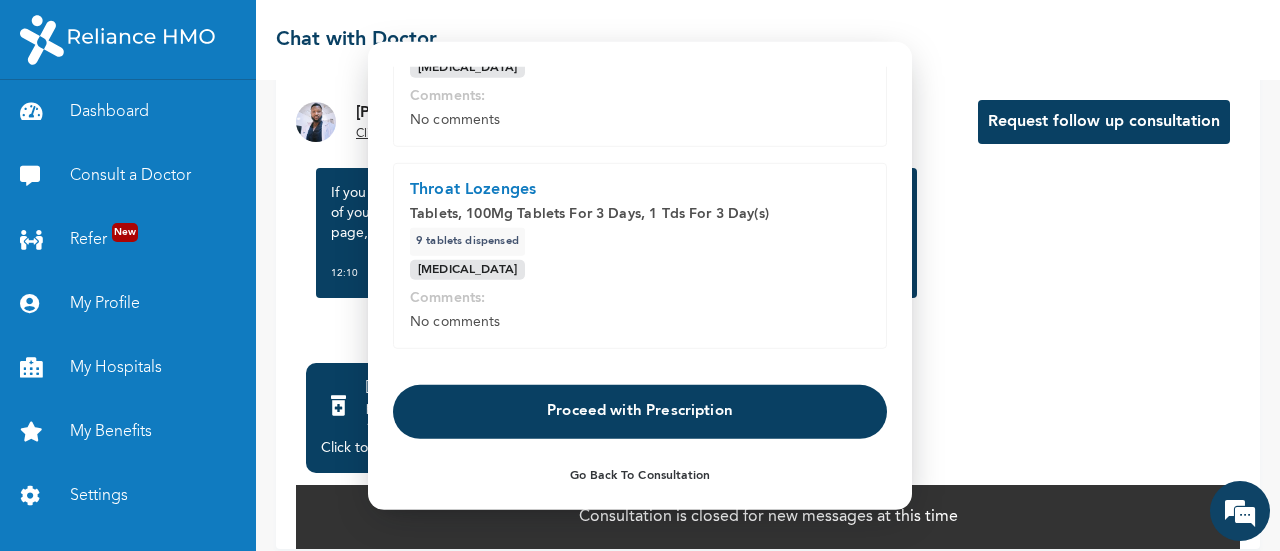 scroll, scrollTop: 404, scrollLeft: 0, axis: vertical 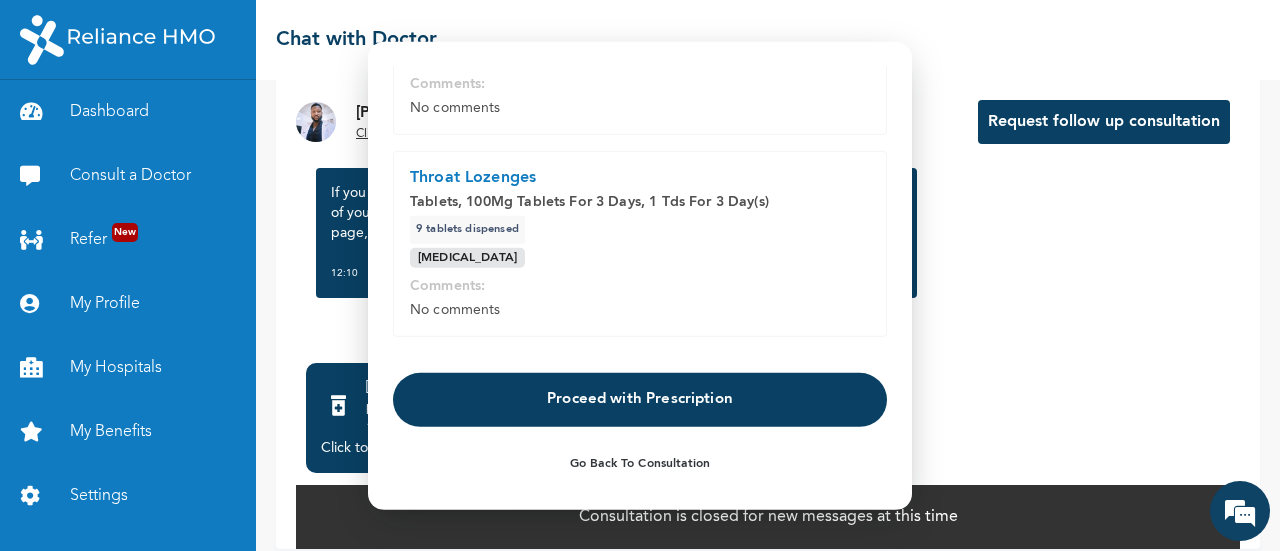 click on "Proceed with Prescription" at bounding box center (640, 400) 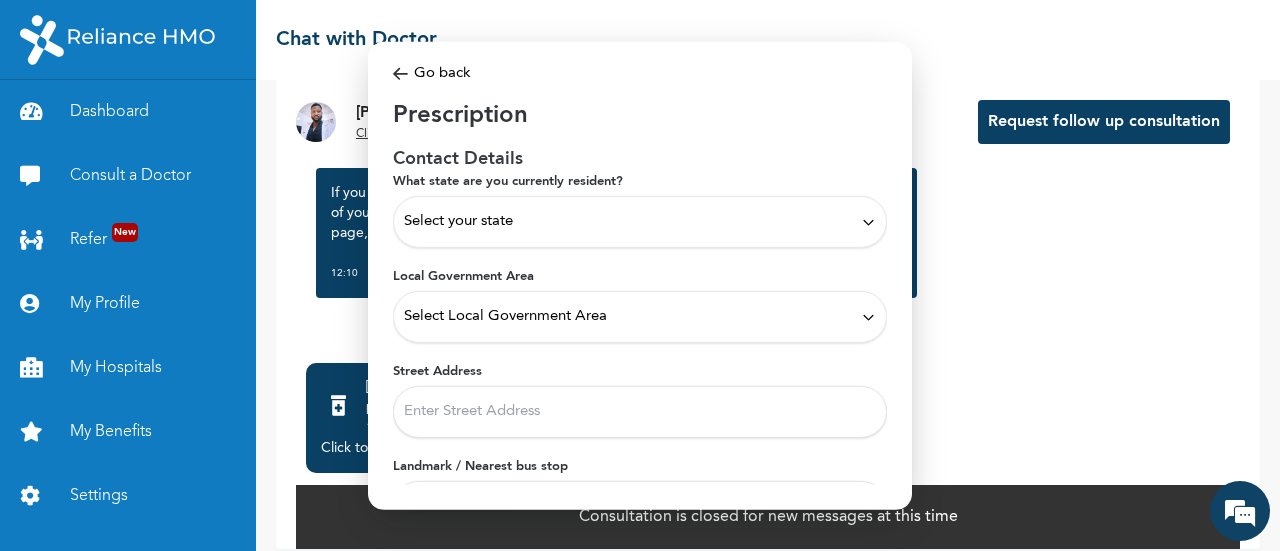 scroll, scrollTop: 0, scrollLeft: 0, axis: both 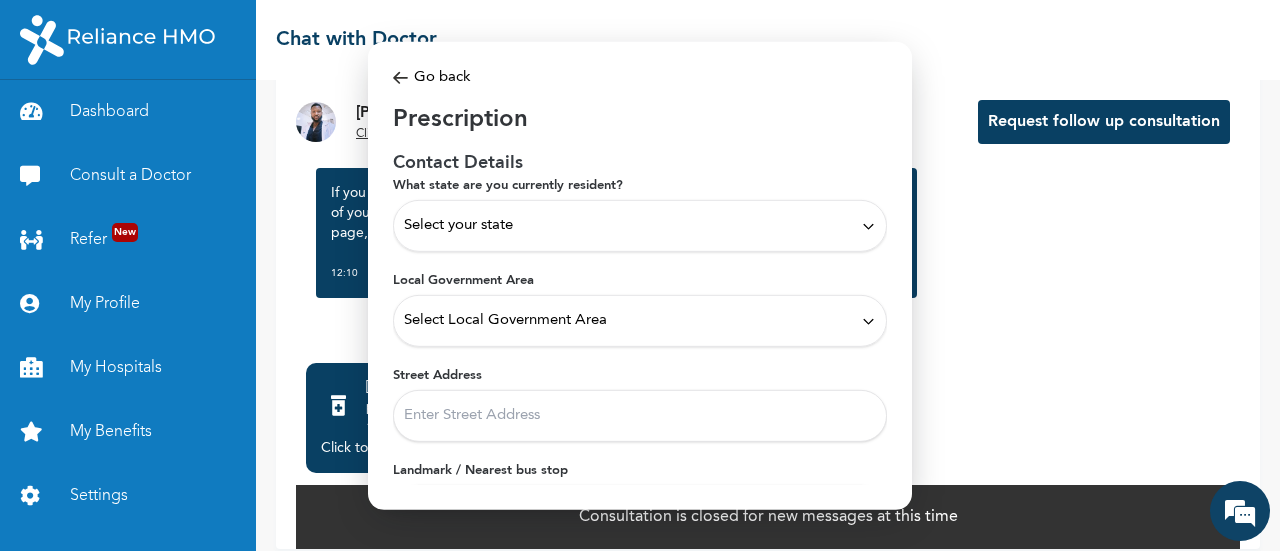 click on "Select your state" at bounding box center (640, 226) 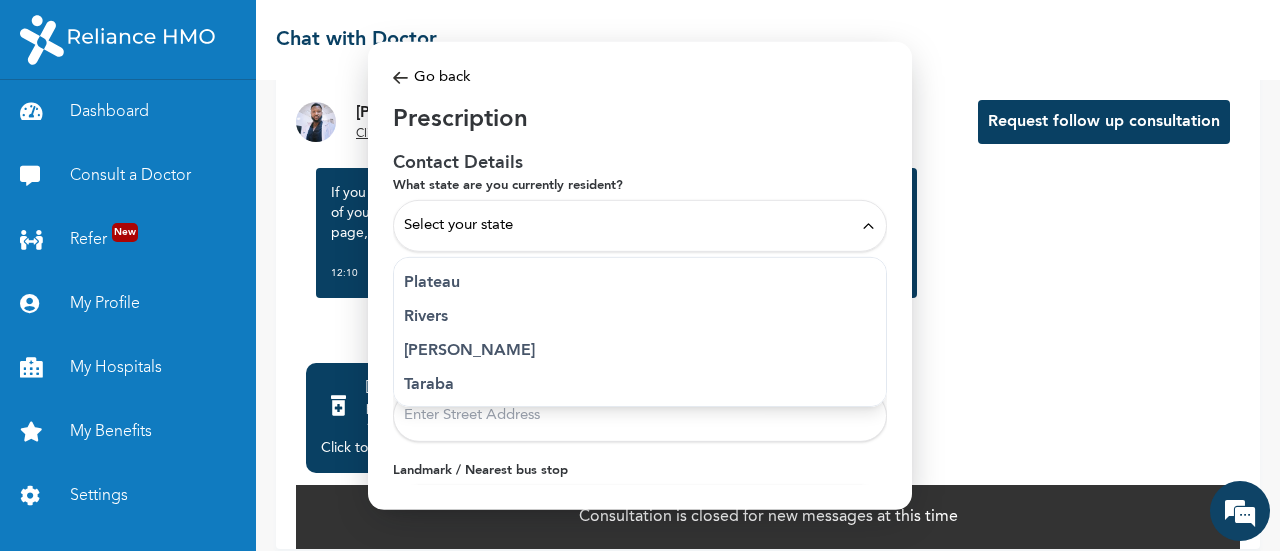 scroll, scrollTop: 1129, scrollLeft: 0, axis: vertical 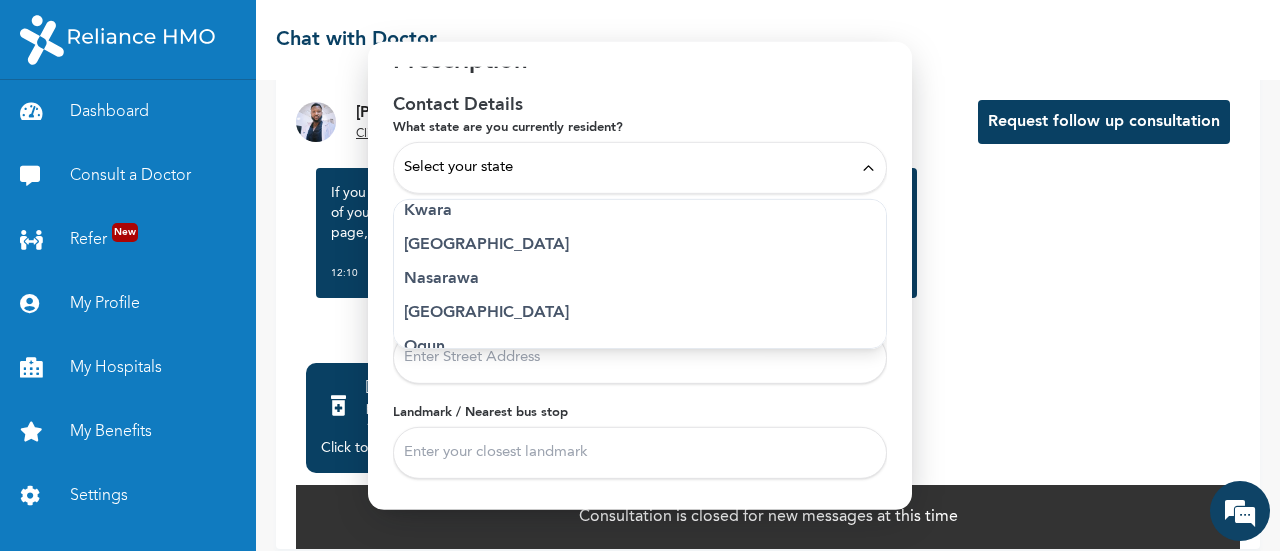 drag, startPoint x: 722, startPoint y: 297, endPoint x: 437, endPoint y: 249, distance: 289.01385 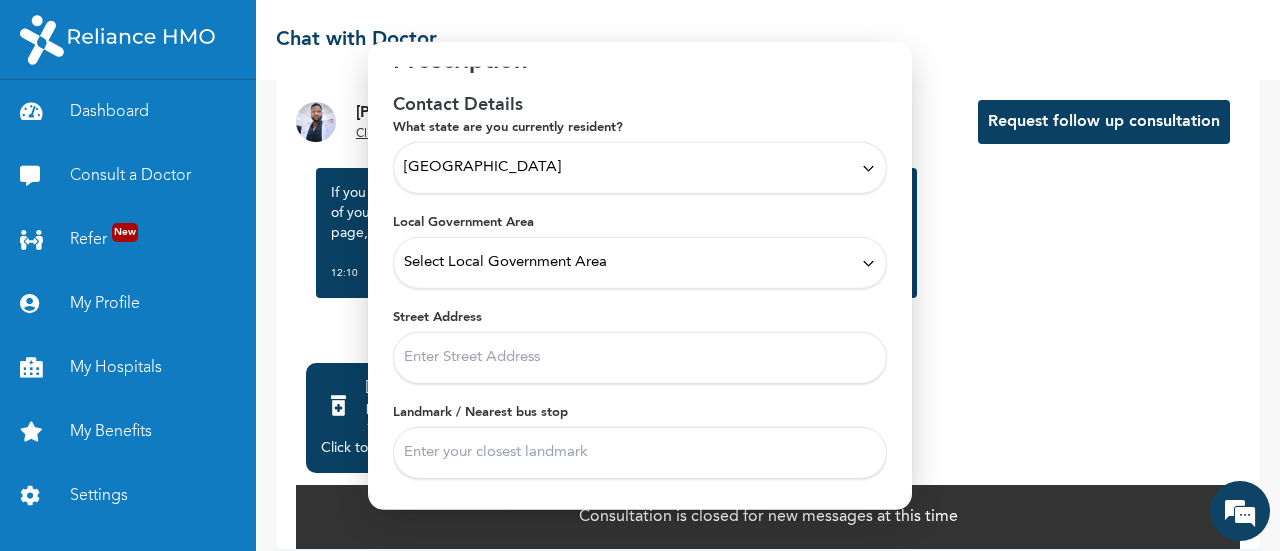click on "Select Local Government Area" at bounding box center (640, 263) 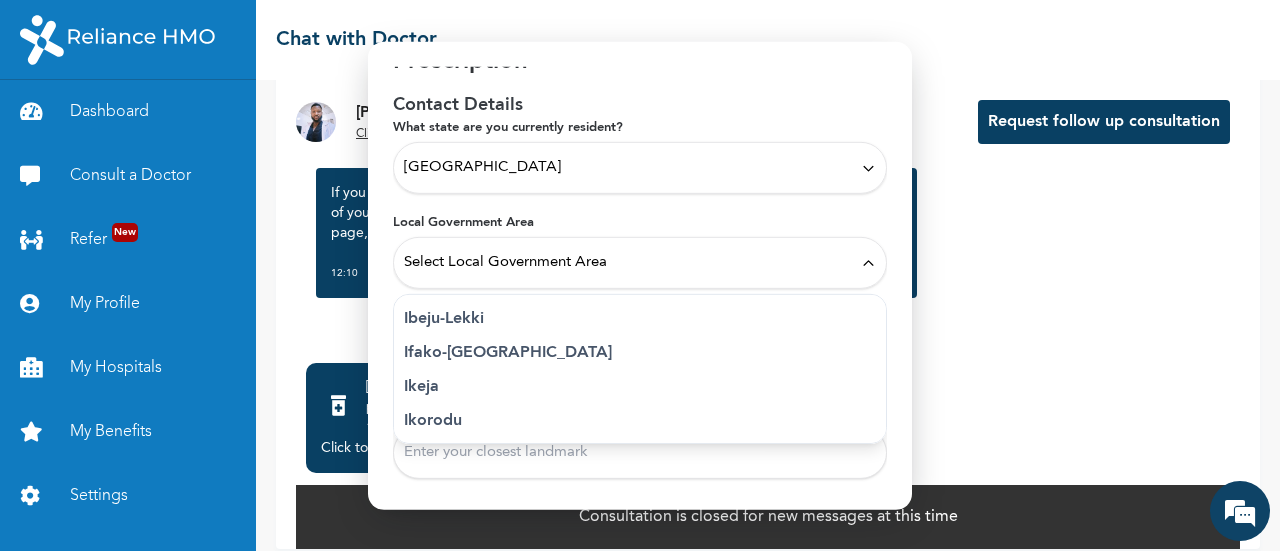 scroll, scrollTop: 276, scrollLeft: 0, axis: vertical 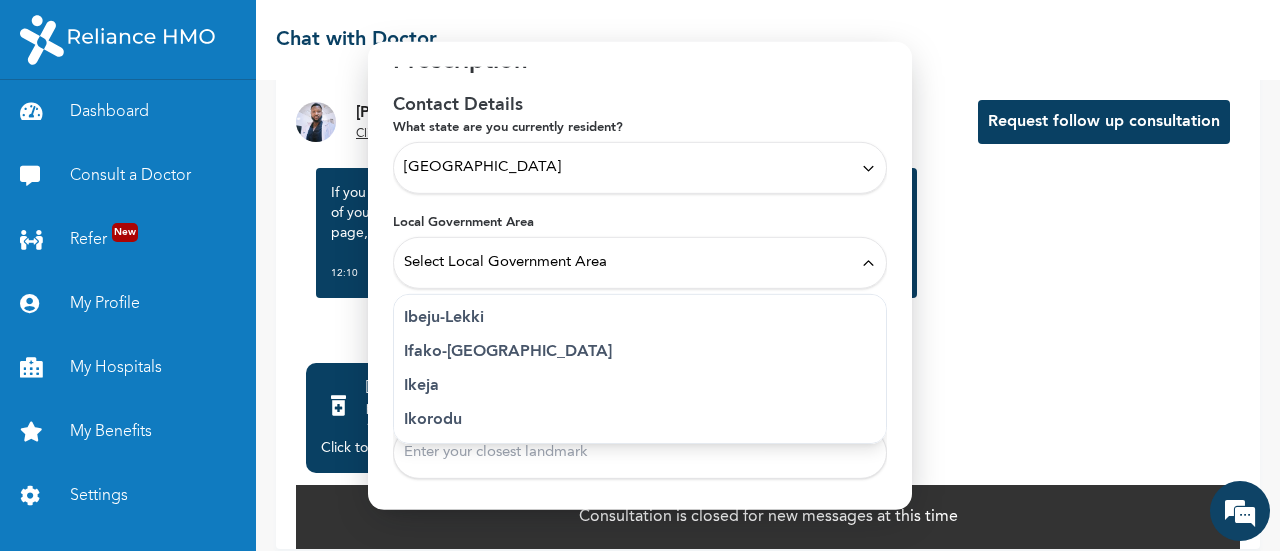 click on "Ifako-Ijaiye" at bounding box center (640, 352) 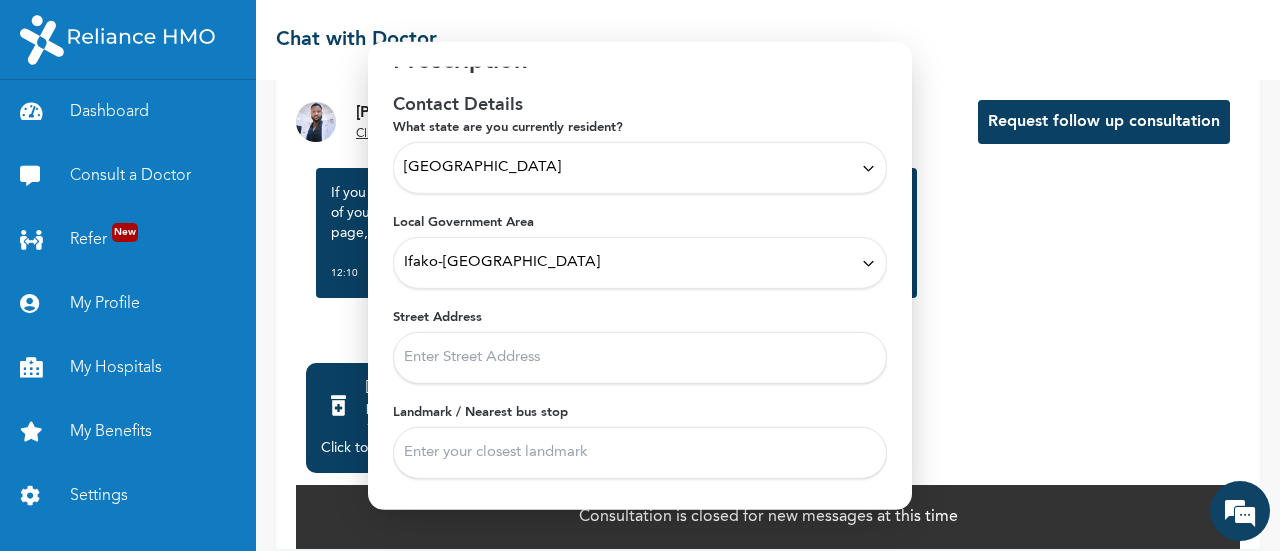 click on "Street Address" at bounding box center [640, 358] 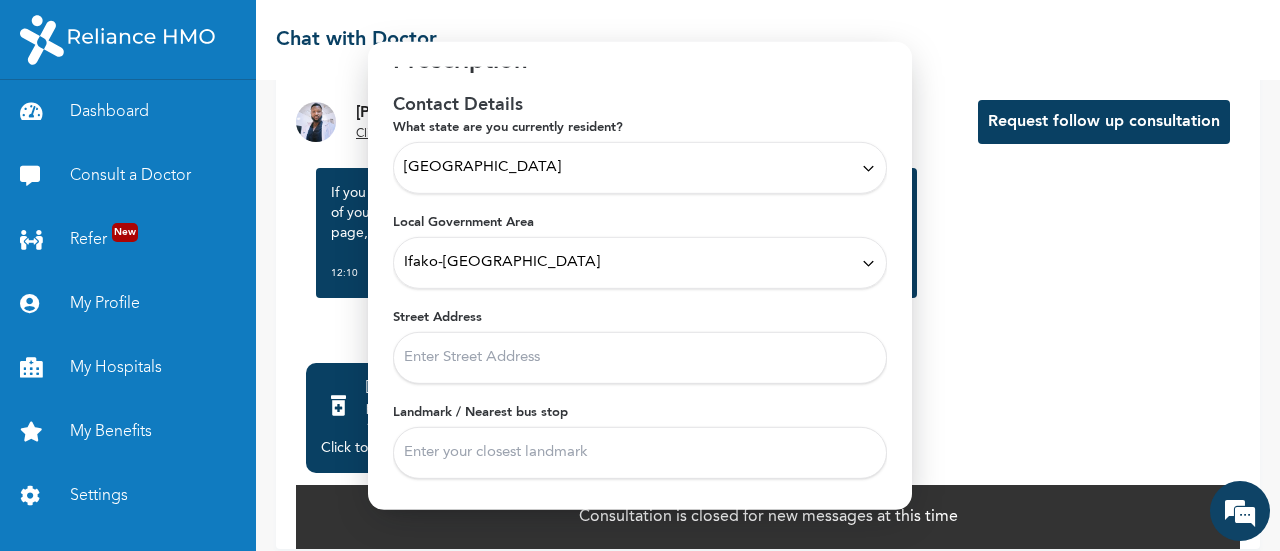 type on "No 12, Ashorobi street" 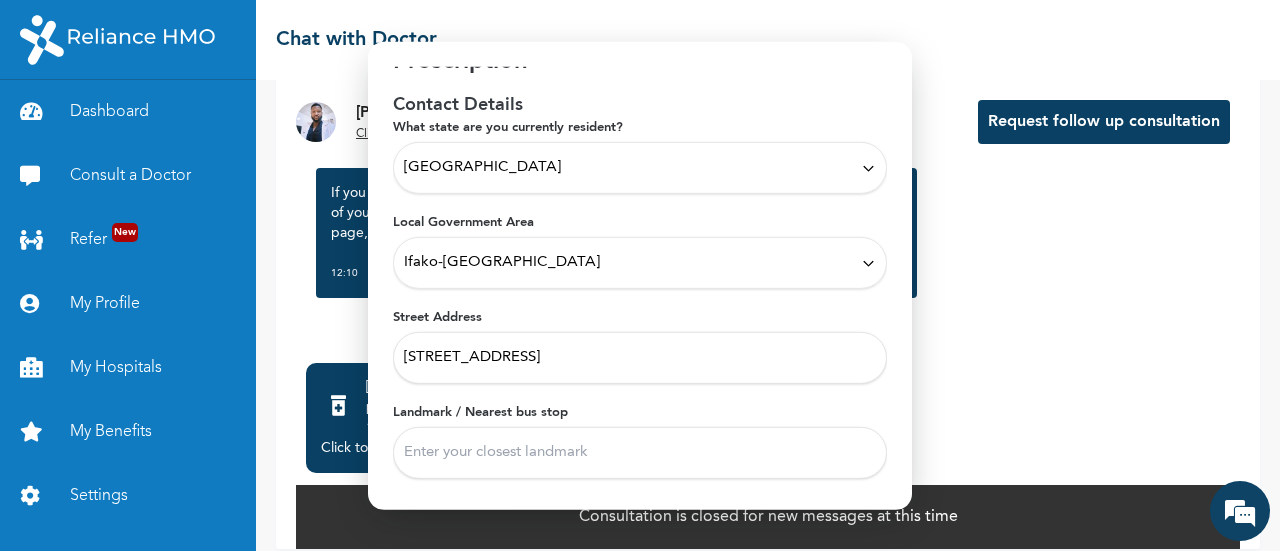 click on "Landmark / Nearest bus stop" at bounding box center (640, 453) 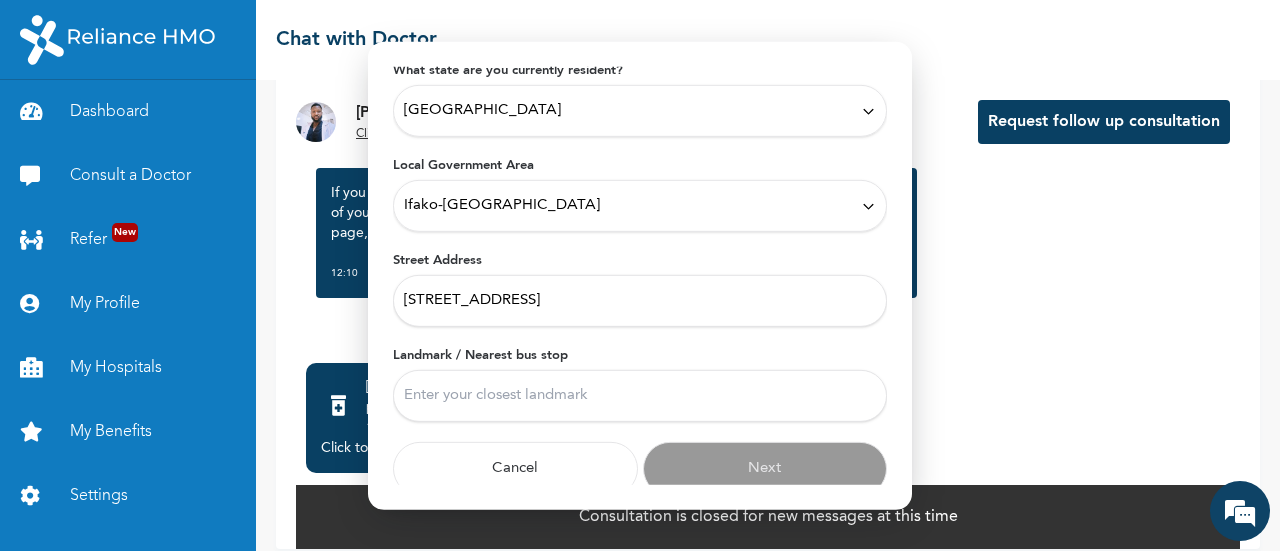 scroll, scrollTop: 123, scrollLeft: 0, axis: vertical 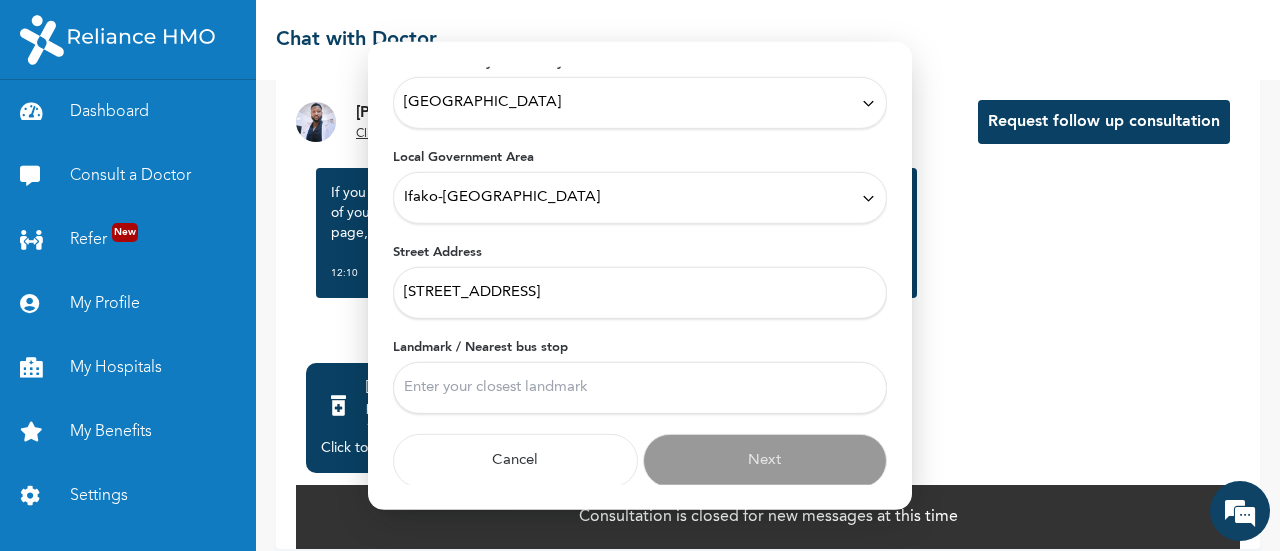 click on "Landmark / Nearest bus stop" at bounding box center [640, 388] 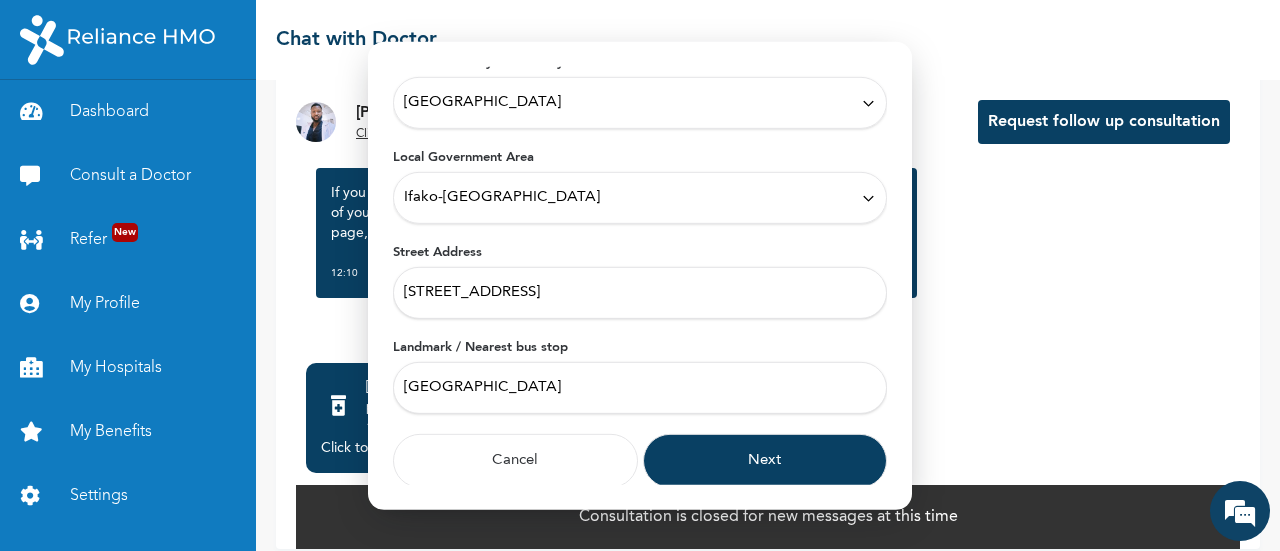 type on "Oyemekun road" 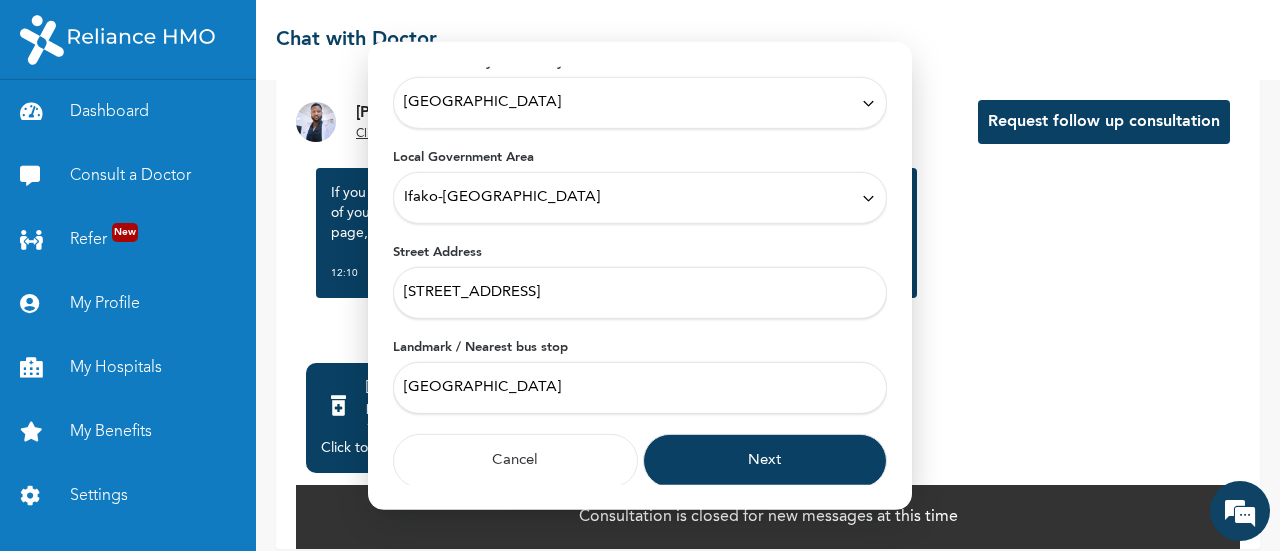 click on "Next" at bounding box center [765, 461] 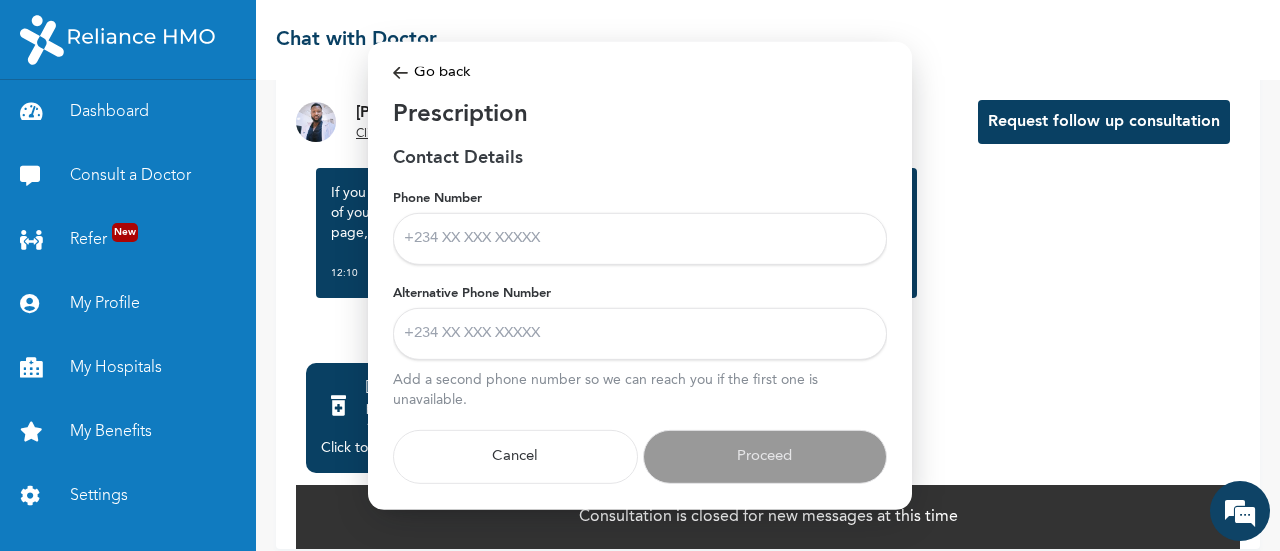scroll, scrollTop: 18, scrollLeft: 0, axis: vertical 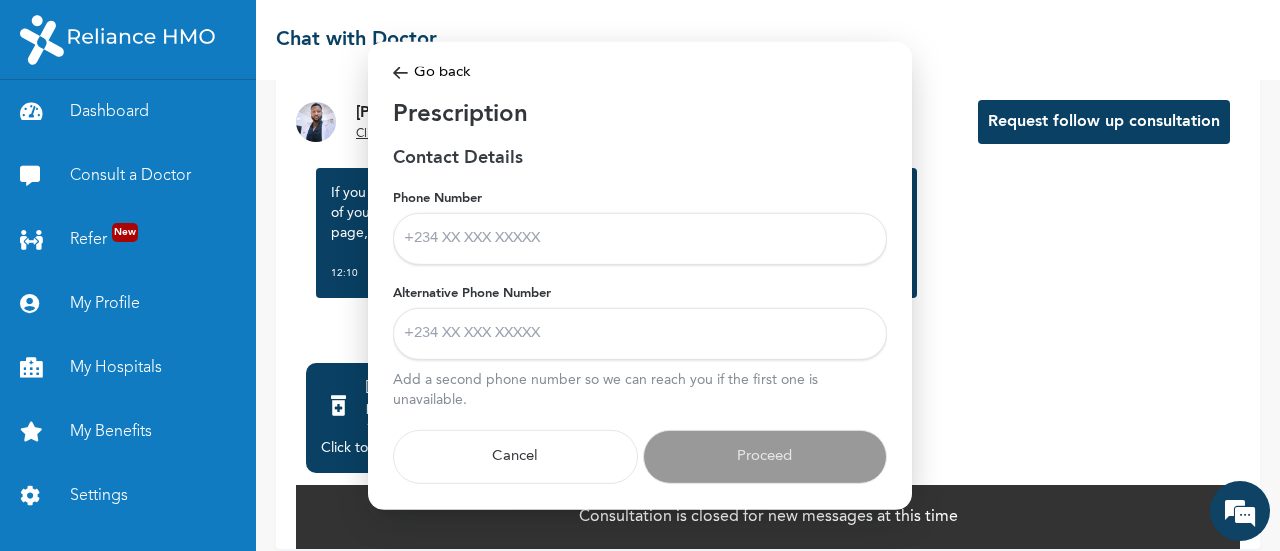 click on "Phone Number" at bounding box center (640, 239) 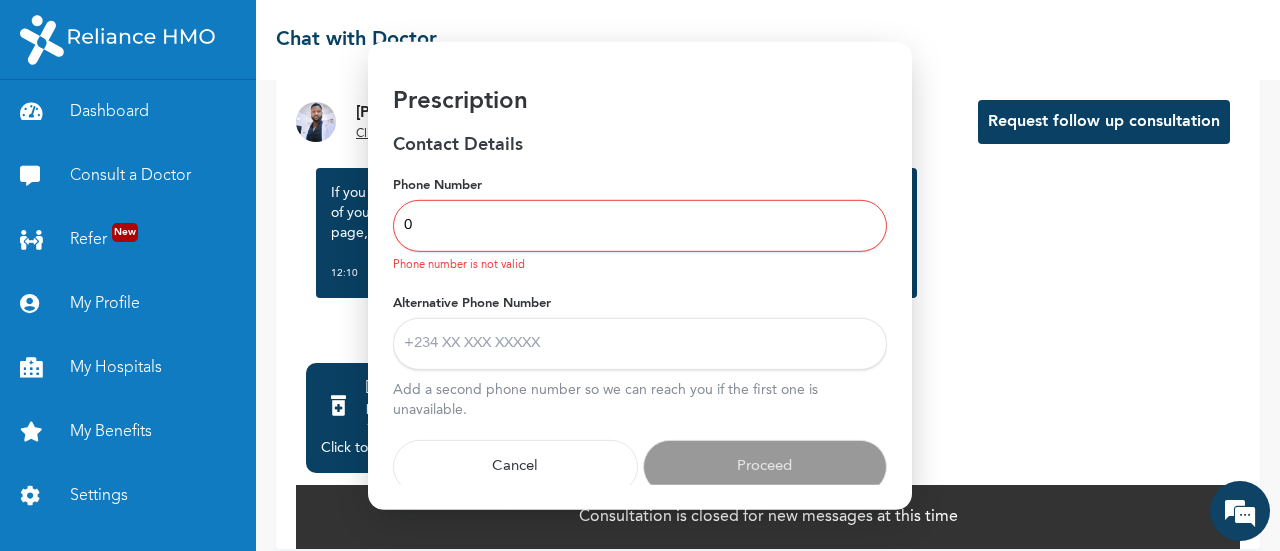 type on "08102376403" 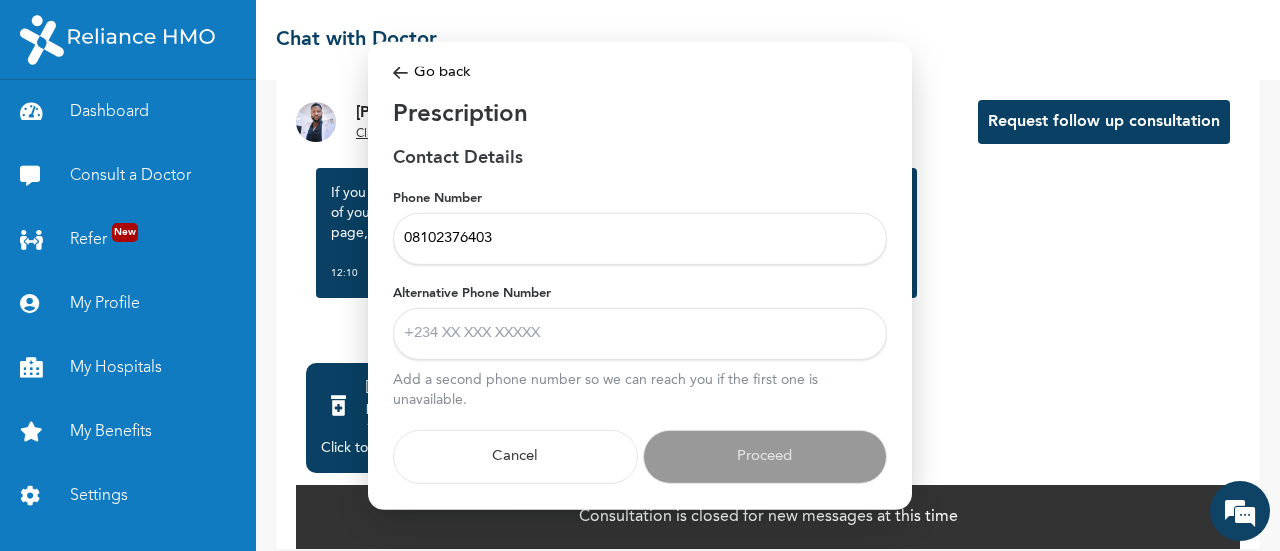 click on "Alternative Phone Number" at bounding box center (640, 334) 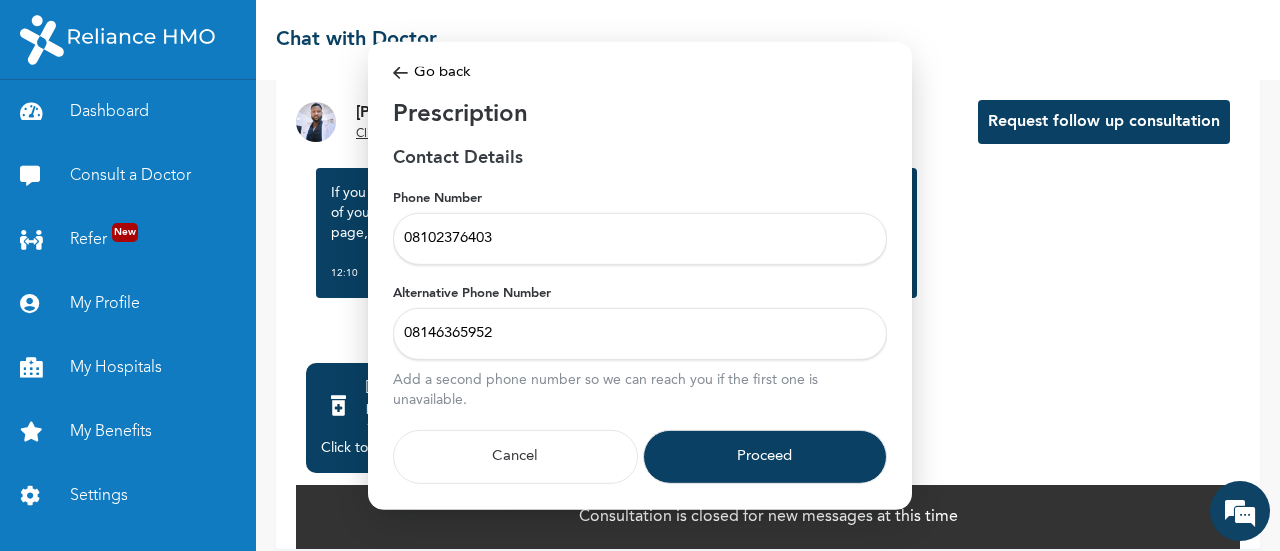 type on "08146365952" 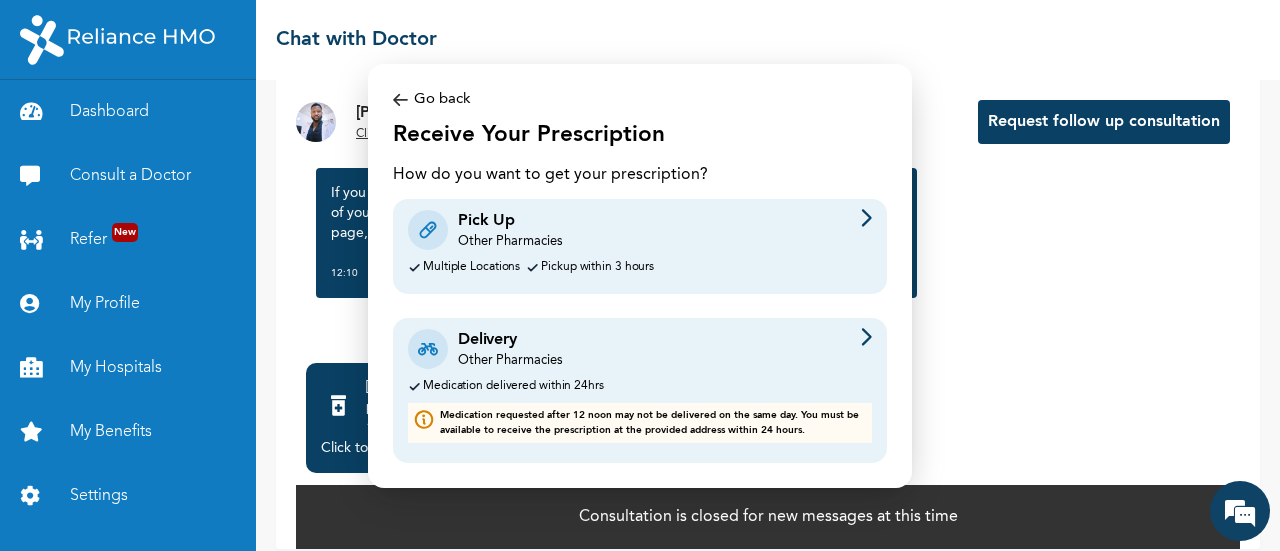 scroll, scrollTop: 0, scrollLeft: 0, axis: both 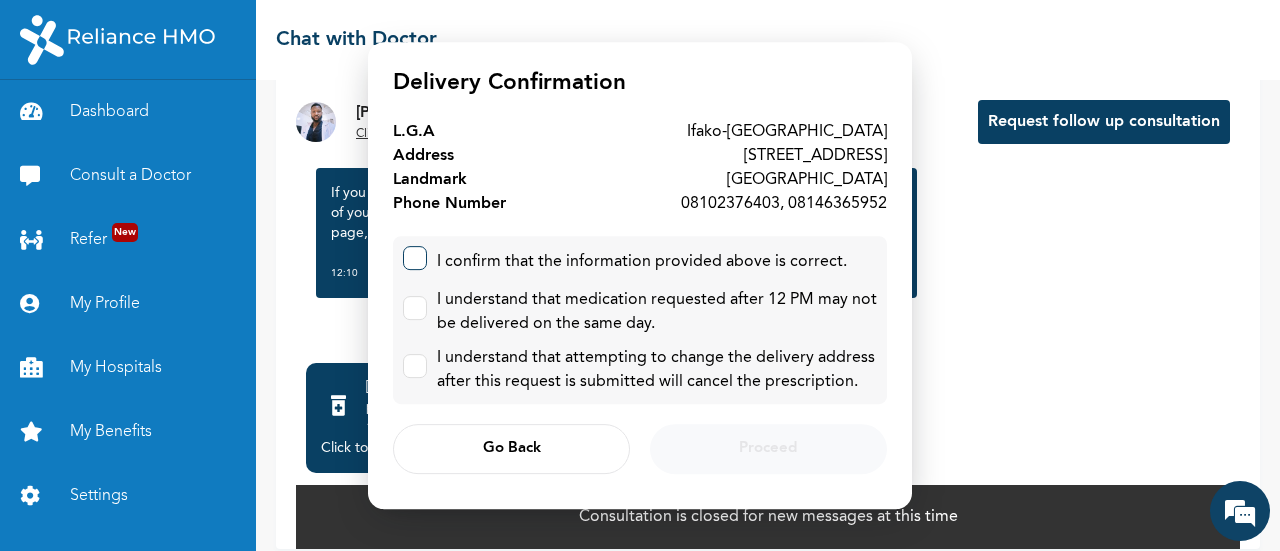 click at bounding box center [415, 258] 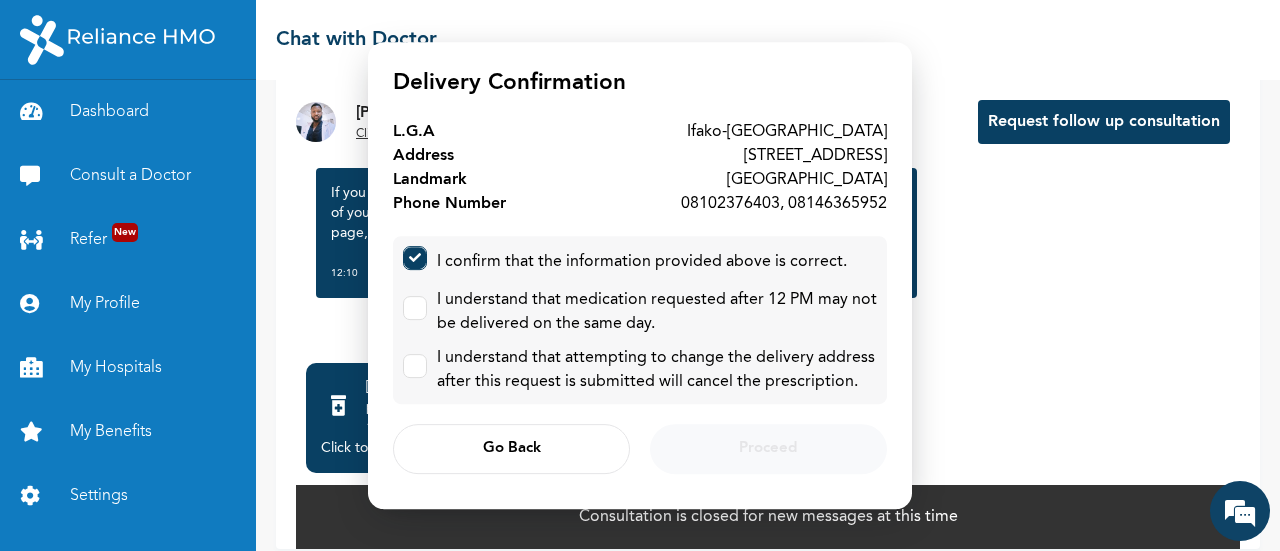 checkbox on "true" 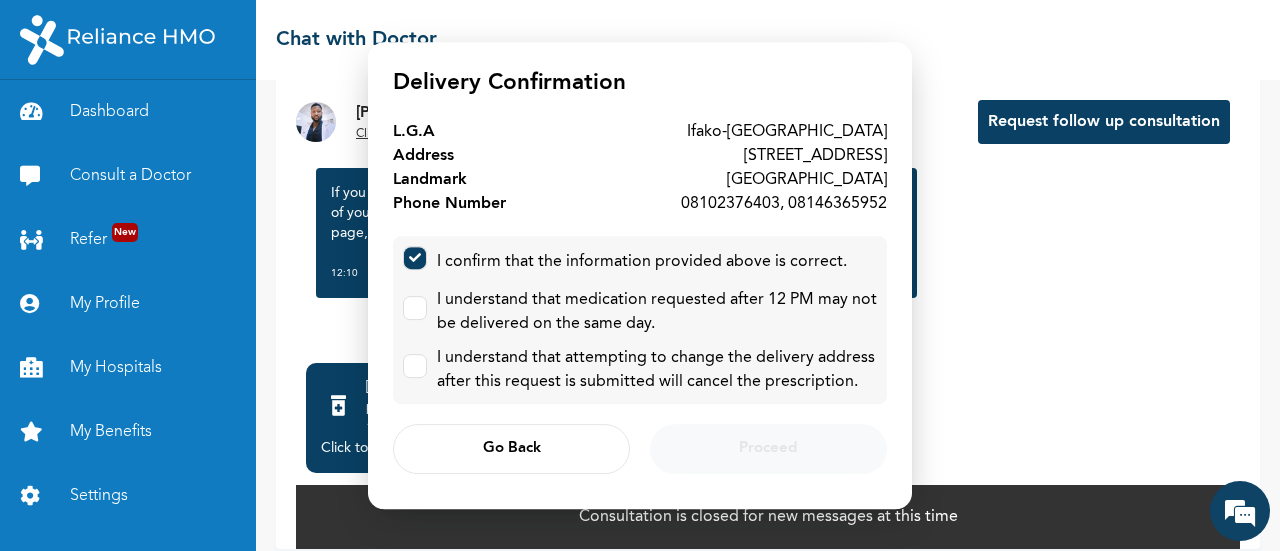 click on "I confirm that the information provided above is correct. I understand that medication requested after 12 PM may not be delivered on the same day. I understand that attempting to change the delivery address after this request is submitted will cancel the prescription." at bounding box center [640, 320] 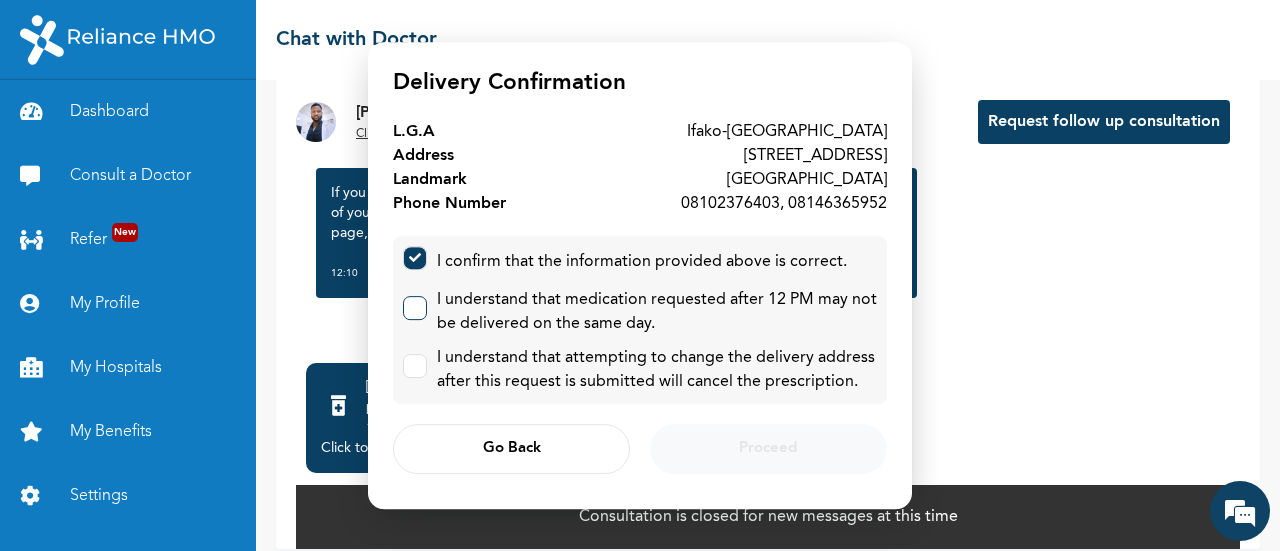 click at bounding box center (415, 308) 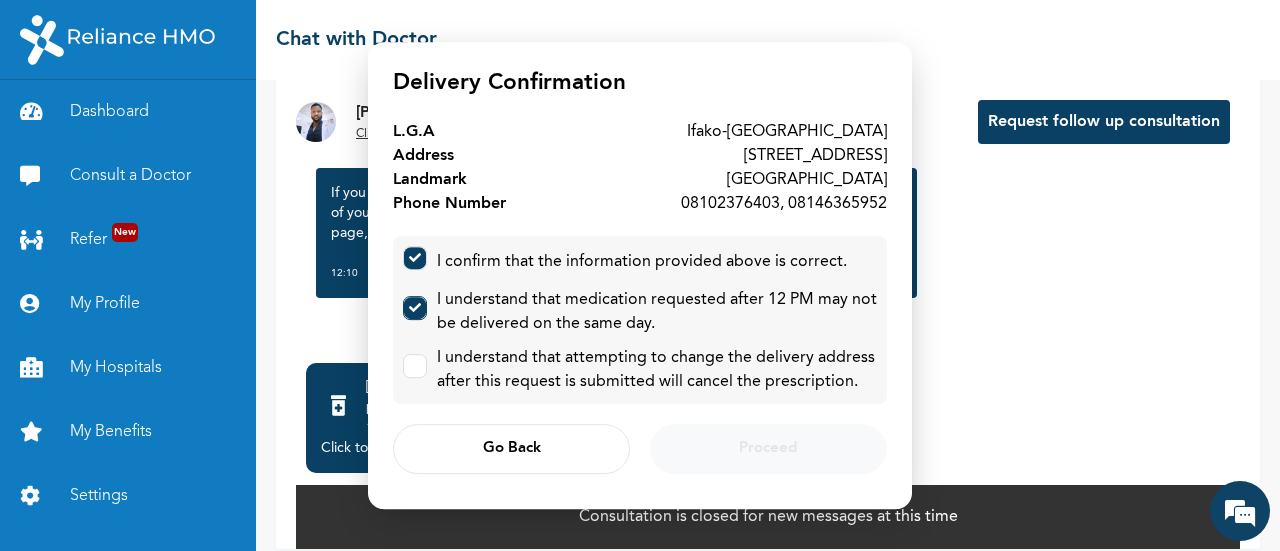 checkbox on "true" 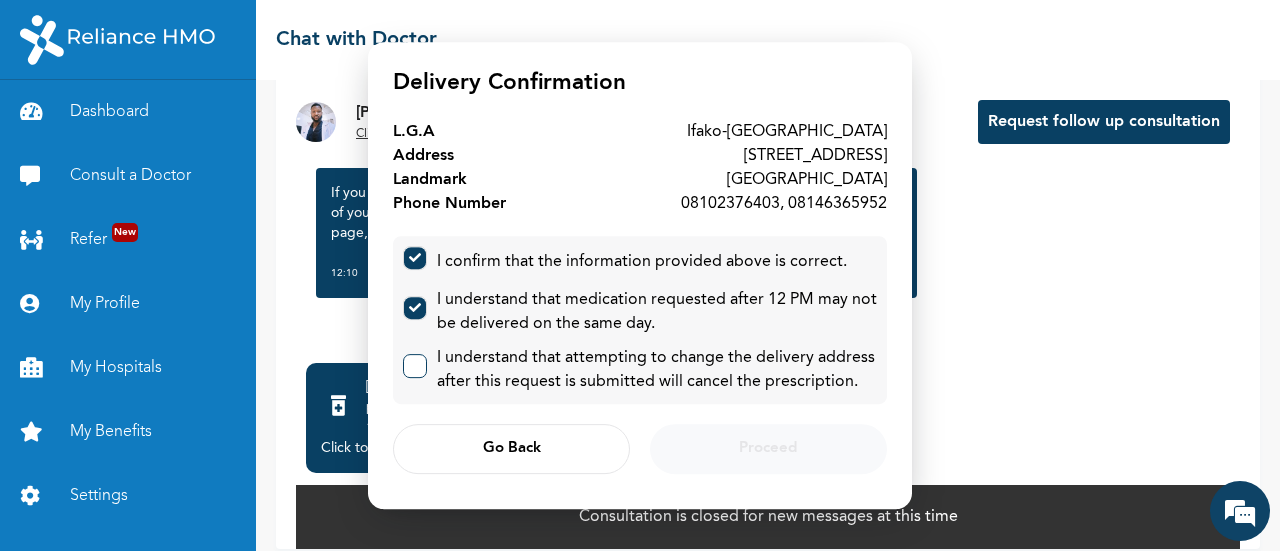 click at bounding box center [415, 366] 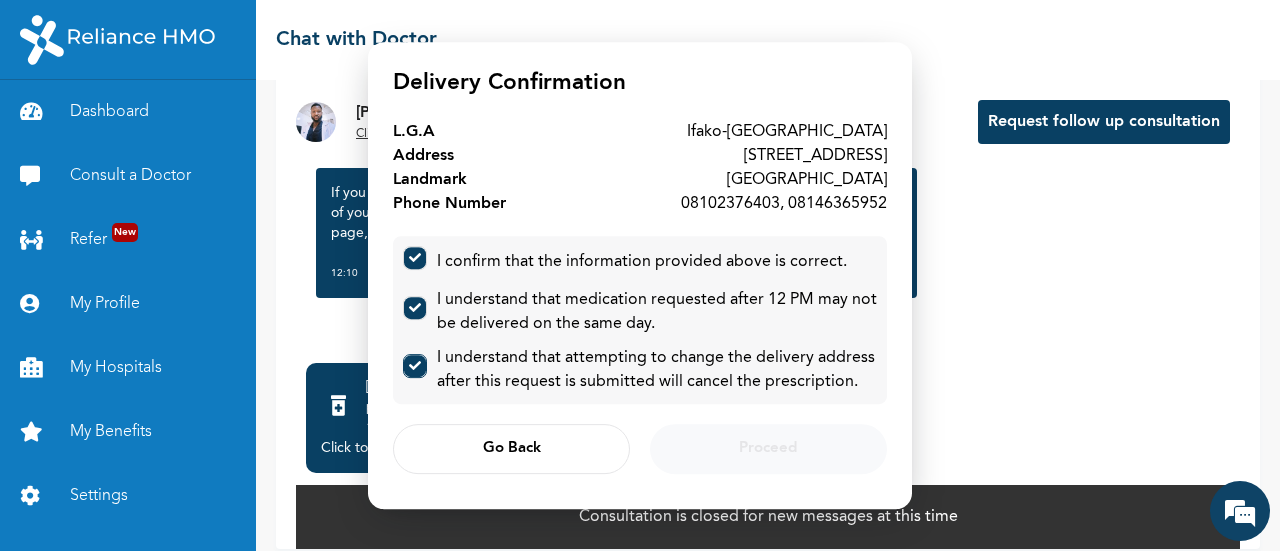 checkbox on "true" 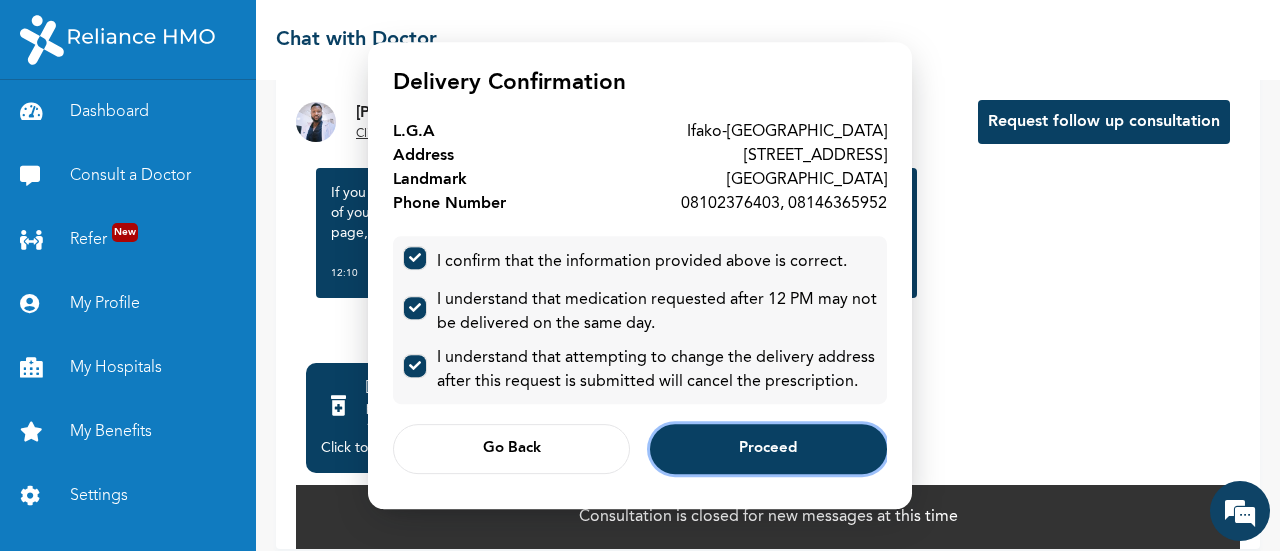click on "Proceed" at bounding box center [768, 449] 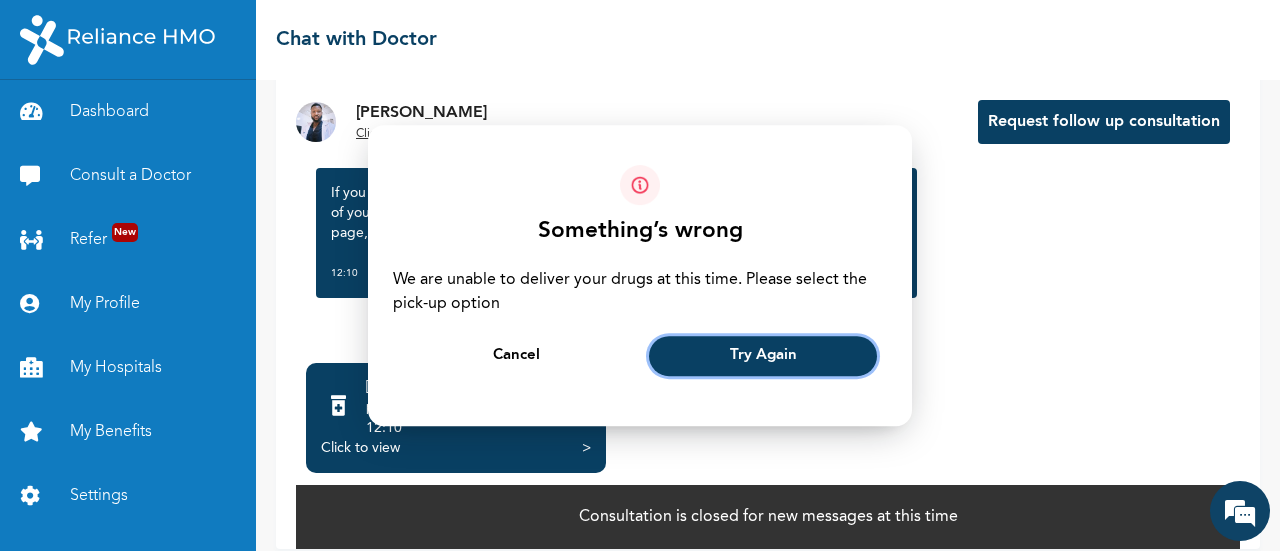 click on "Try Again" at bounding box center [763, 356] 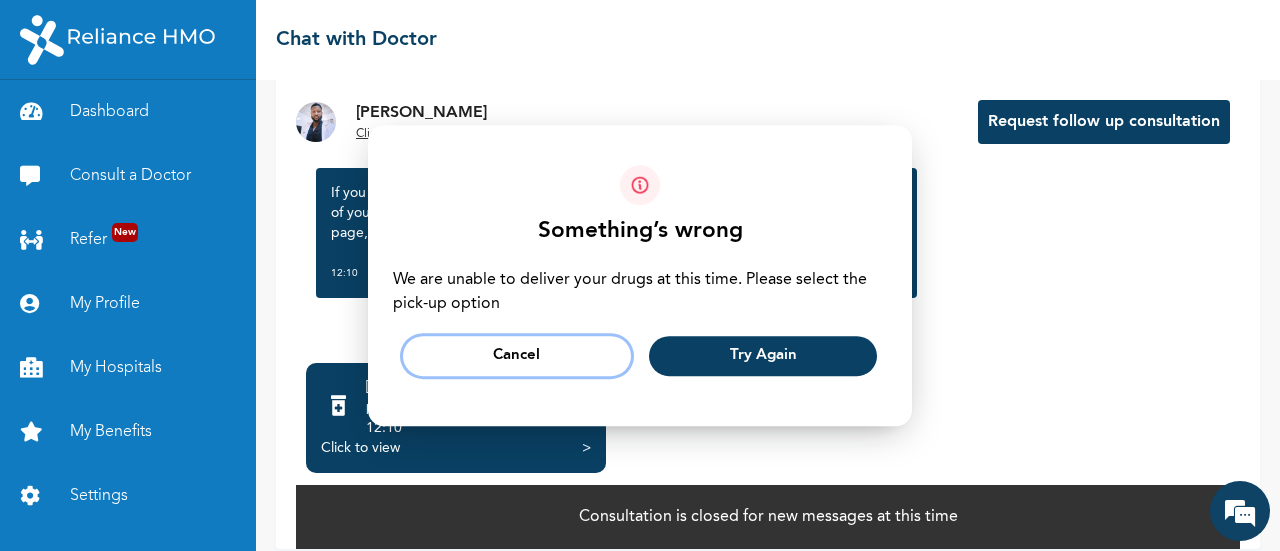 click on "Cancel" at bounding box center [516, 356] 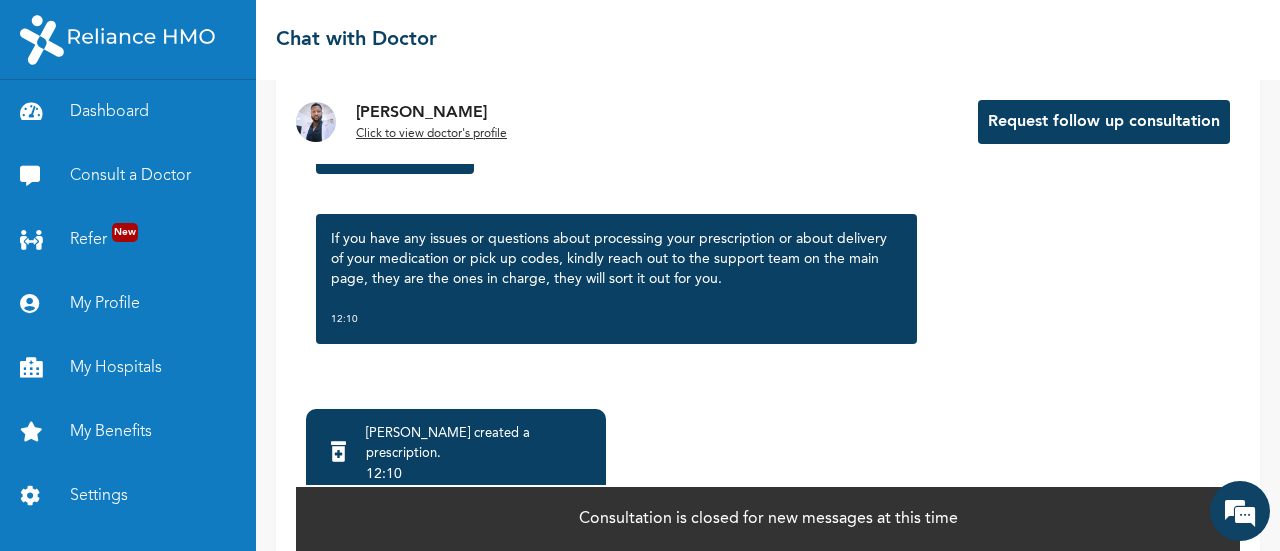 scroll, scrollTop: 162, scrollLeft: 0, axis: vertical 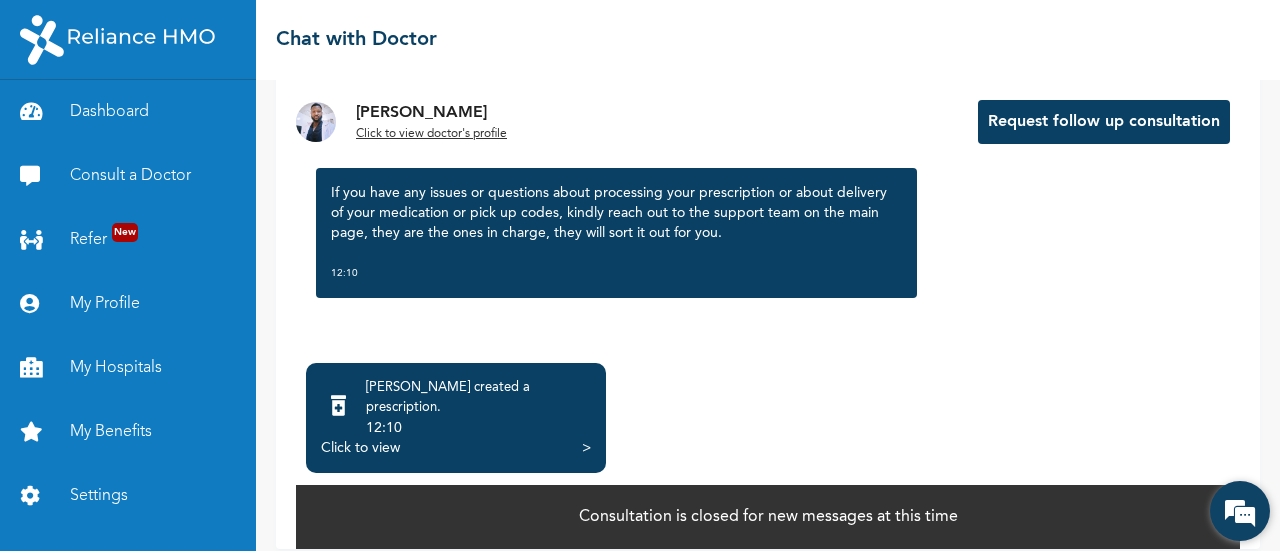 click at bounding box center (1240, 511) 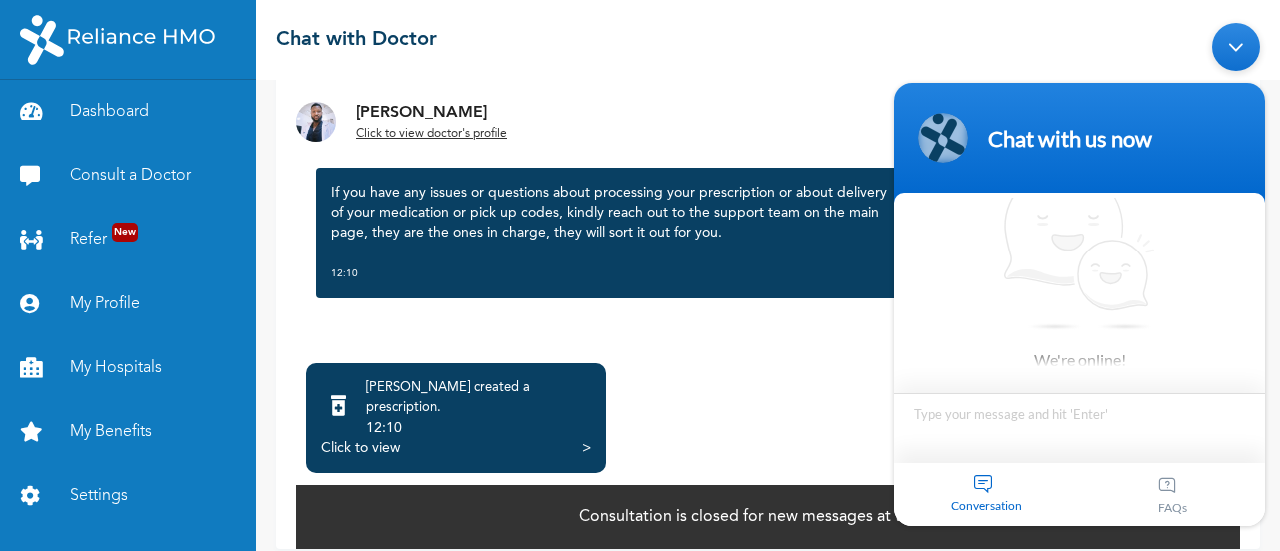 scroll, scrollTop: 14, scrollLeft: 0, axis: vertical 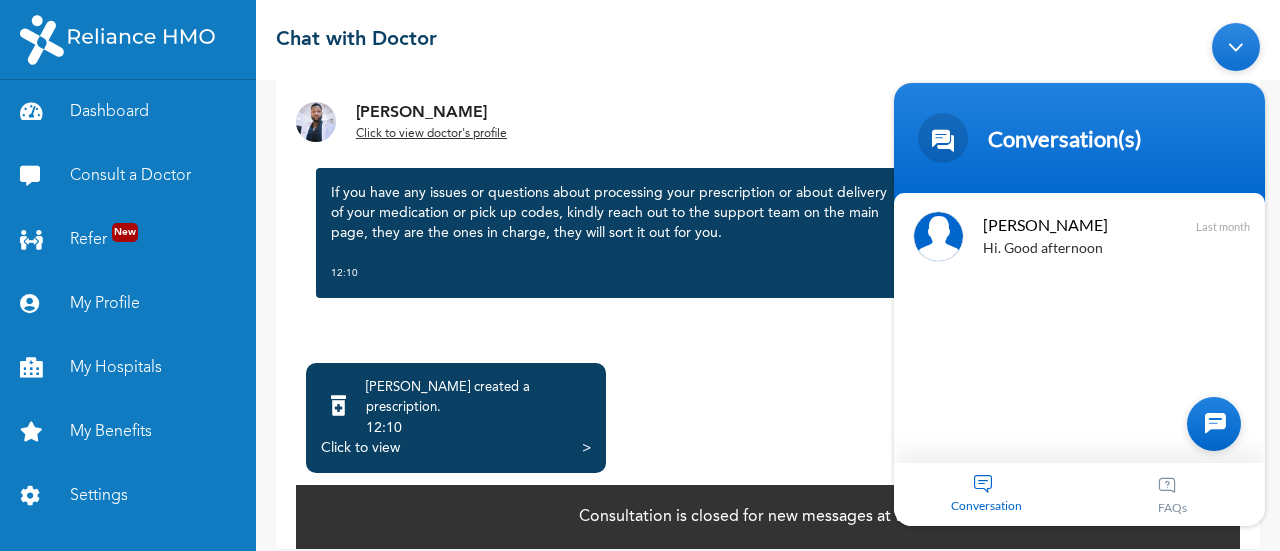 click at bounding box center (1214, 423) 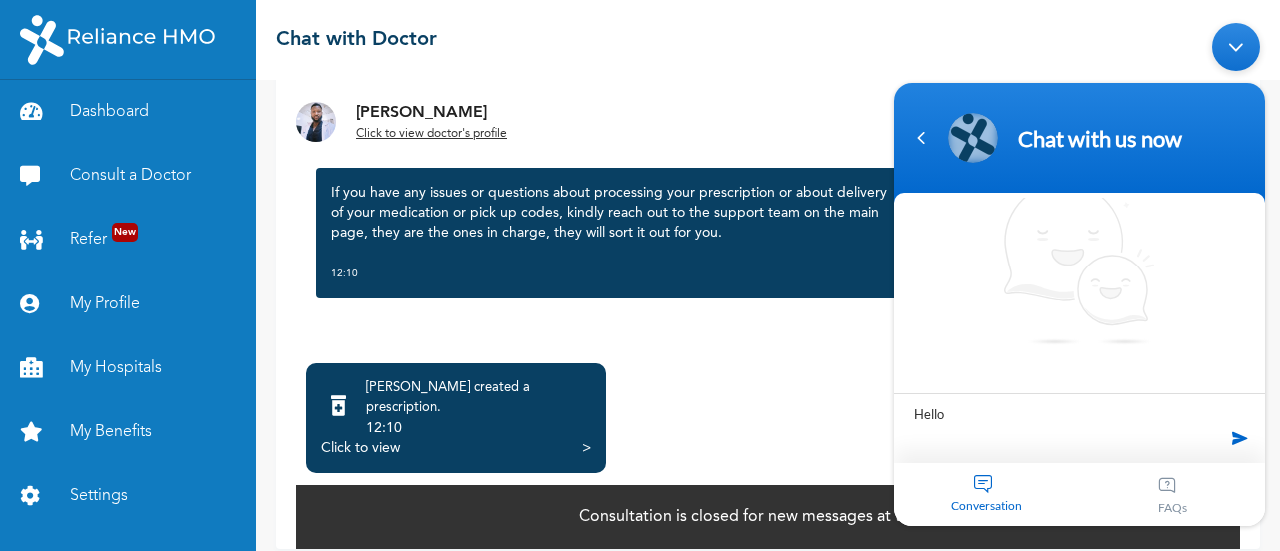 type on "Hello" 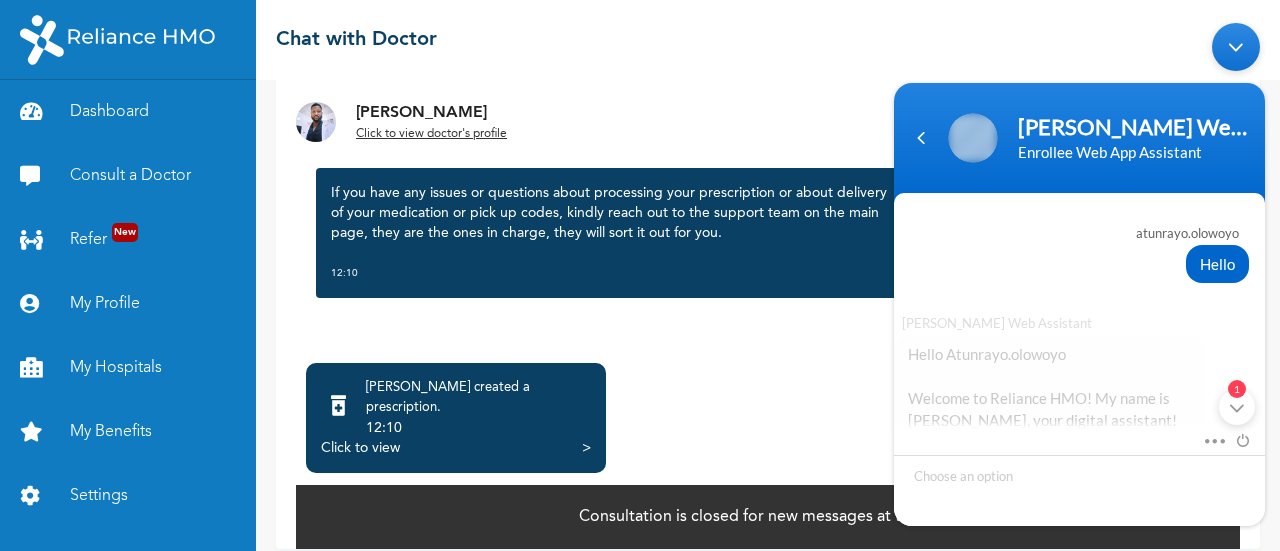 scroll, scrollTop: 348, scrollLeft: 0, axis: vertical 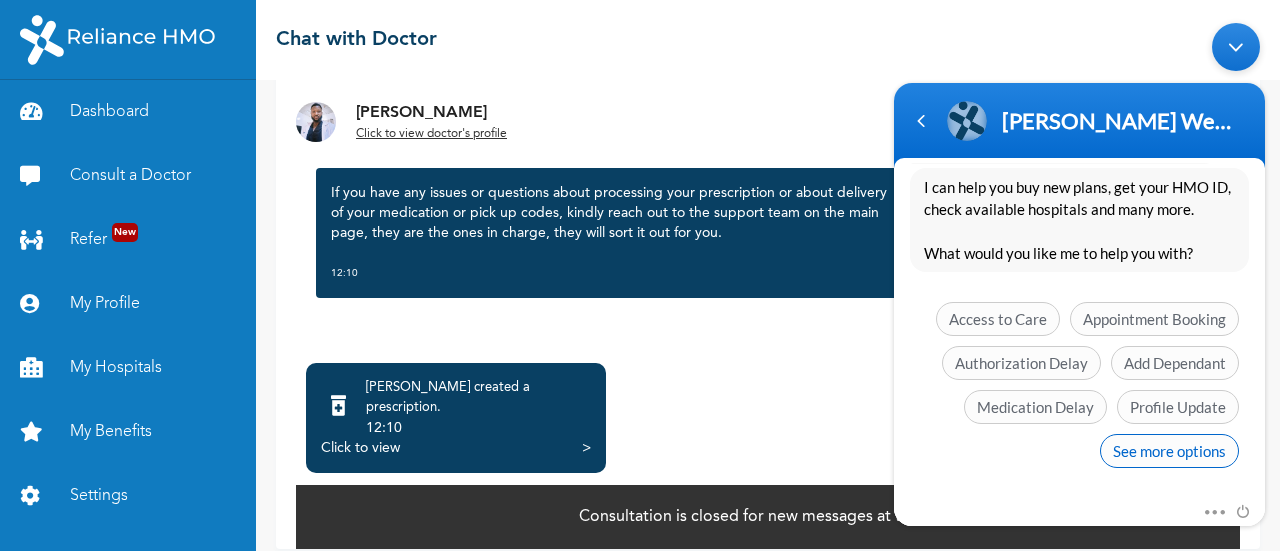 click on "See more options" at bounding box center (1169, 450) 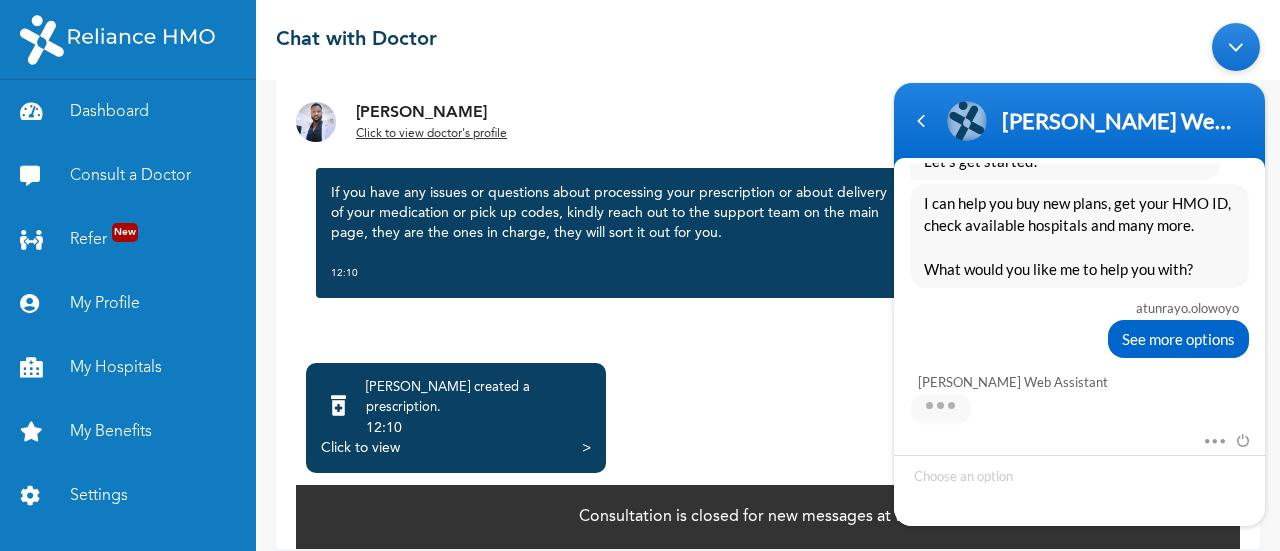 scroll, scrollTop: 718, scrollLeft: 0, axis: vertical 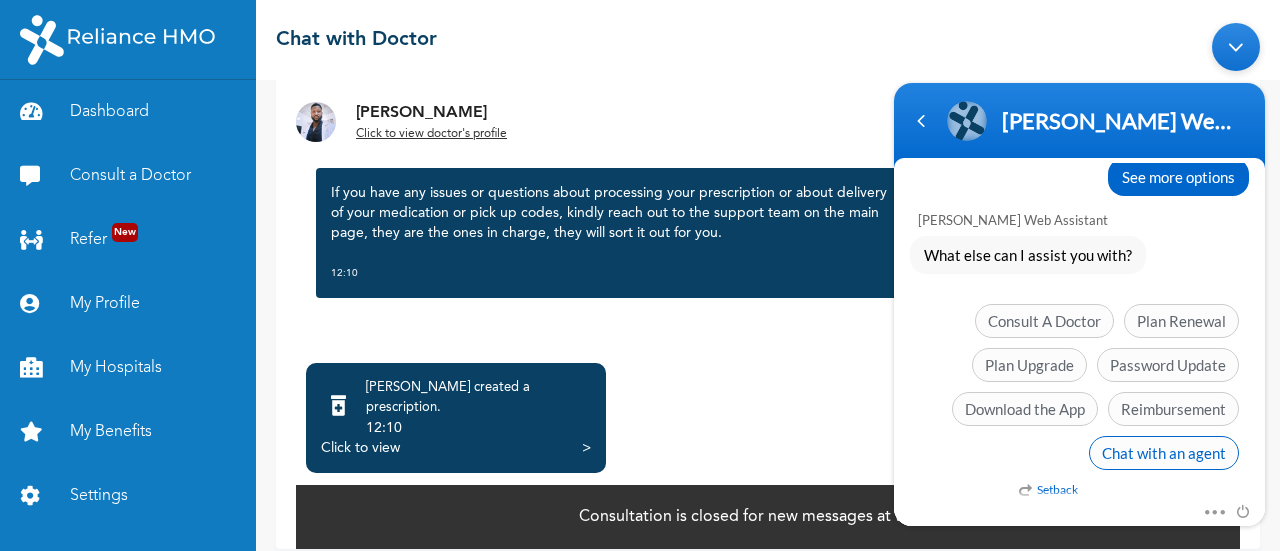 click on "Chat with an agent" at bounding box center (1164, 452) 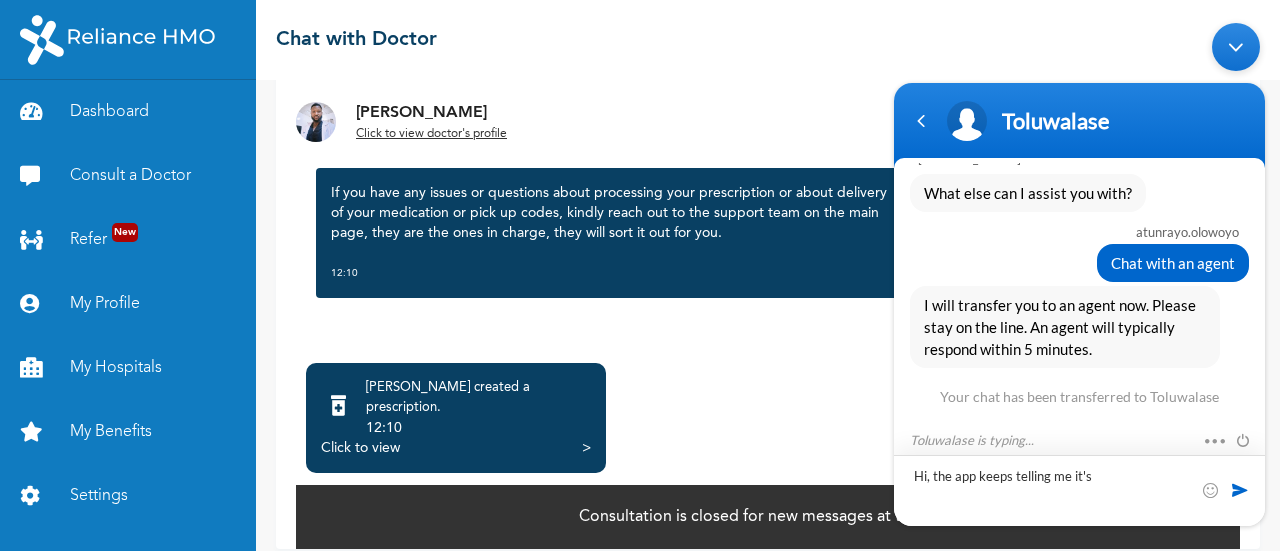 scroll, scrollTop: 960, scrollLeft: 0, axis: vertical 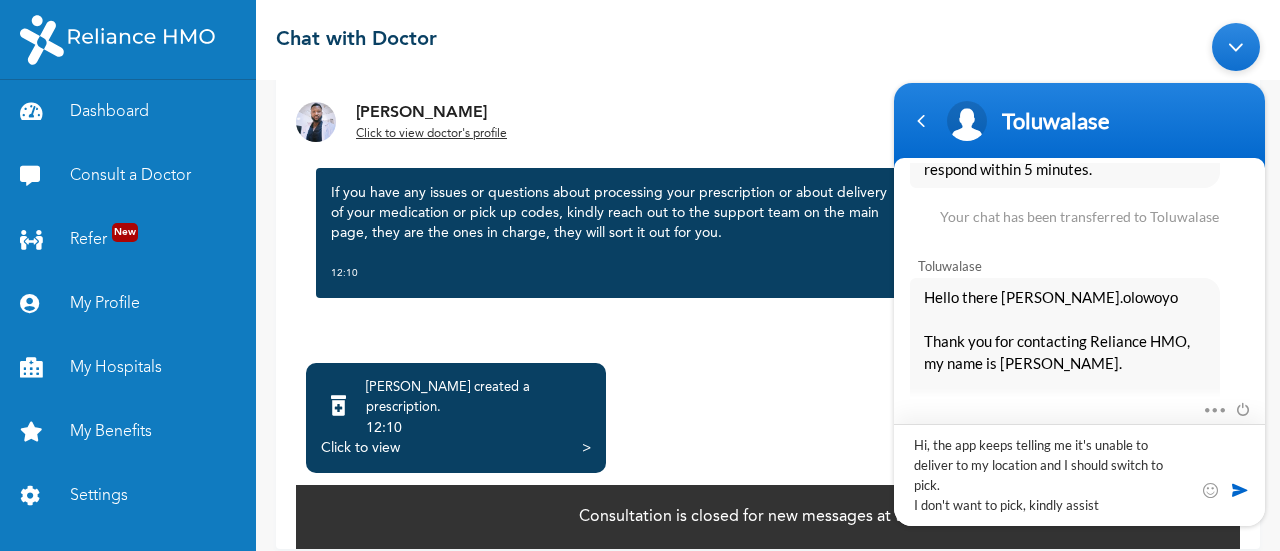 type on "Hi, the app keeps telling me it's unable to deliver to my location and I should switch to pick.
I don't want to pick, kindly assist." 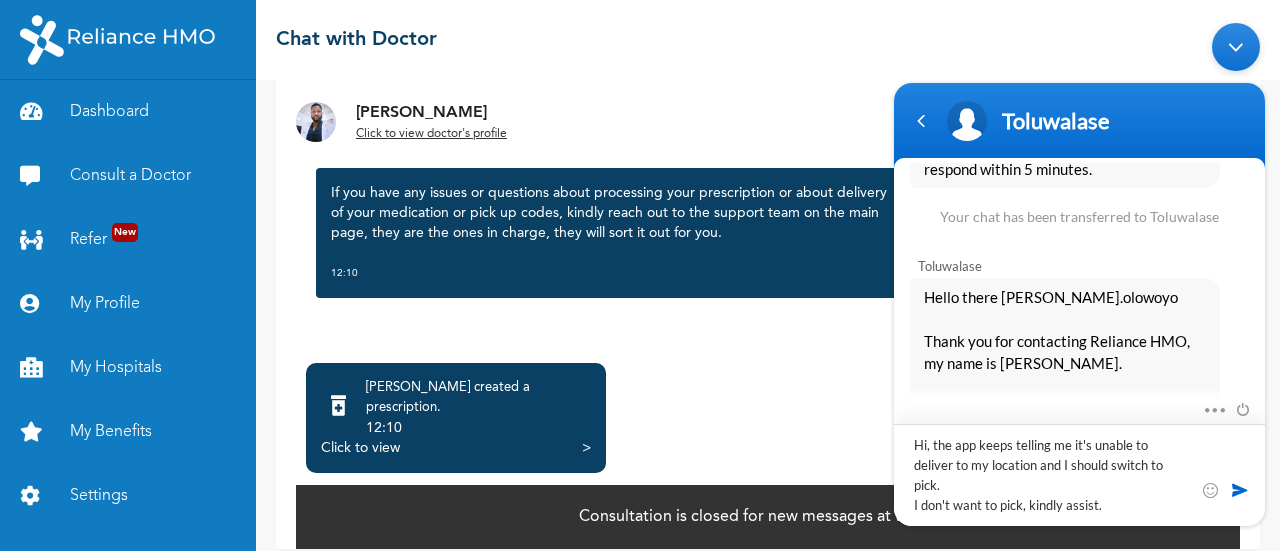 type 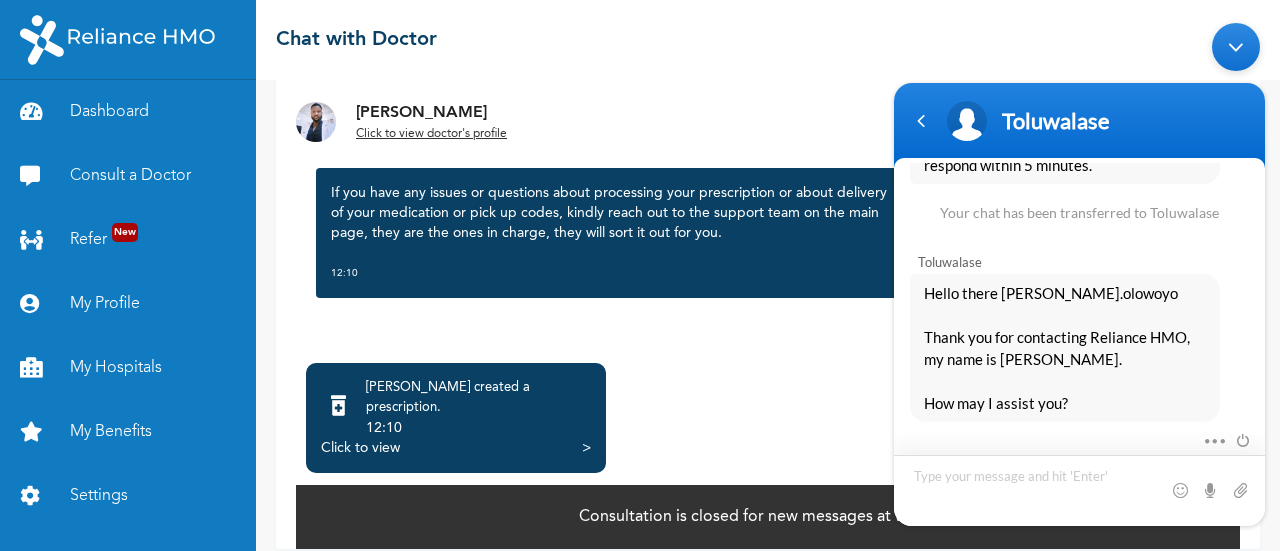 scroll, scrollTop: 1073, scrollLeft: 0, axis: vertical 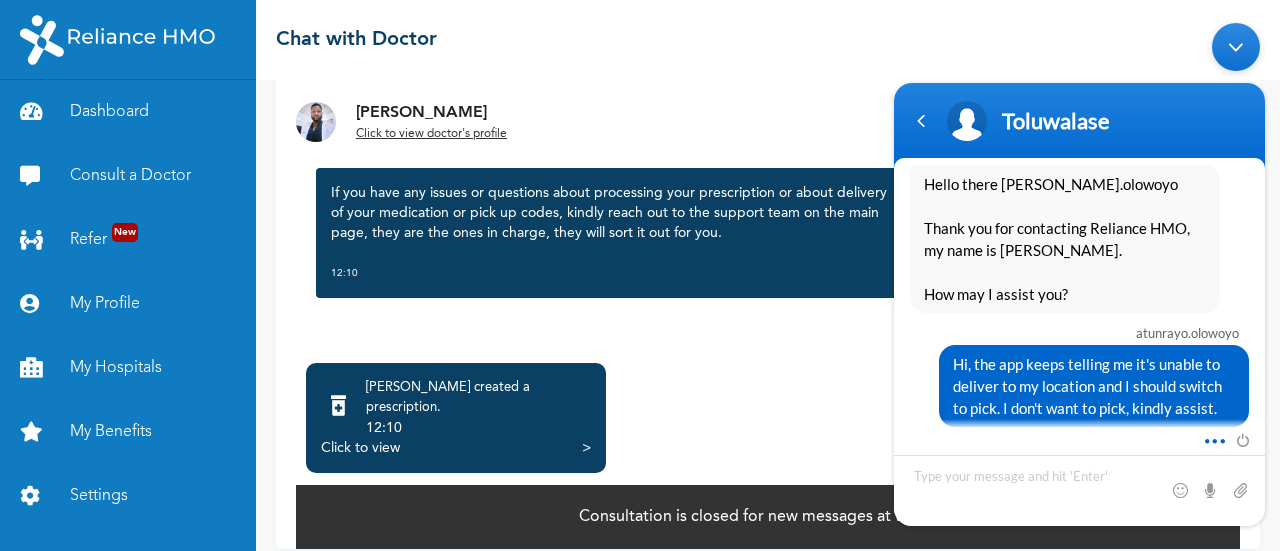 click at bounding box center [1209, 437] 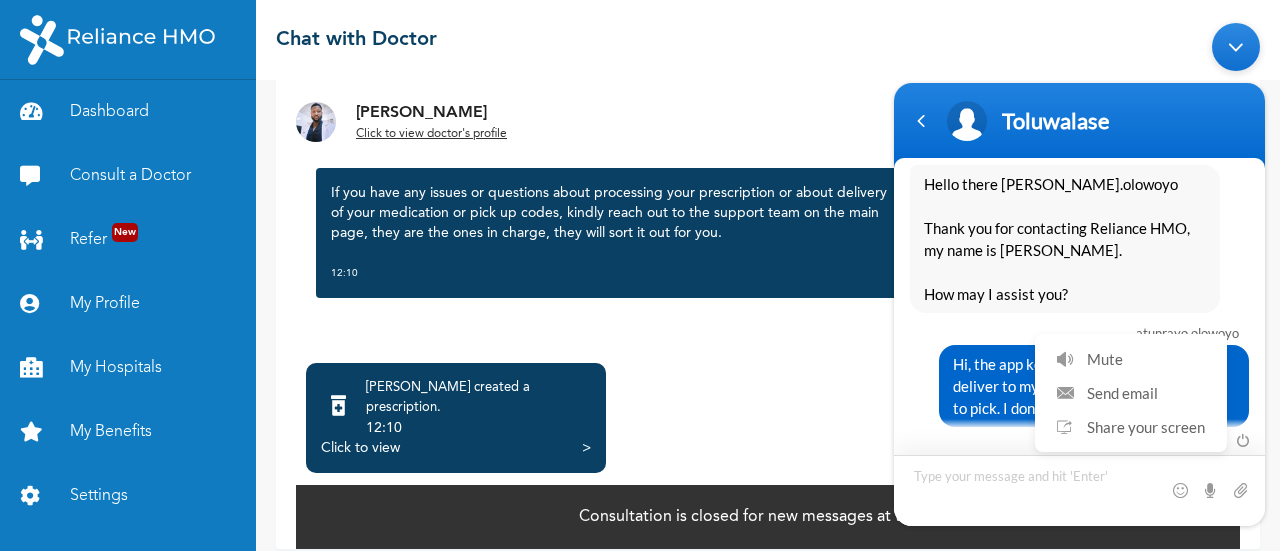 click at bounding box center (1079, 489) 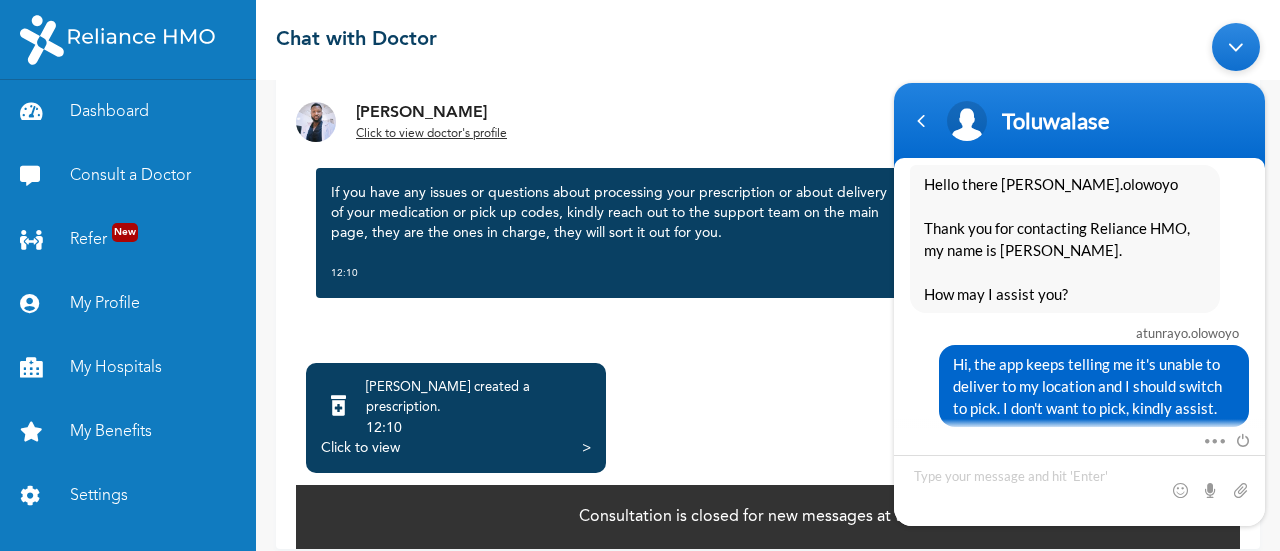 click at bounding box center (1236, 46) 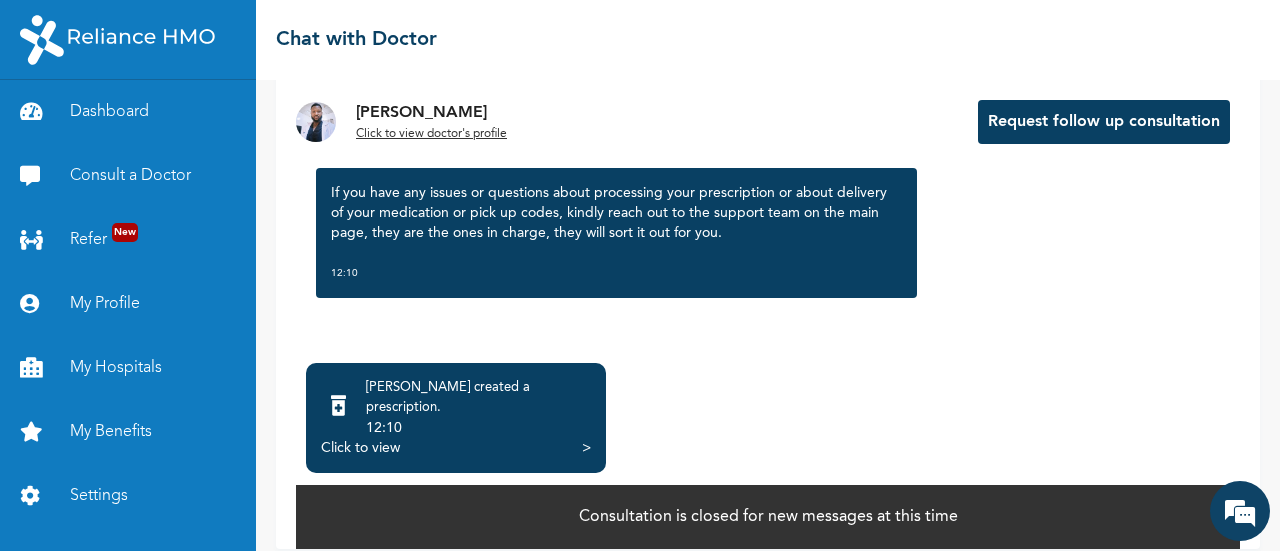 click on ">" at bounding box center [586, 448] 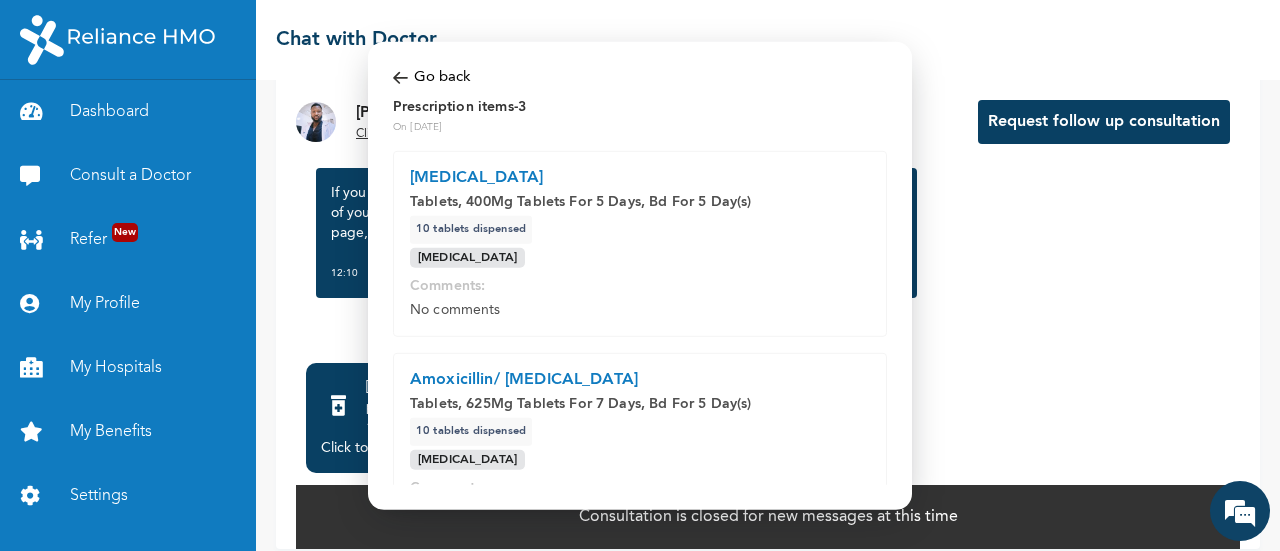 scroll, scrollTop: 404, scrollLeft: 0, axis: vertical 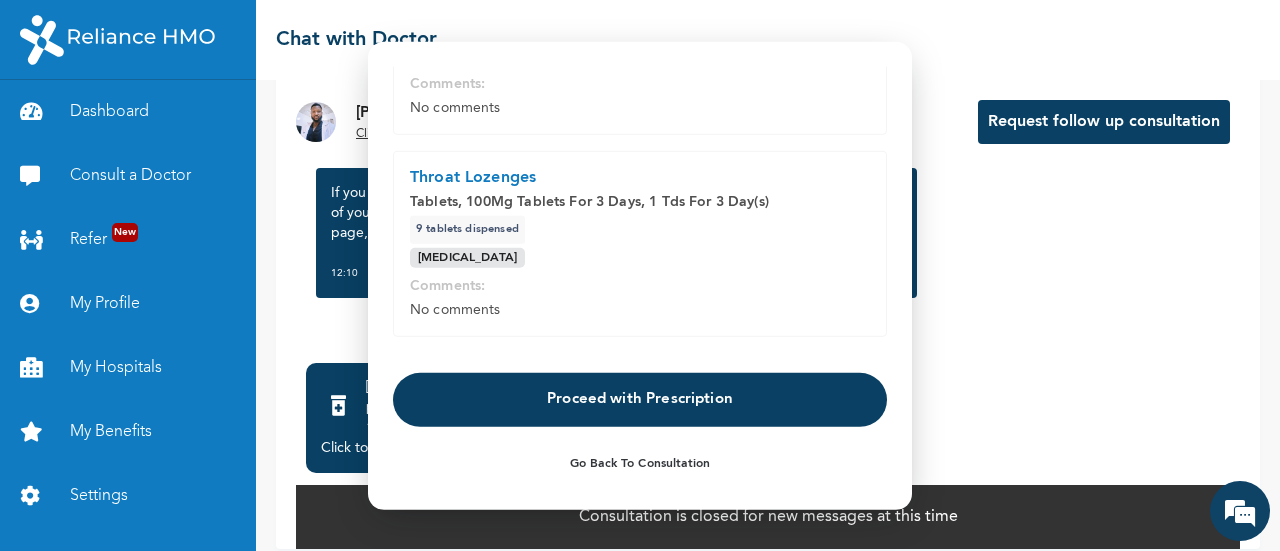 click on "Proceed with Prescription" at bounding box center (640, 400) 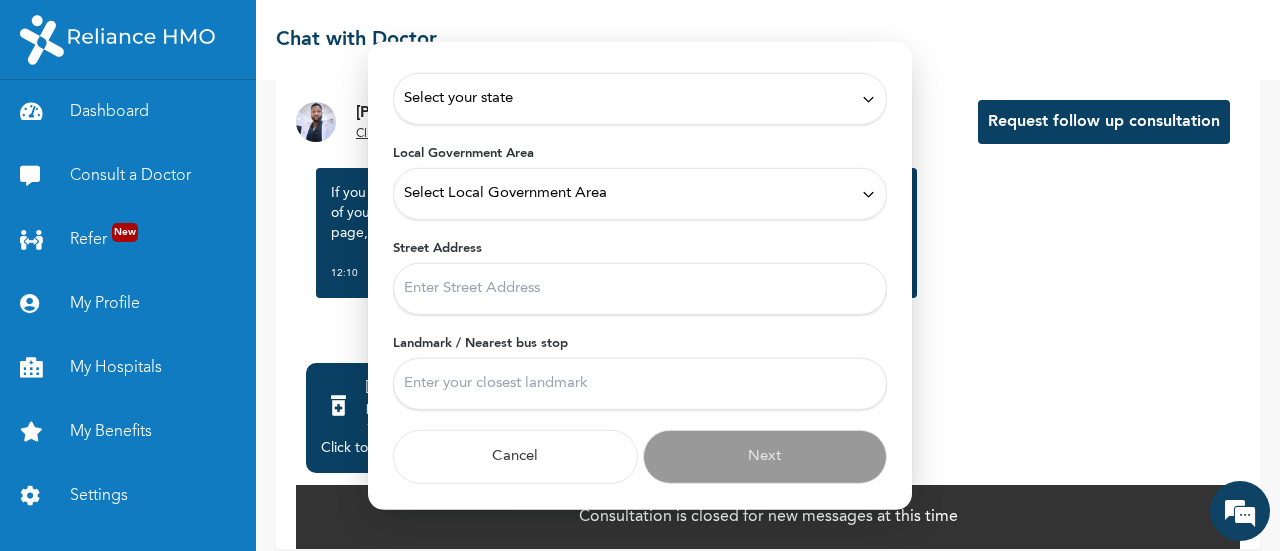 scroll, scrollTop: 123, scrollLeft: 0, axis: vertical 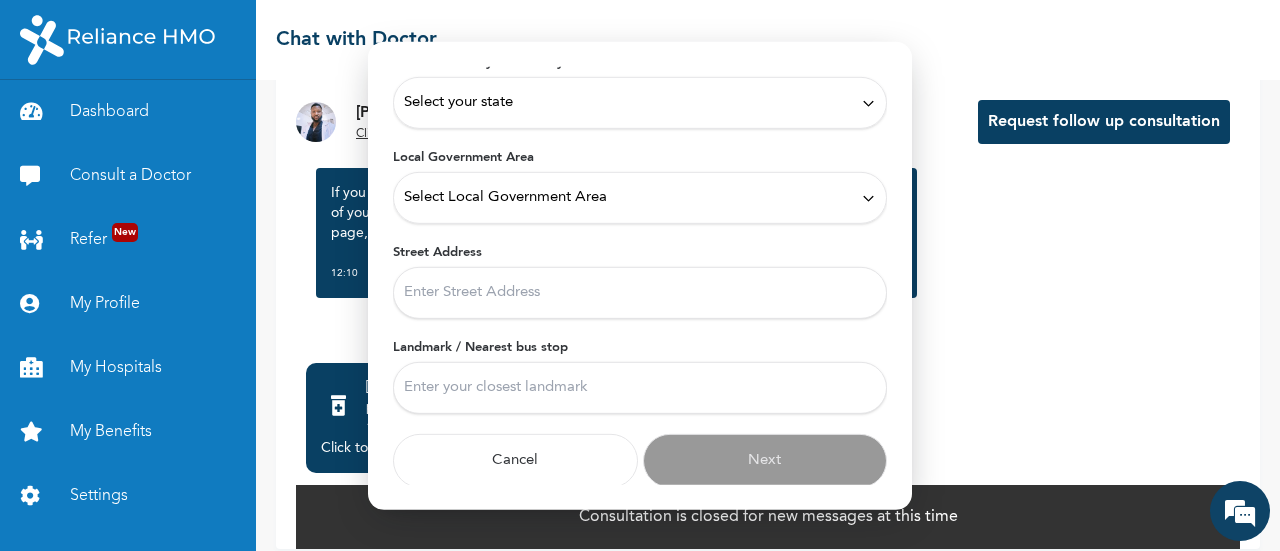 click on "Select your state" at bounding box center [640, 103] 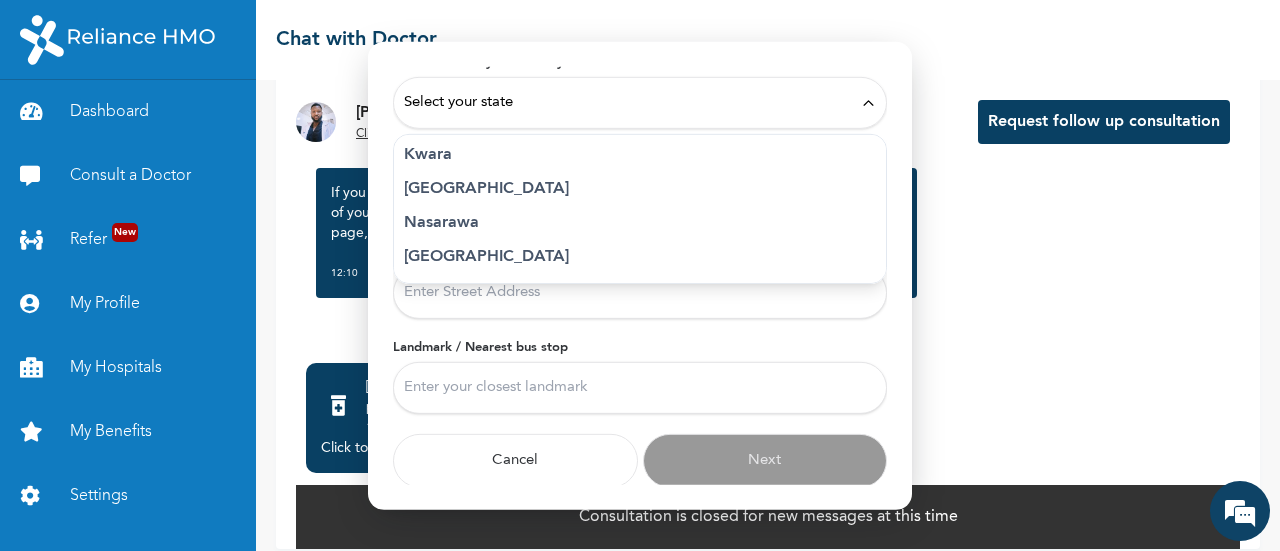 scroll, scrollTop: 747, scrollLeft: 0, axis: vertical 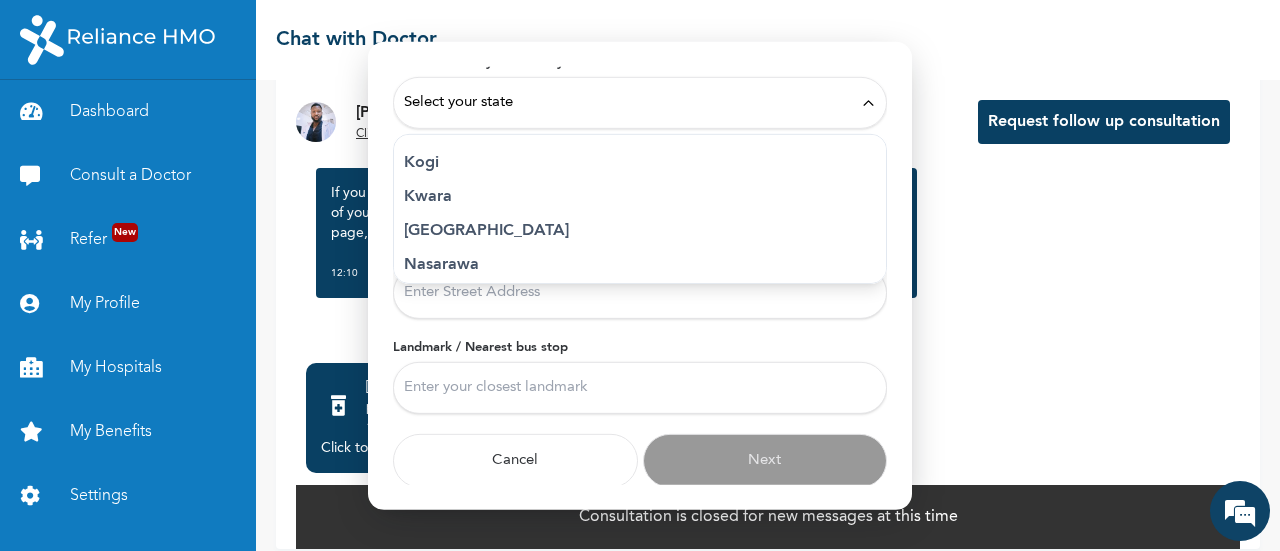 click on "Lagos" at bounding box center (640, 231) 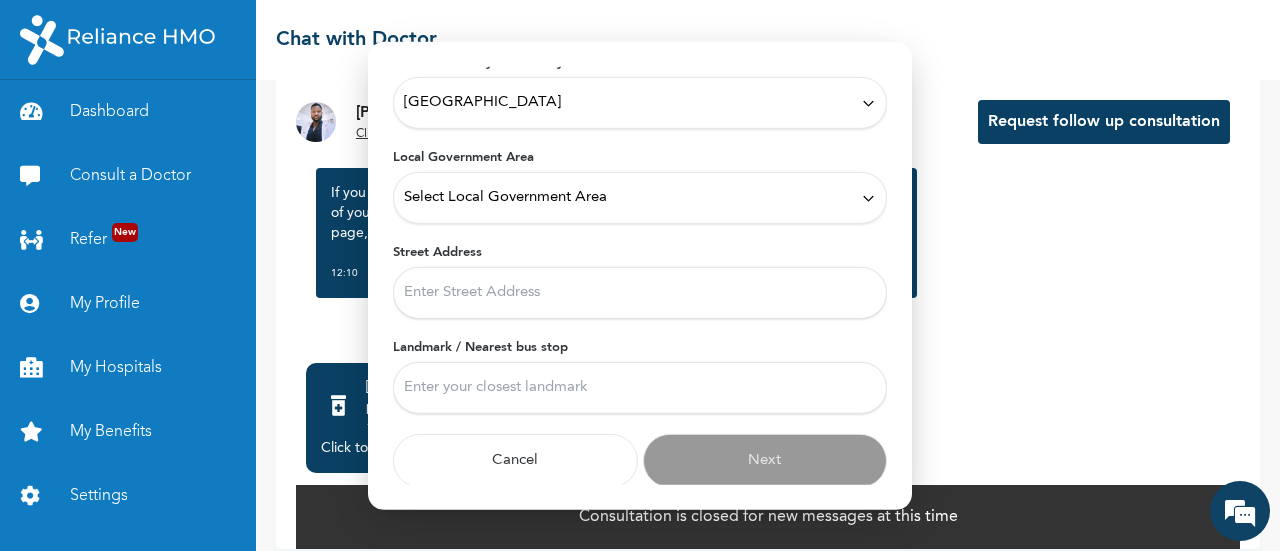 click on "Select Local Government Area" at bounding box center [505, 198] 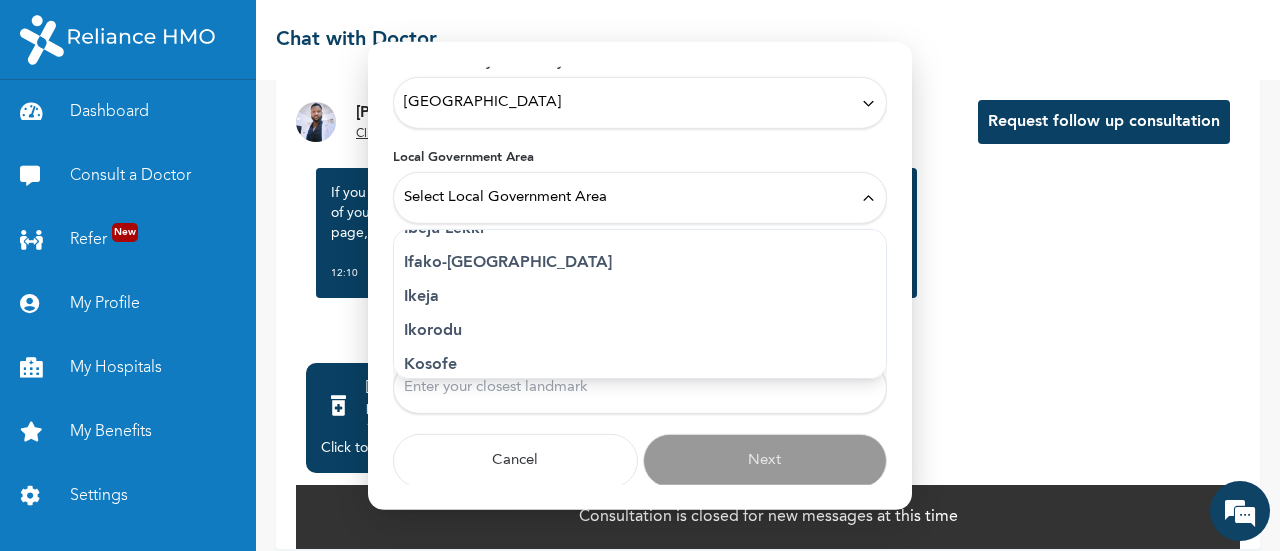 scroll, scrollTop: 302, scrollLeft: 0, axis: vertical 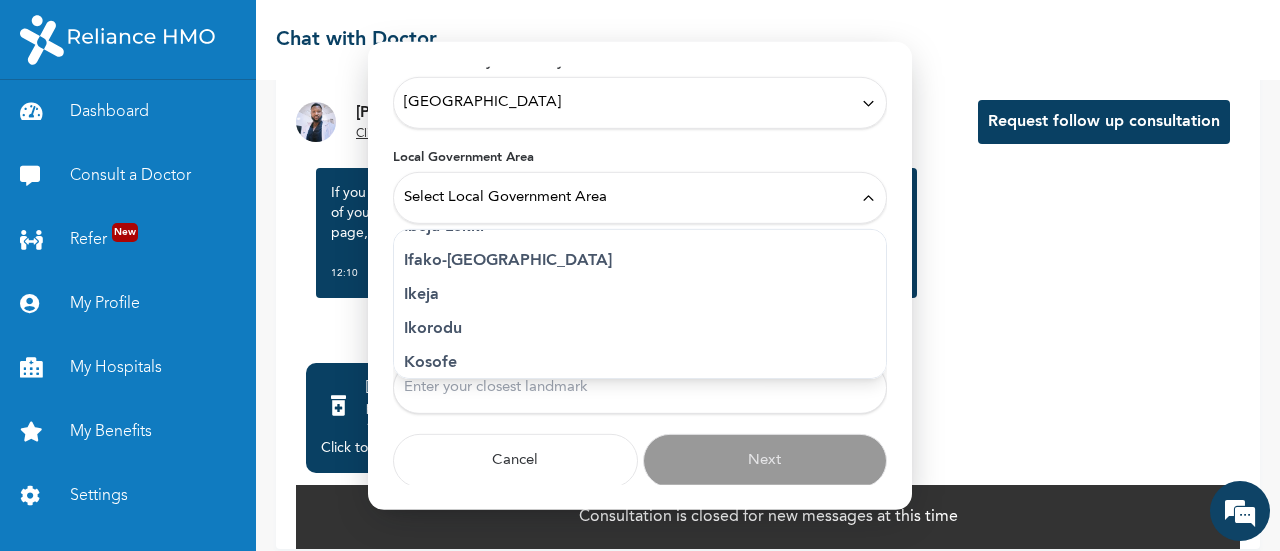 click on "Ifako-Ijaiye" at bounding box center (640, 261) 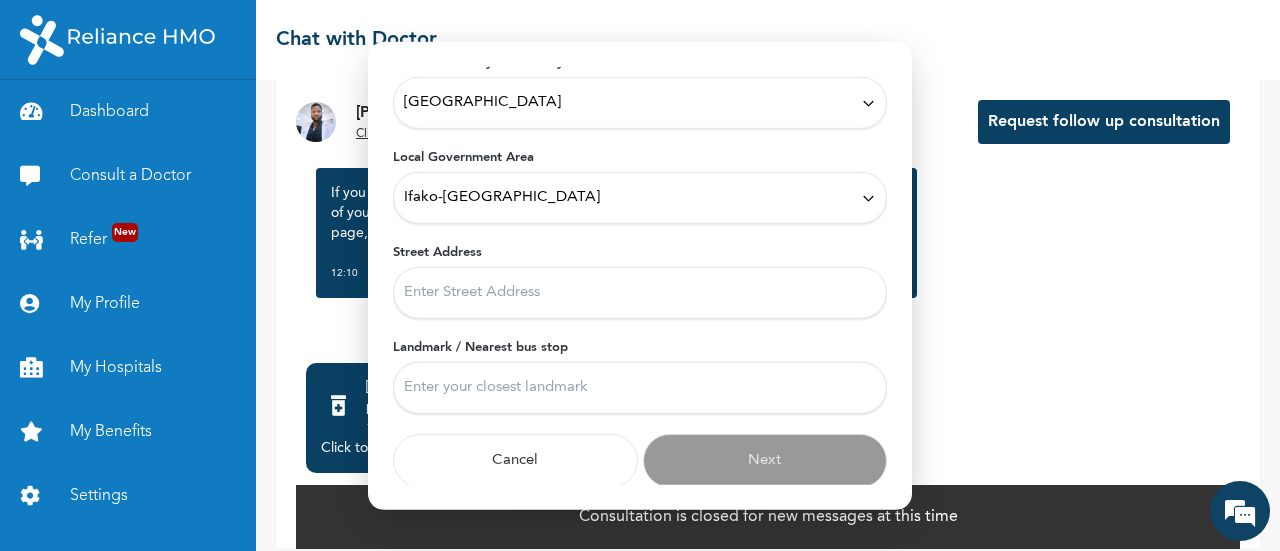 click on "Street Address" at bounding box center (640, 293) 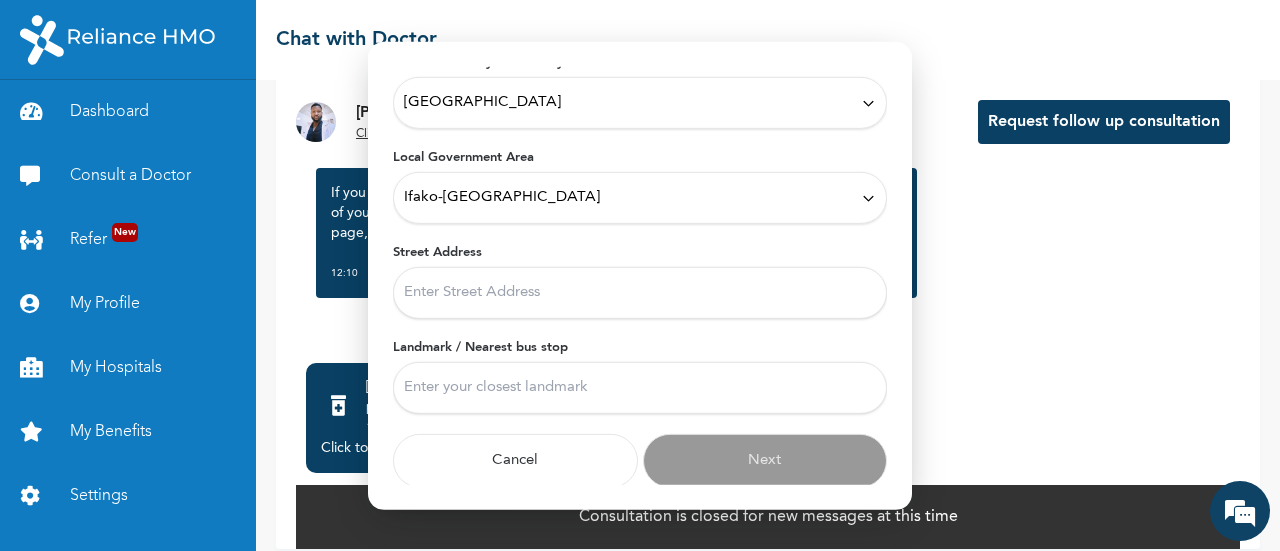 type on "No 12, Ashorobi street" 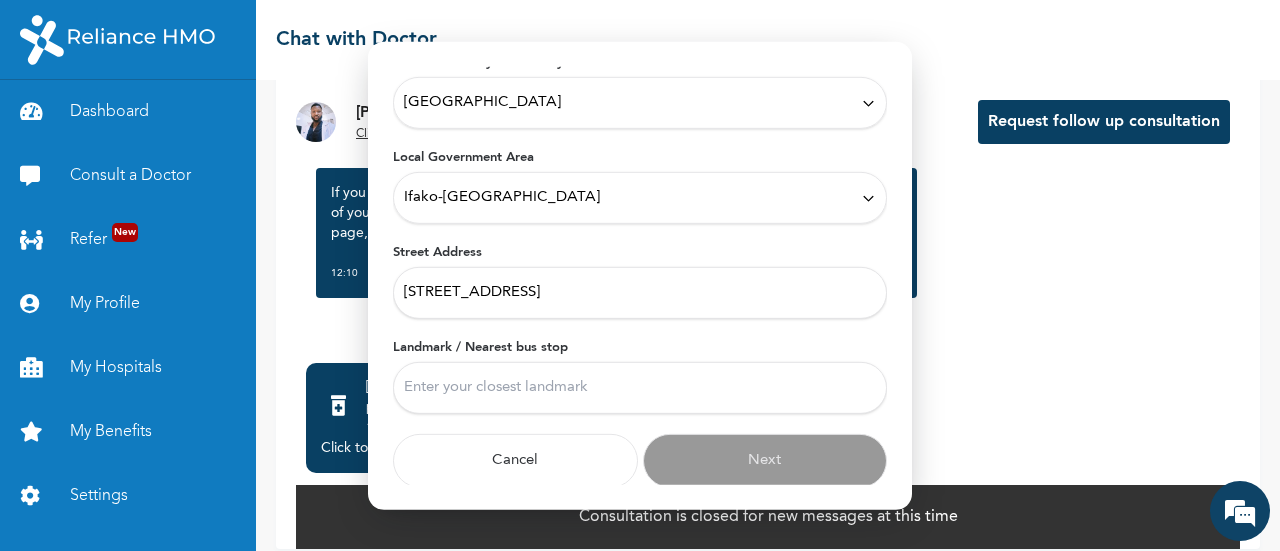 type on "Oyemekun road" 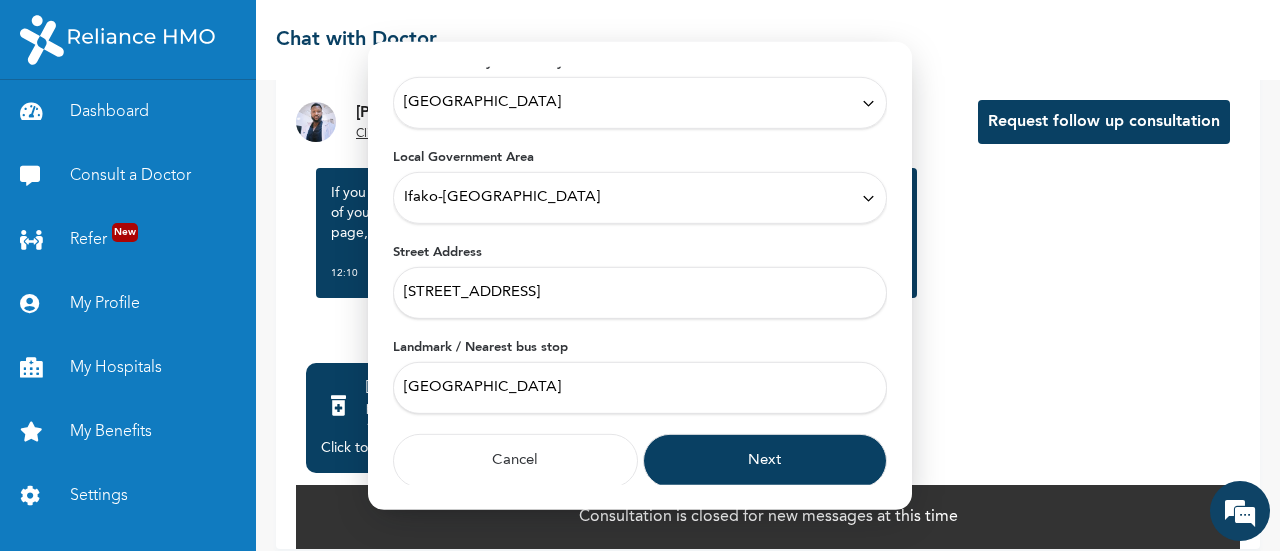click on "Next" at bounding box center (765, 461) 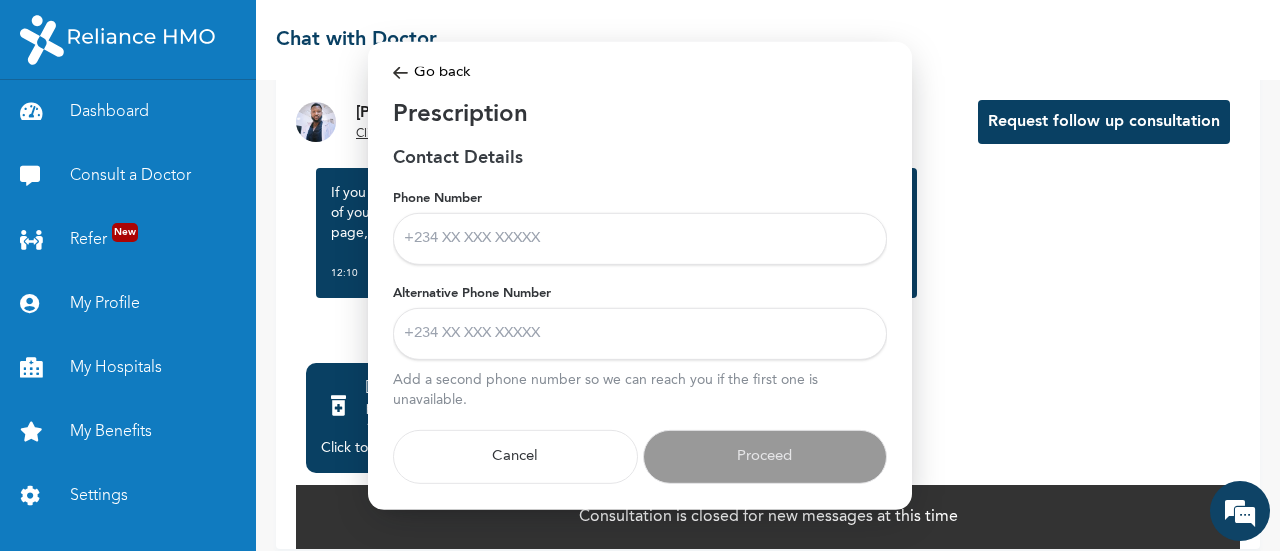 scroll, scrollTop: 18, scrollLeft: 0, axis: vertical 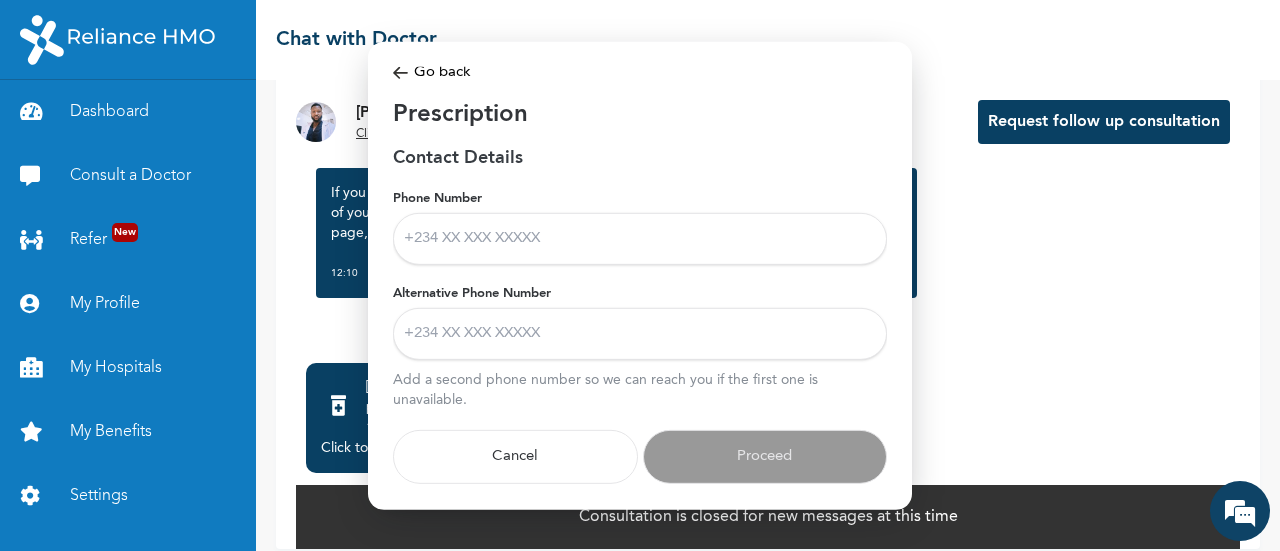 click on "Phone Number" at bounding box center (640, 239) 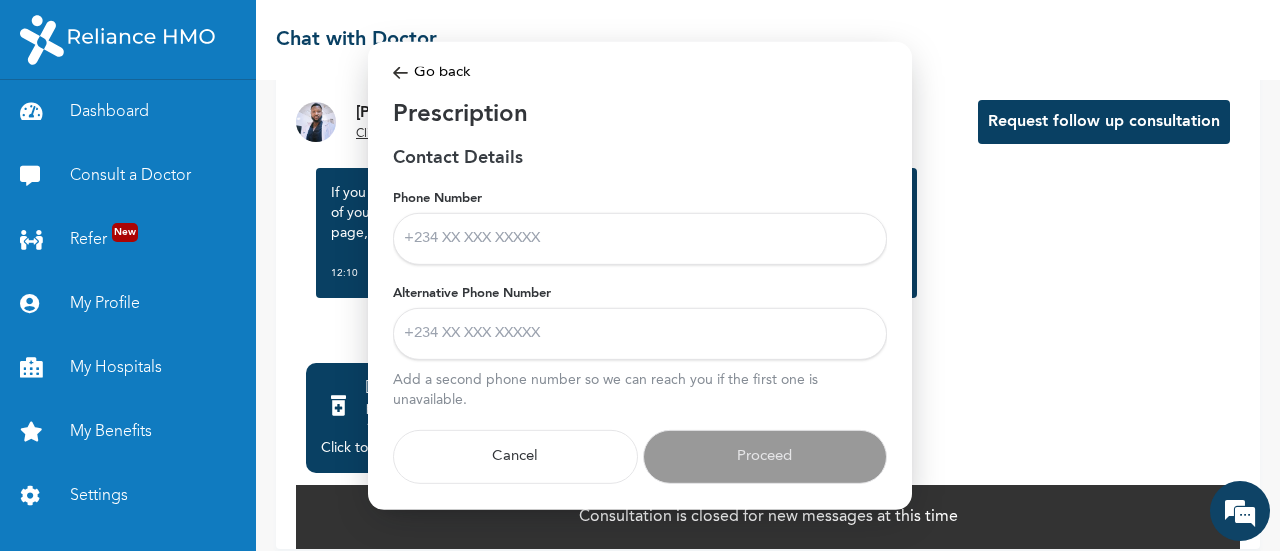 type on "08102376403" 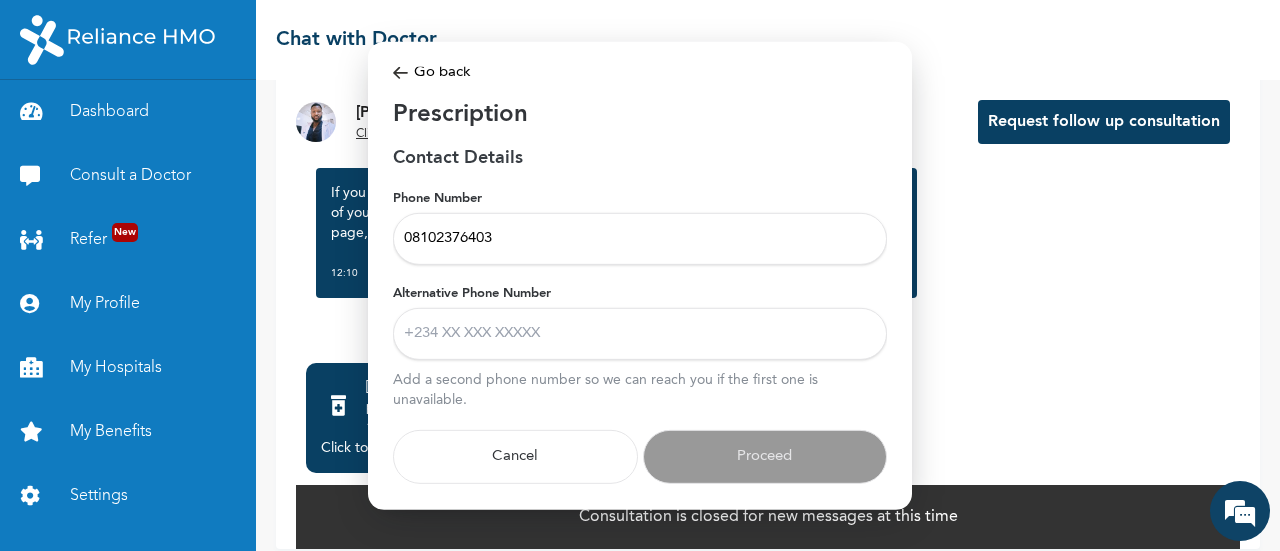 click on "Alternative Phone Number" at bounding box center (640, 334) 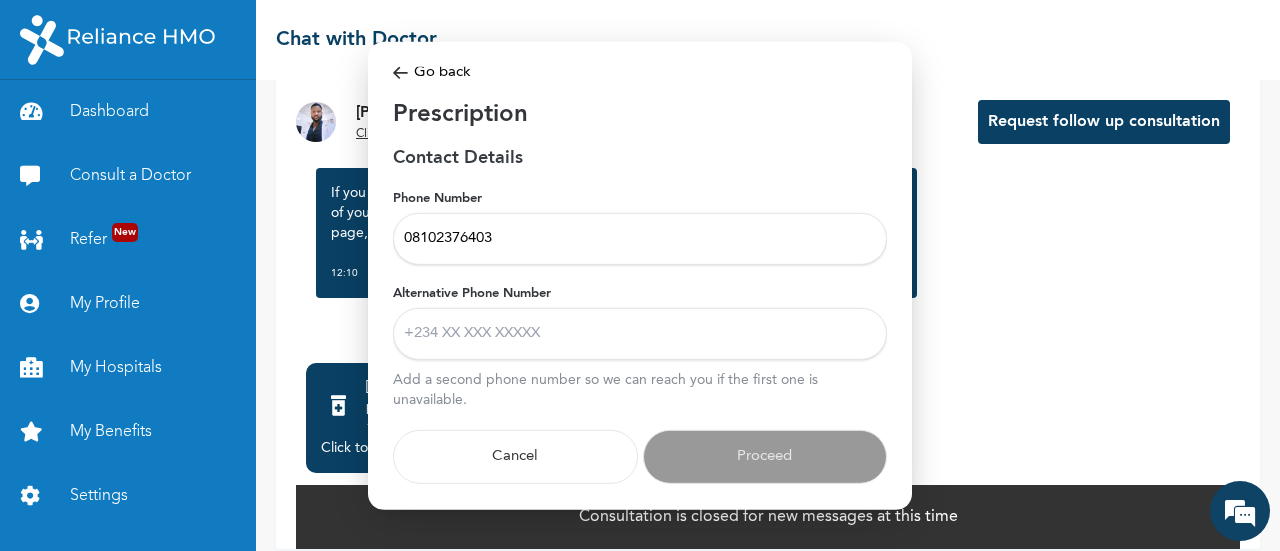 type on "08146365952" 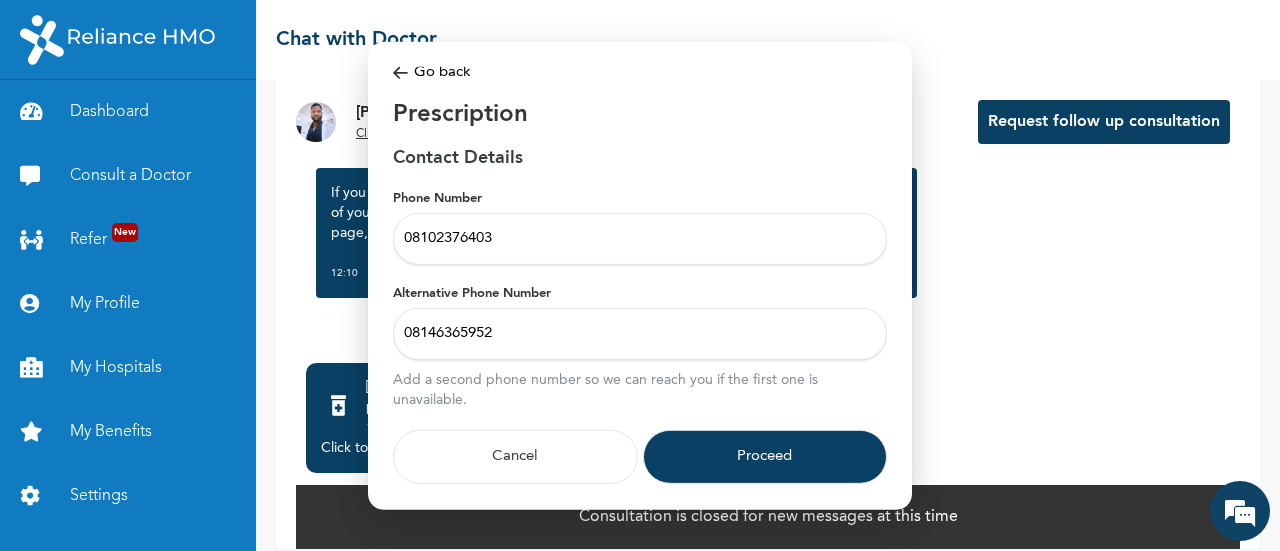 click on "Proceed" at bounding box center [765, 457] 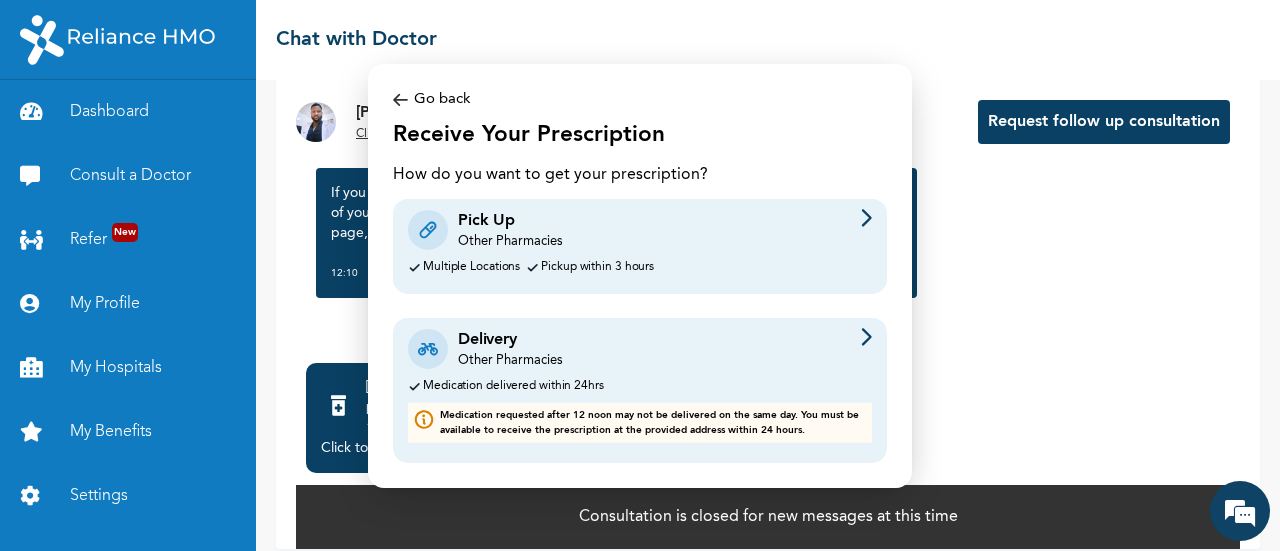 click on "Delivery Other Pharmacies   Medication delivered within 24hrs Medication requested after 12 noon may not be delivered on the same day. You must be available to receive the prescription at the provided address within 24 hours." at bounding box center (640, 390) 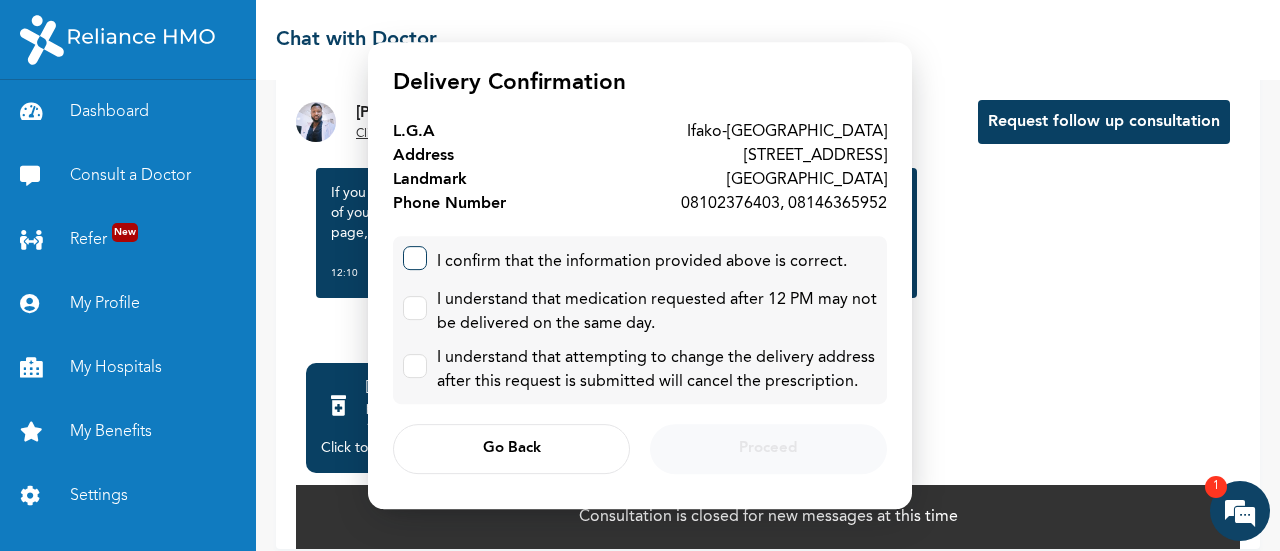 scroll, scrollTop: 1230, scrollLeft: 0, axis: vertical 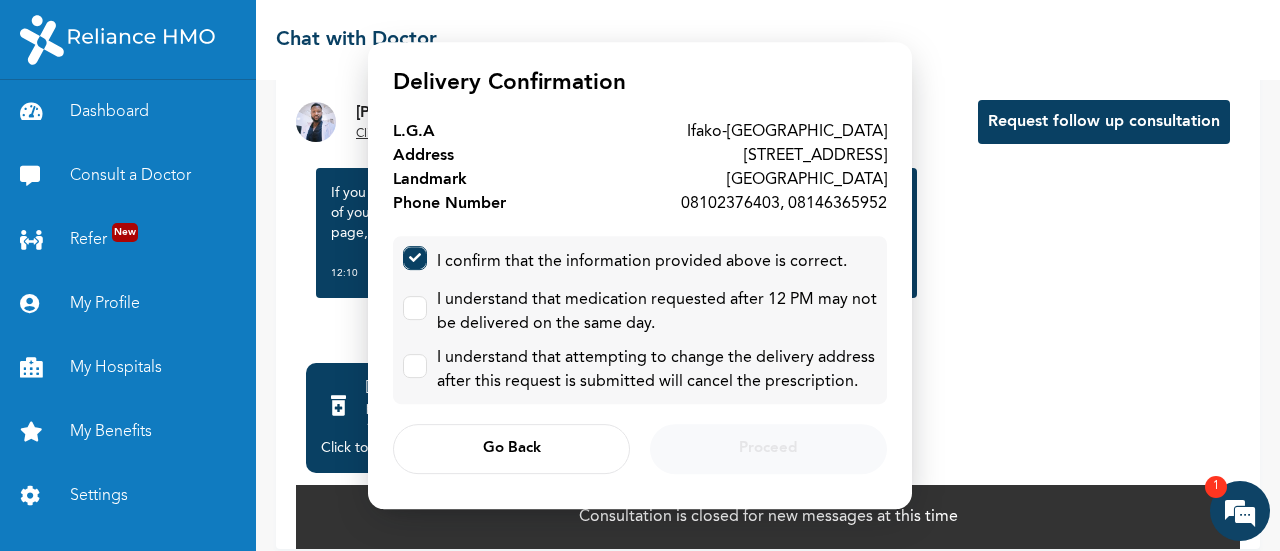 checkbox on "true" 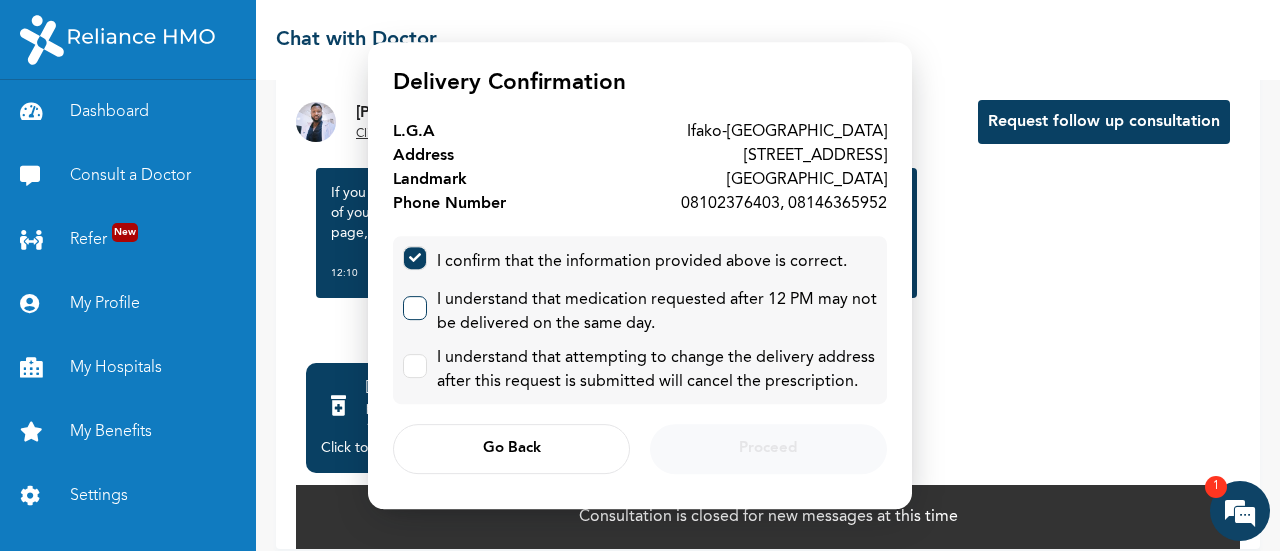 click at bounding box center (415, 308) 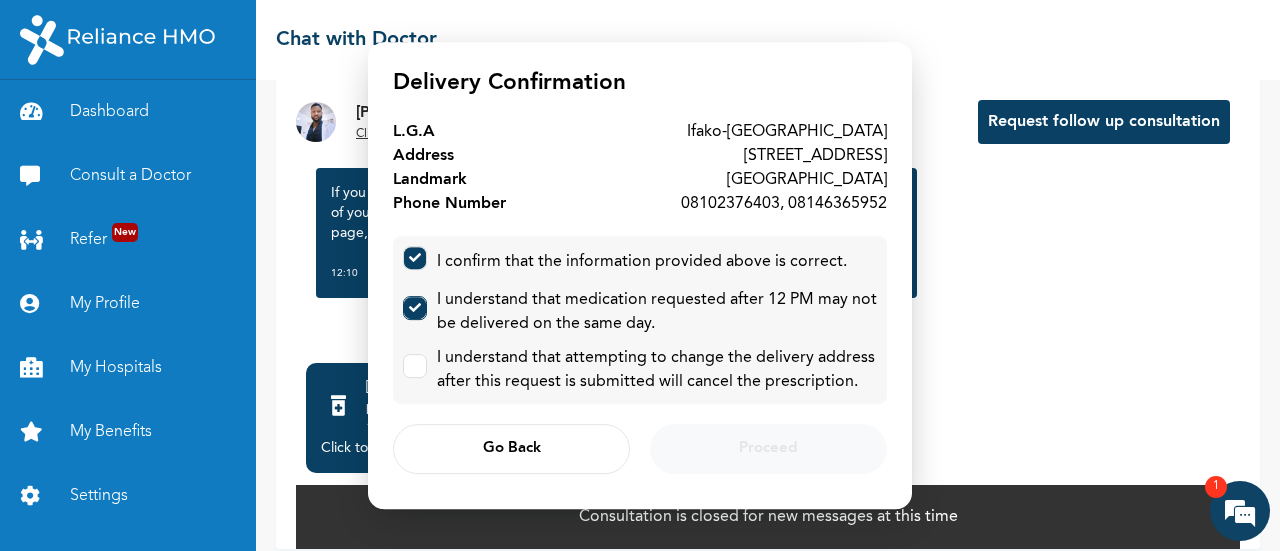 checkbox on "true" 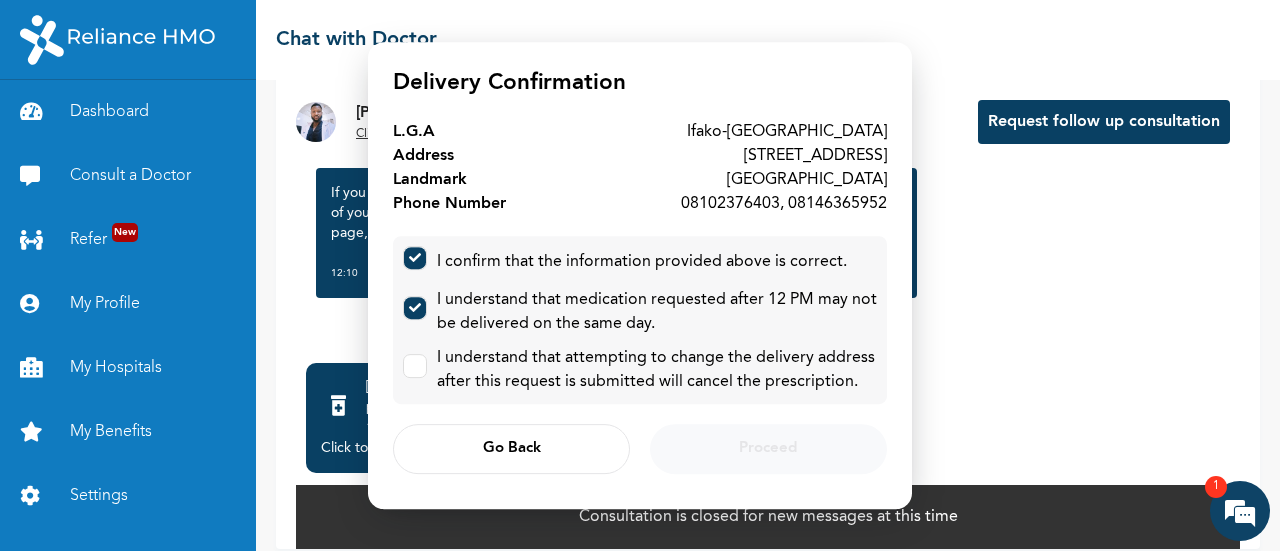 click at bounding box center (415, 370) 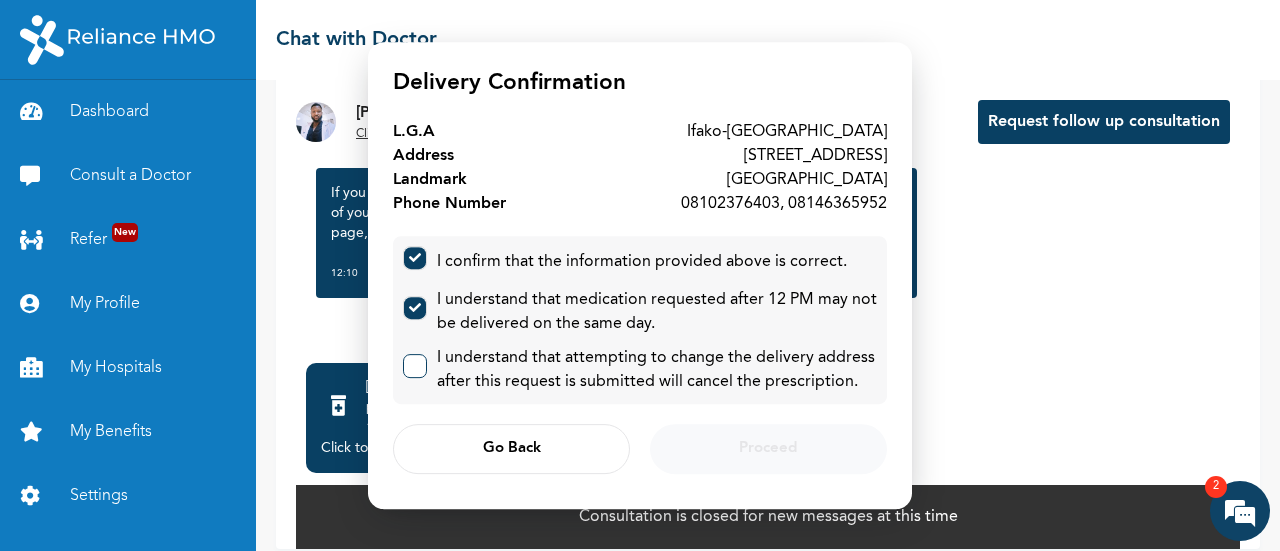 scroll, scrollTop: 1272, scrollLeft: 0, axis: vertical 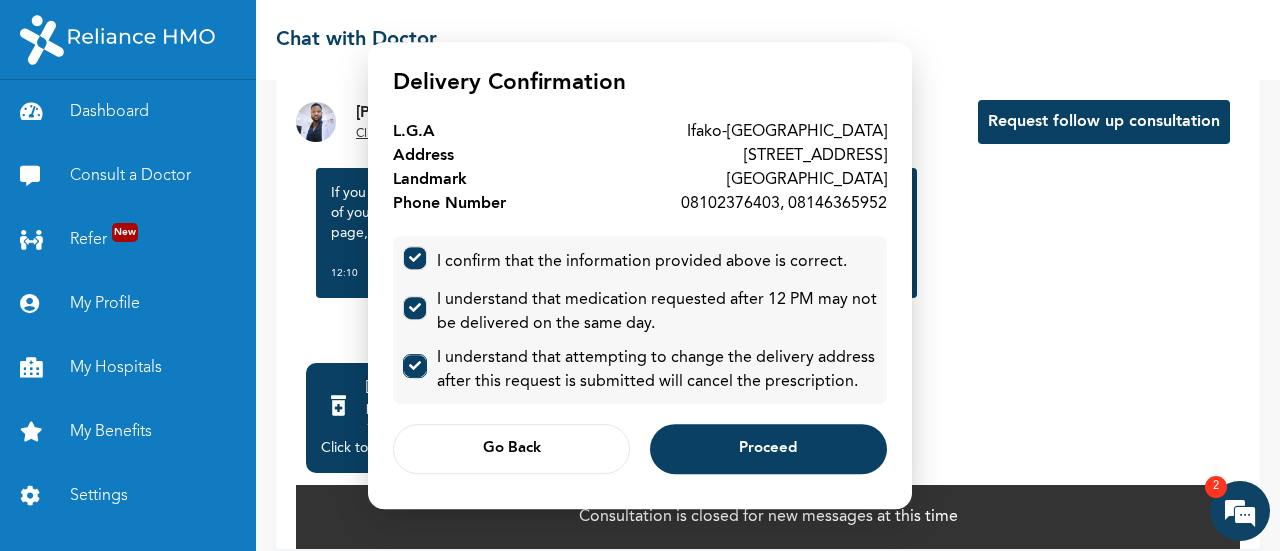 click at bounding box center [415, 366] 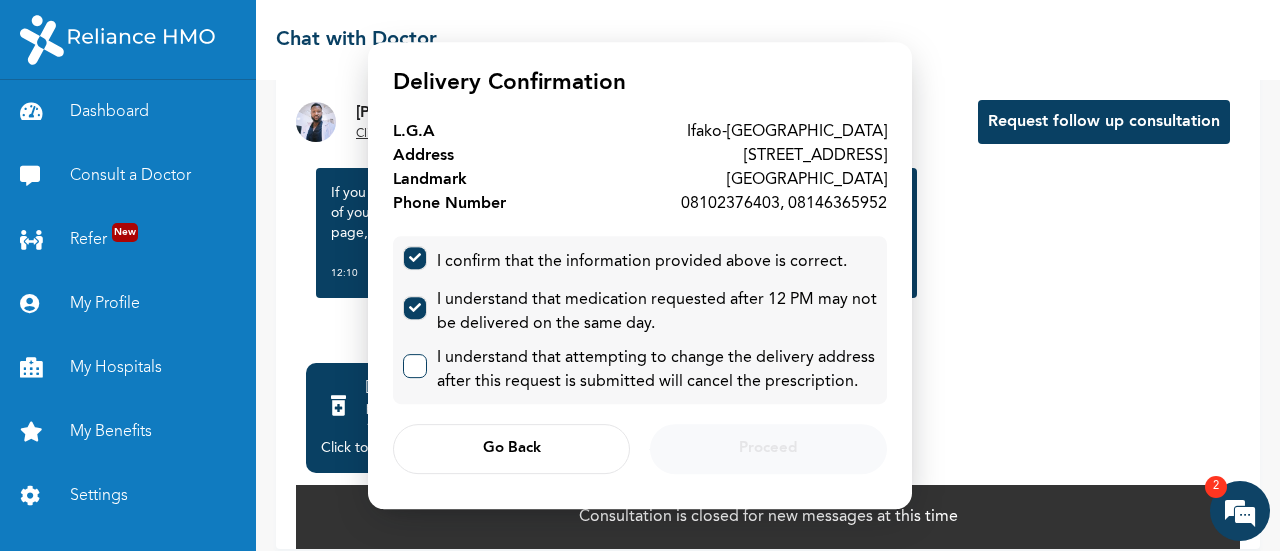 click at bounding box center (410, 361) 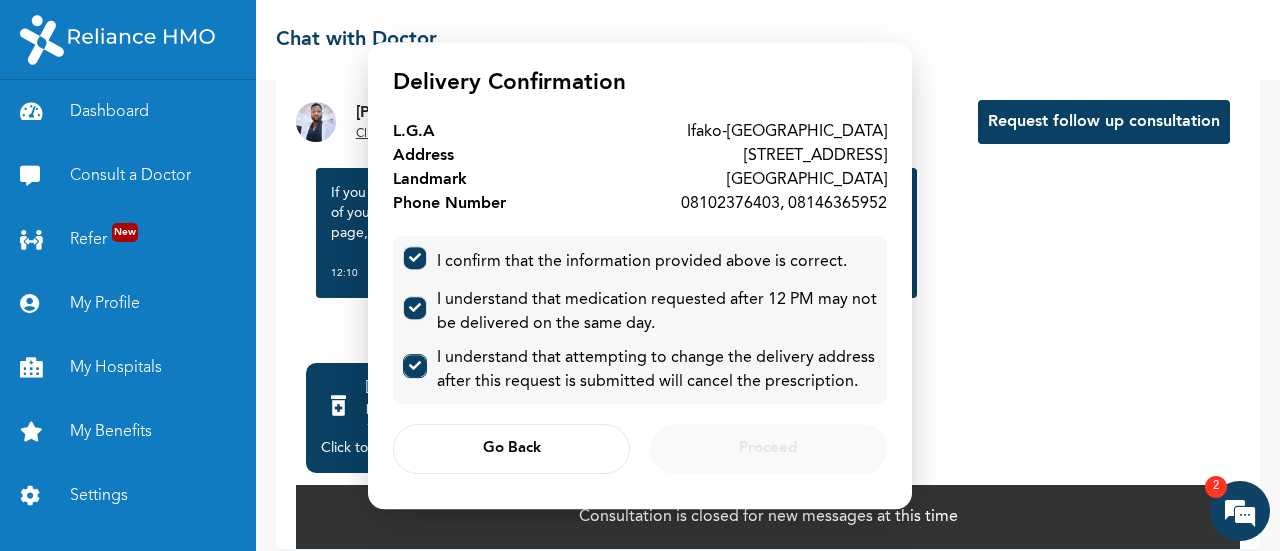 checkbox on "true" 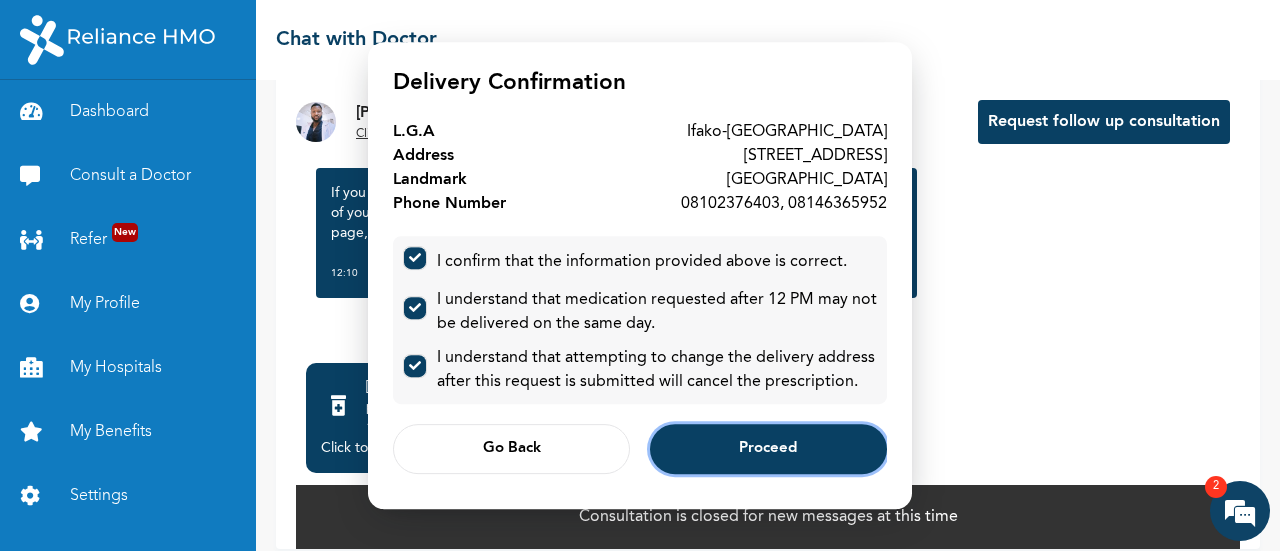 click on "Proceed" at bounding box center [768, 449] 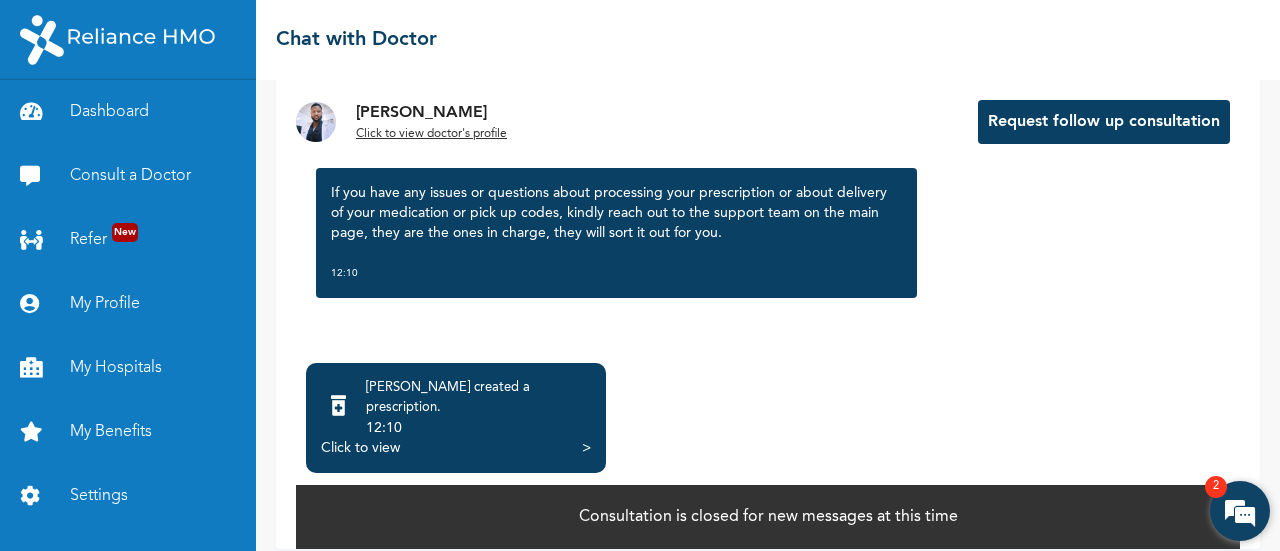 click at bounding box center (1240, 511) 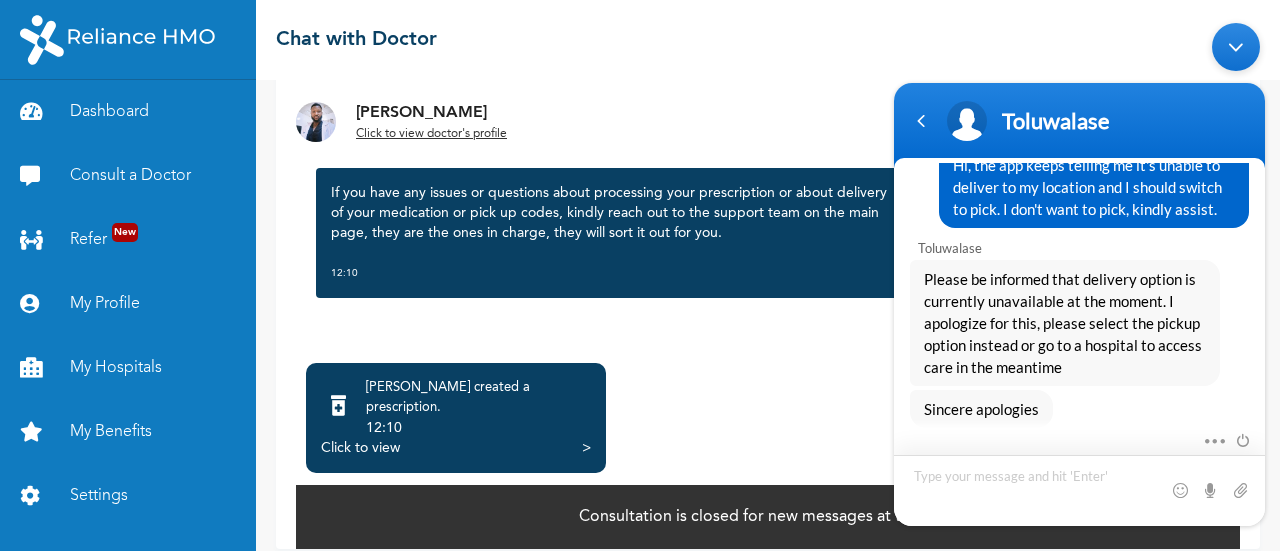 click at bounding box center (1079, 489) 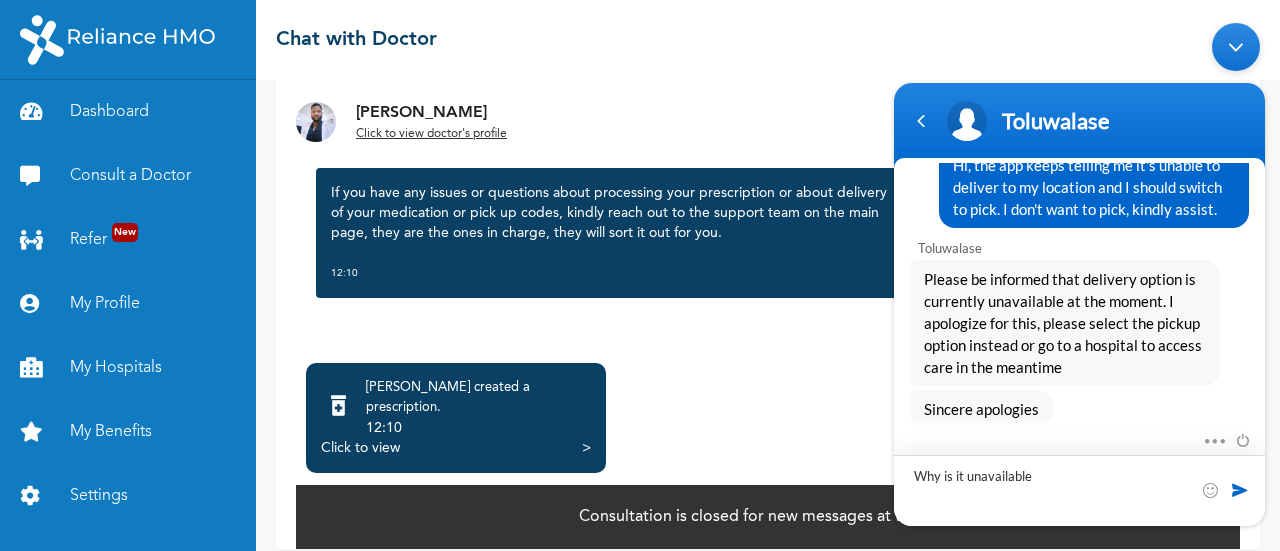 type on "Why is it unavailable?" 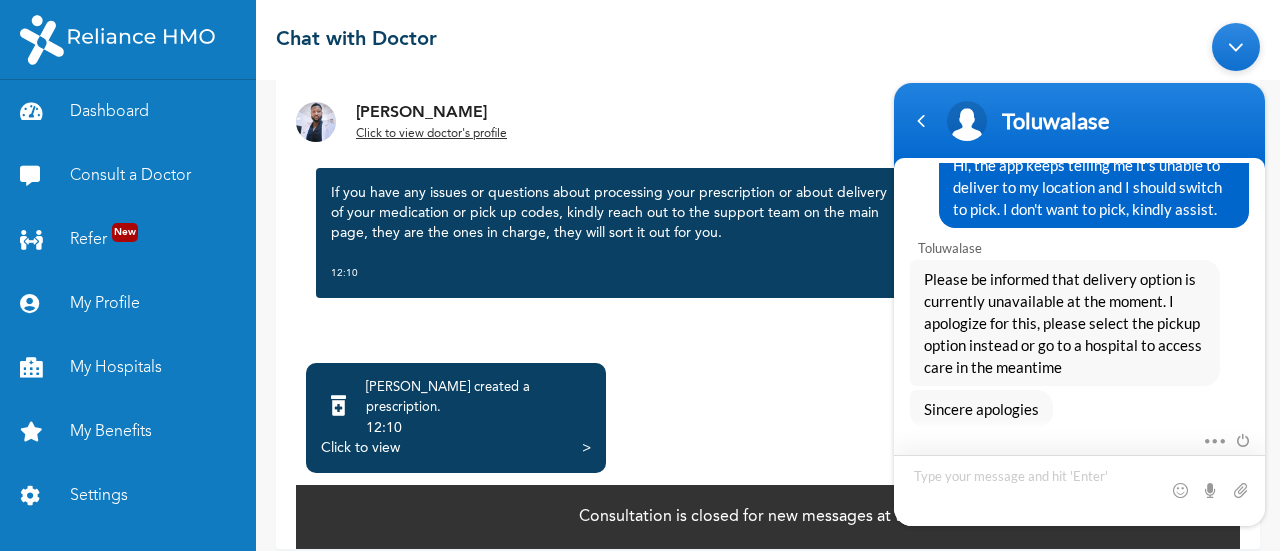 scroll, scrollTop: 1342, scrollLeft: 0, axis: vertical 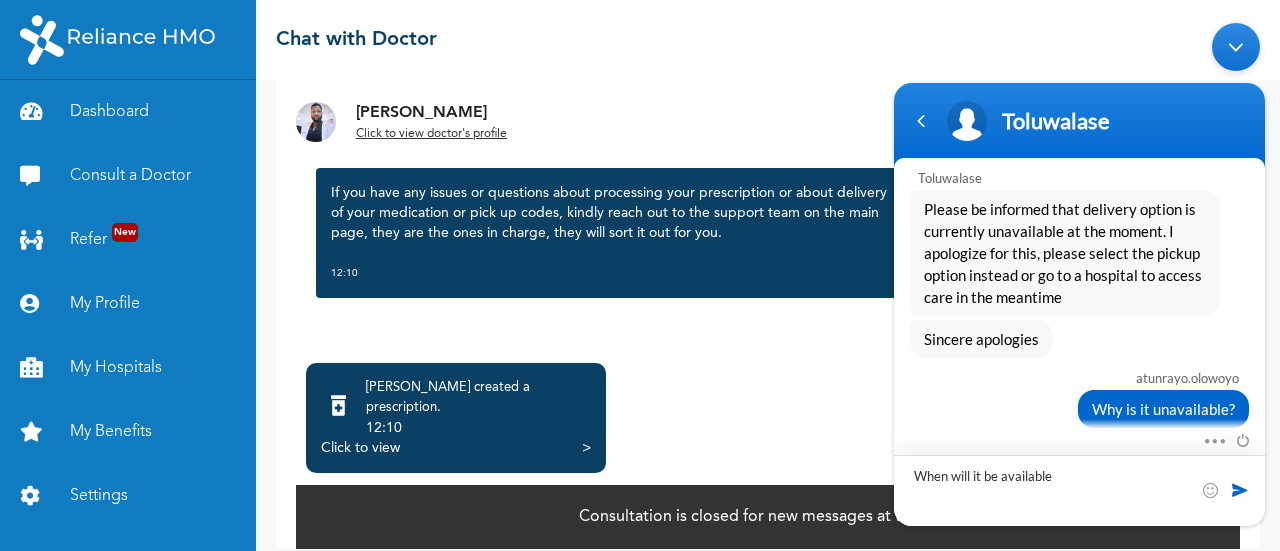 type on "When will it be available?" 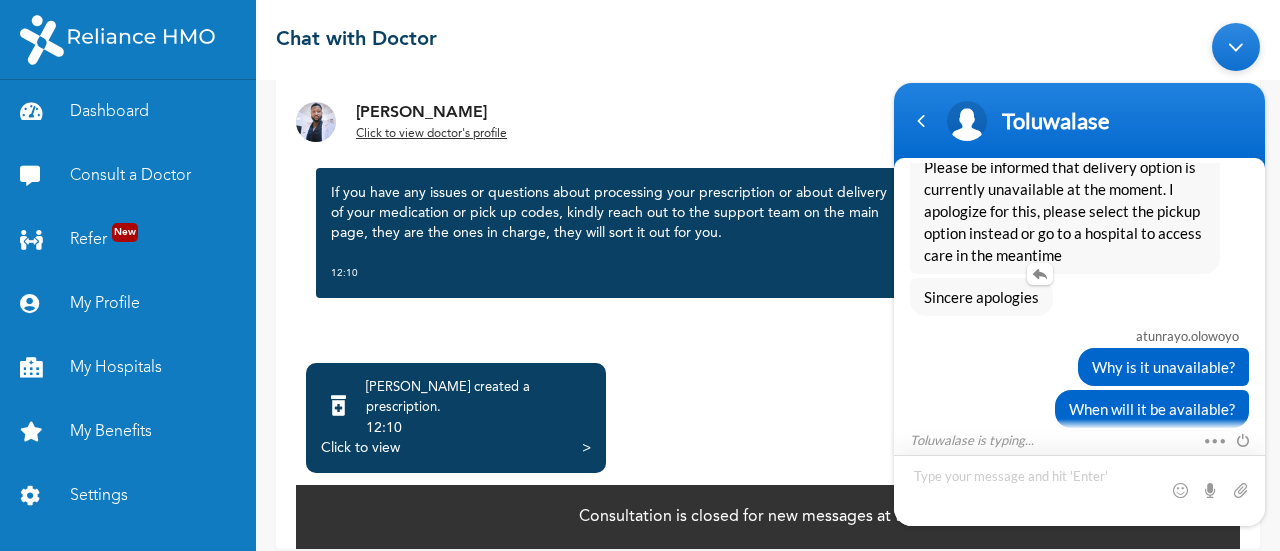 scroll, scrollTop: 1497, scrollLeft: 0, axis: vertical 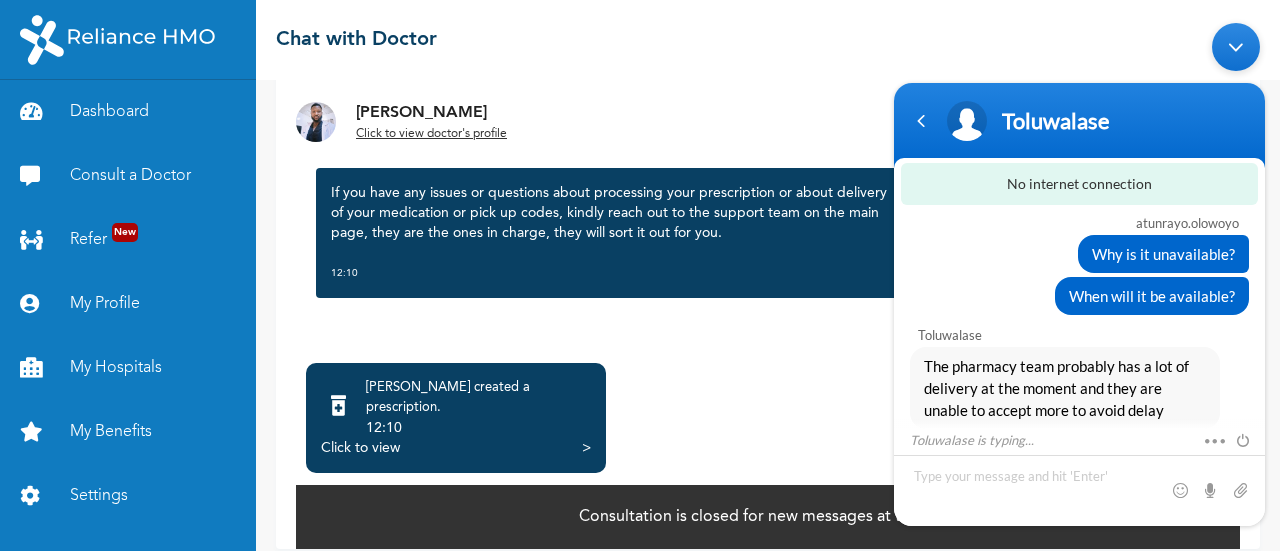click on "Toluwalase No internet connection  atunrayo.olowoyo  Hello   Naomi Enrollee Web Assistant  Hello Atunrayo.olowoyo Welcome to Reliance HMO! My name is Naomi, your digital assistant! It's a pleasure to have you here.  😊 I'm designed to help with common questions like access to care, plan renewal, booking appointments, and more. If your request falls outside of these topics, please use the buttons to get connected to an agent for top-notch support. For the best experience in resolving your concerns and inquiries, be sure to use the buttons provided. Let’s get started!  I can help you buy new plans, get your HMO ID, check available hospitals and many more. What would you like me to help you with?  atunrayo.olowoyo  See more options Naomi Enrollee Web Assistant  What else can I assist you with?  atunrayo.olowoyo  Chat with an agent  I will transfer you to an agent now. Please stay on the line. An agent will typically respond within 5 minutes. Your chat has been transferred to Toluwalase Toluwalase     Mute 2" at bounding box center [1079, 273] 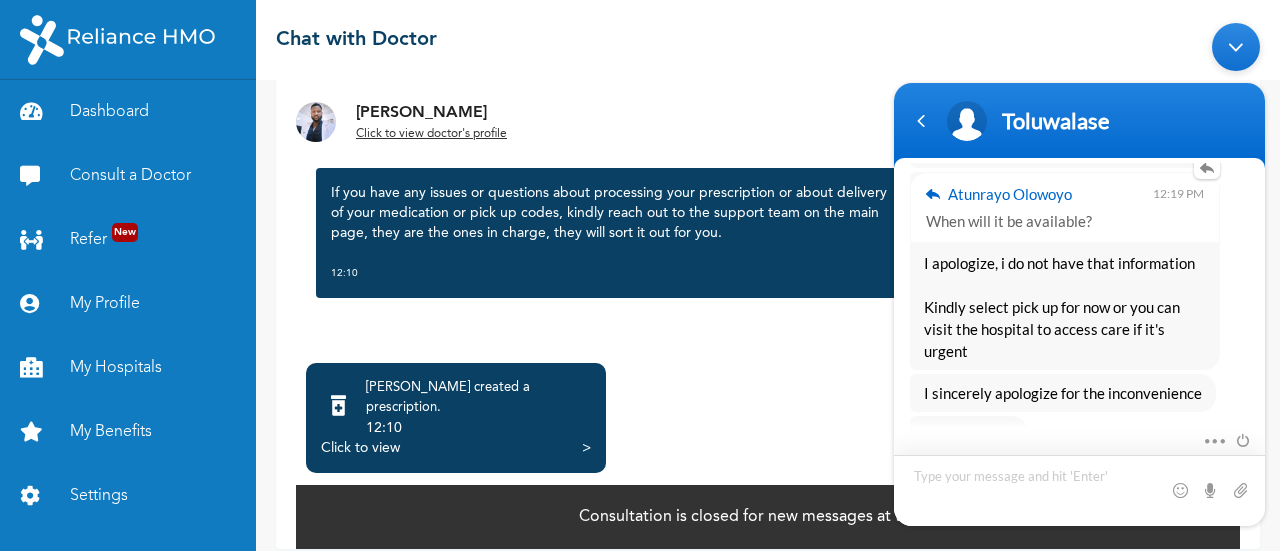 scroll, scrollTop: 1860, scrollLeft: 0, axis: vertical 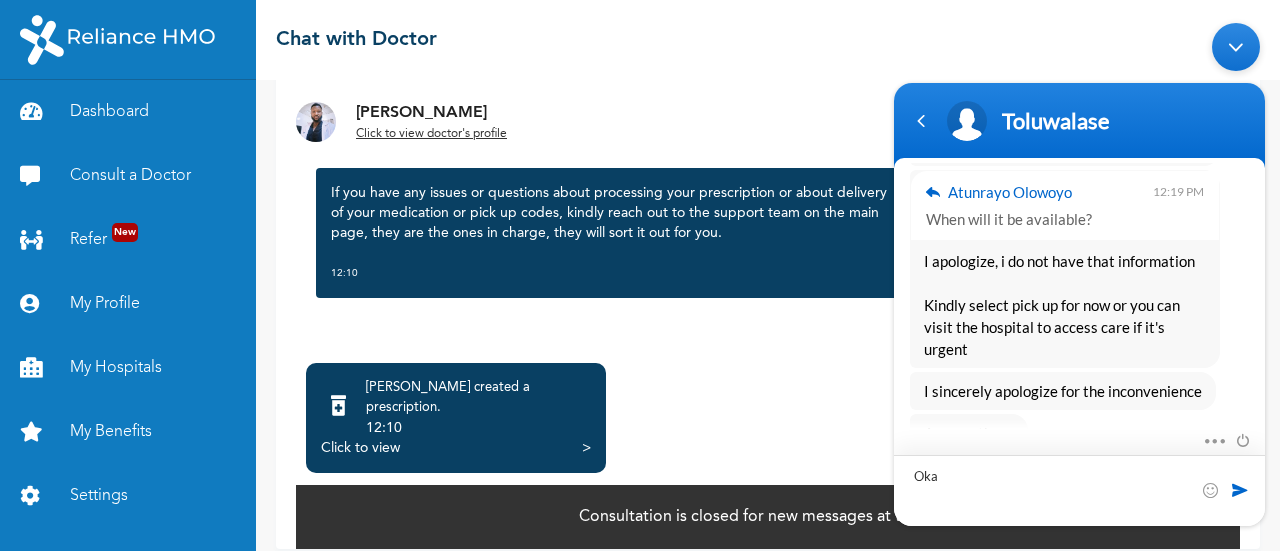 type on "Okay" 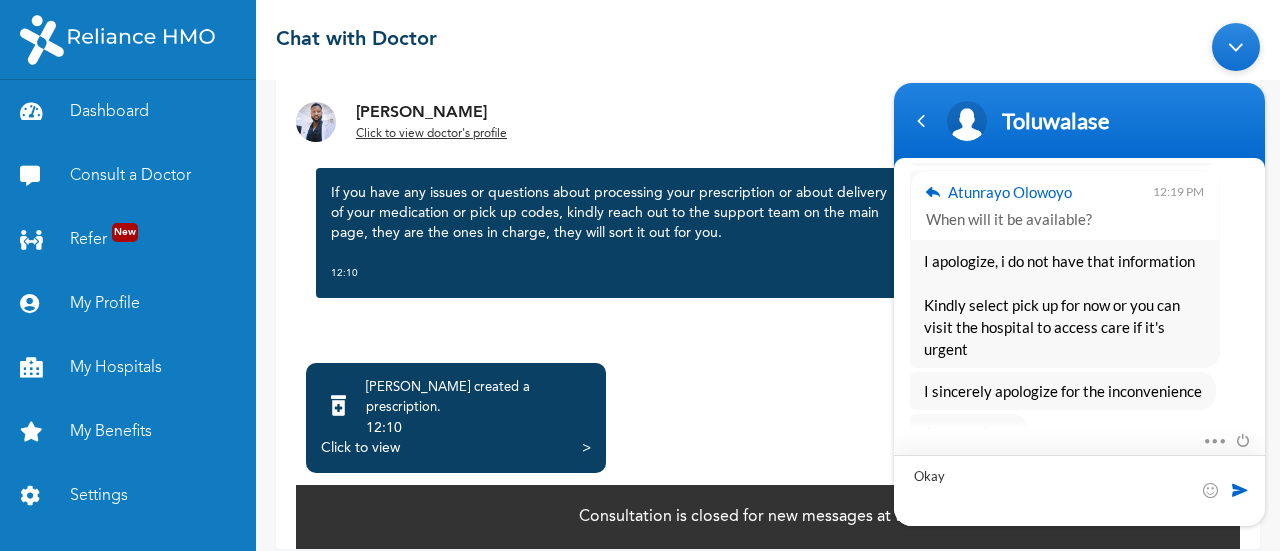 type 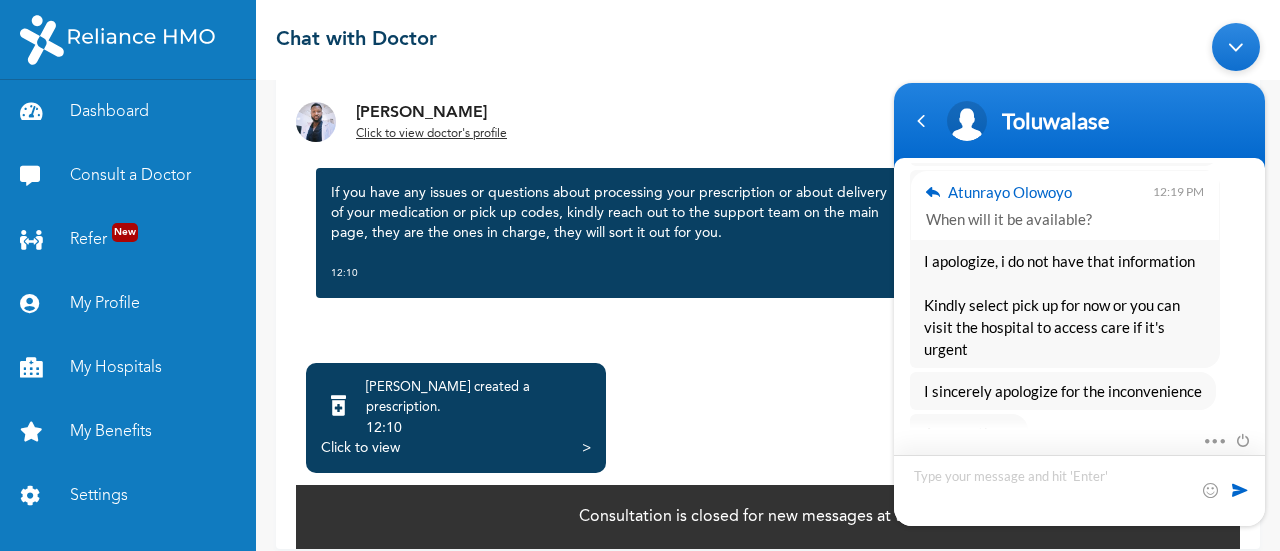 scroll, scrollTop: 1930, scrollLeft: 0, axis: vertical 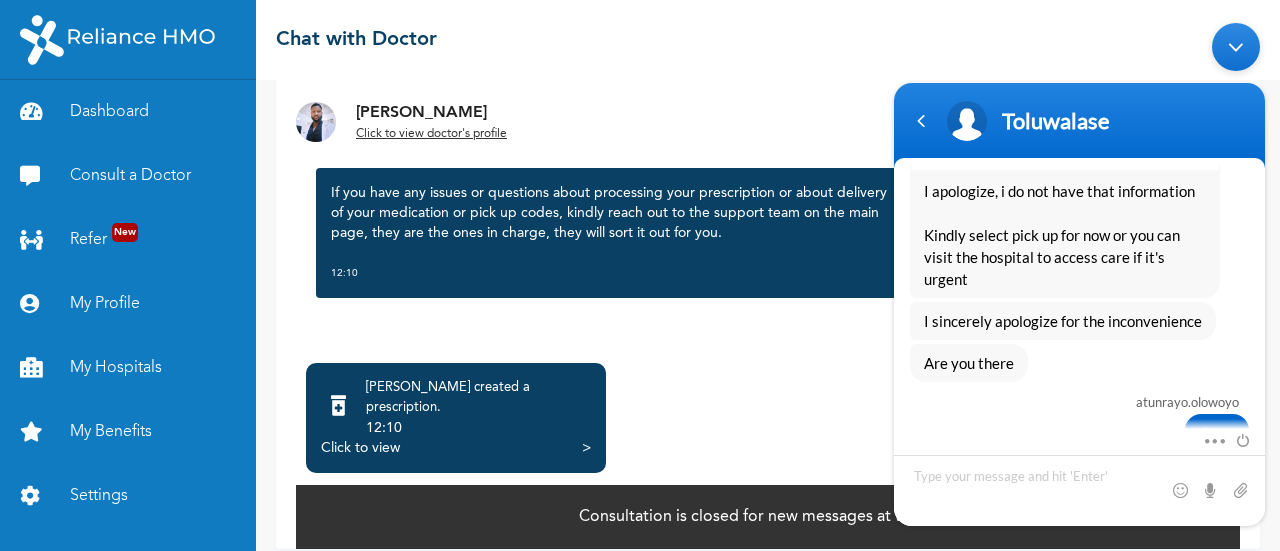 click on "Dr. Ayorinde created a prescription .  12:10 Click to view >" at bounding box center [768, 418] 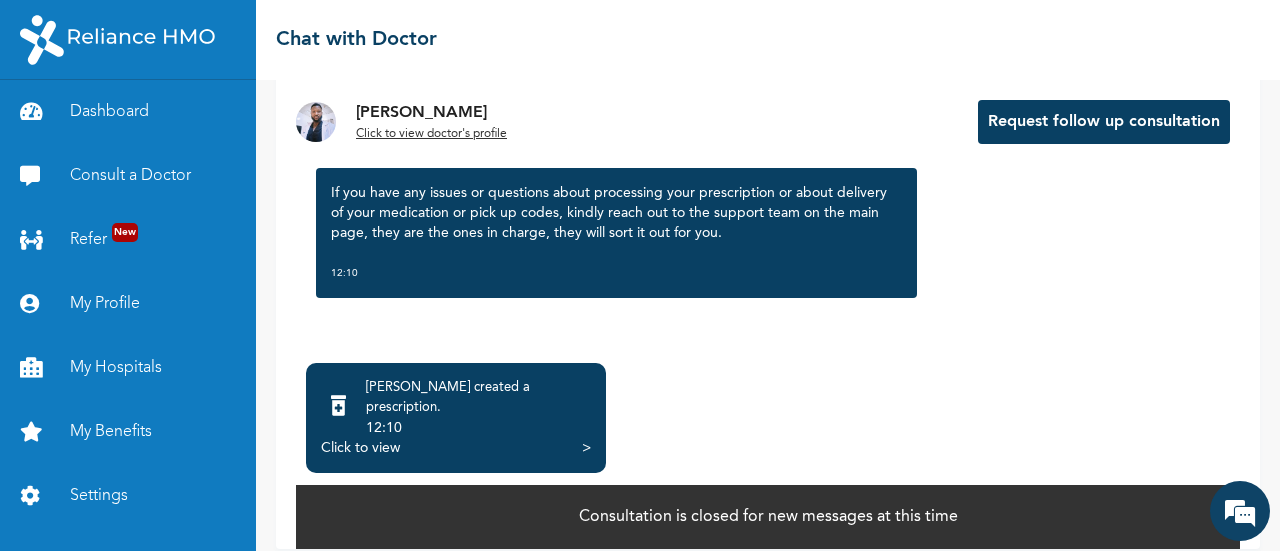 click on ">" at bounding box center (586, 448) 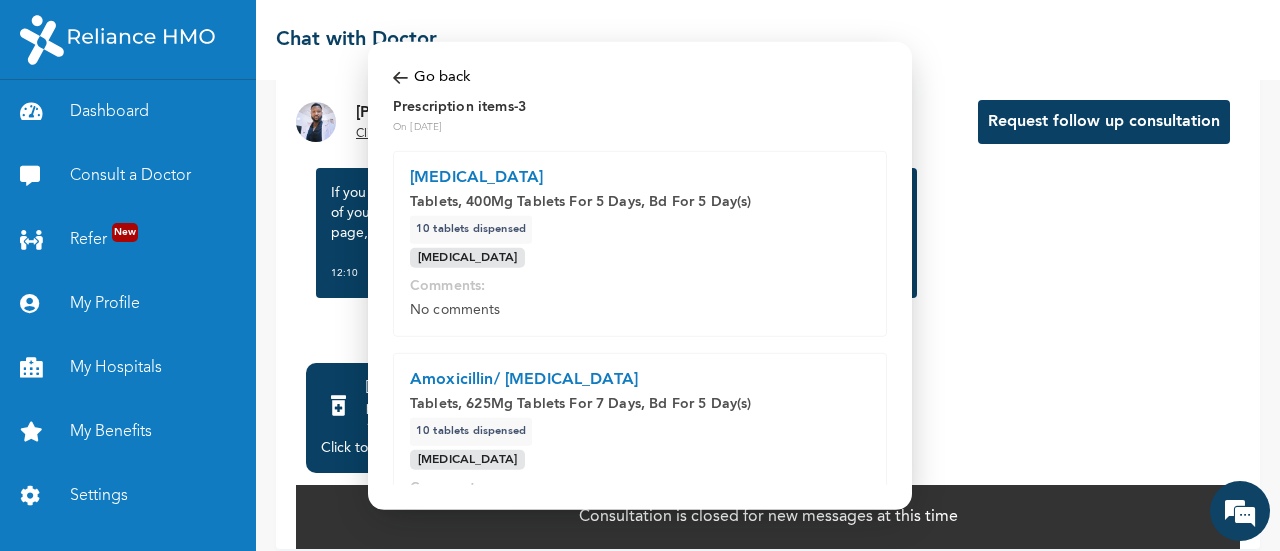 scroll, scrollTop: 421, scrollLeft: 0, axis: vertical 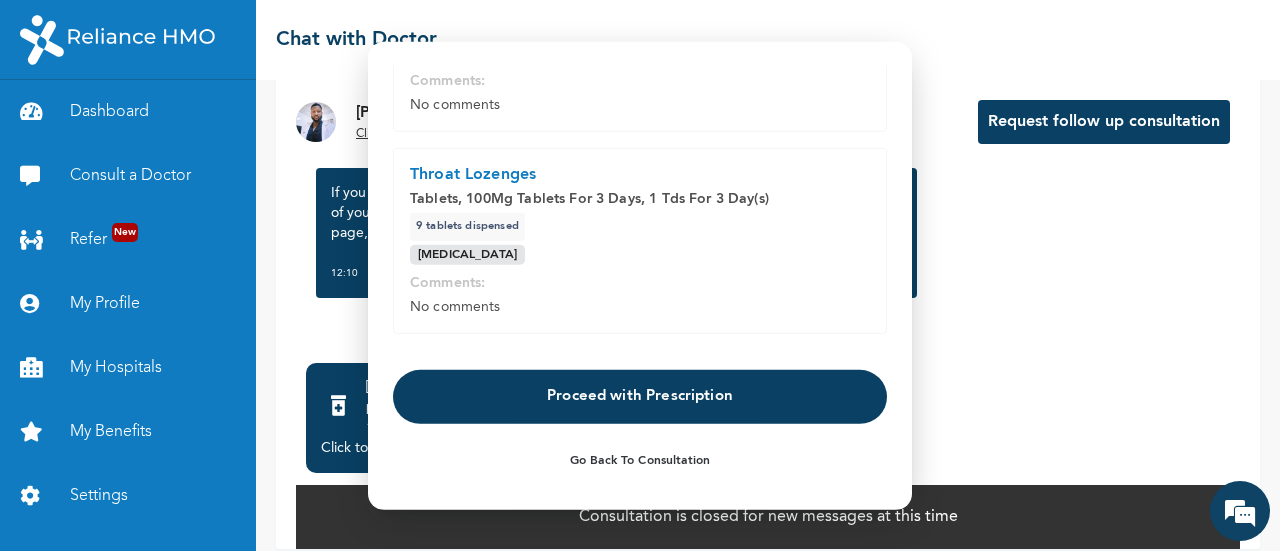 click on "Proceed with Prescription" at bounding box center (640, 397) 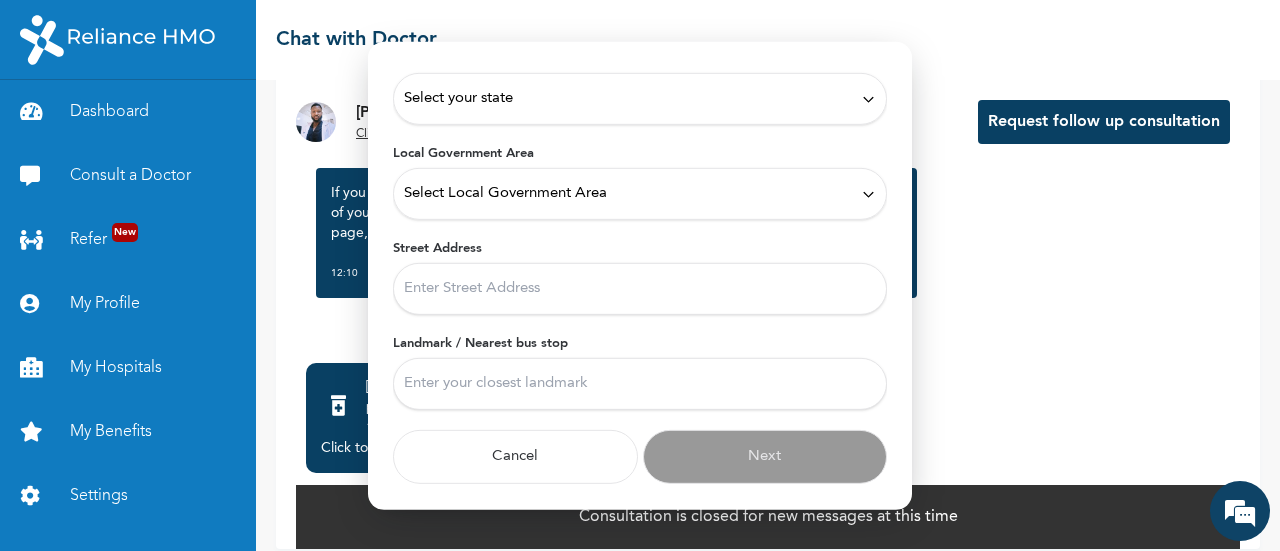 scroll, scrollTop: 123, scrollLeft: 0, axis: vertical 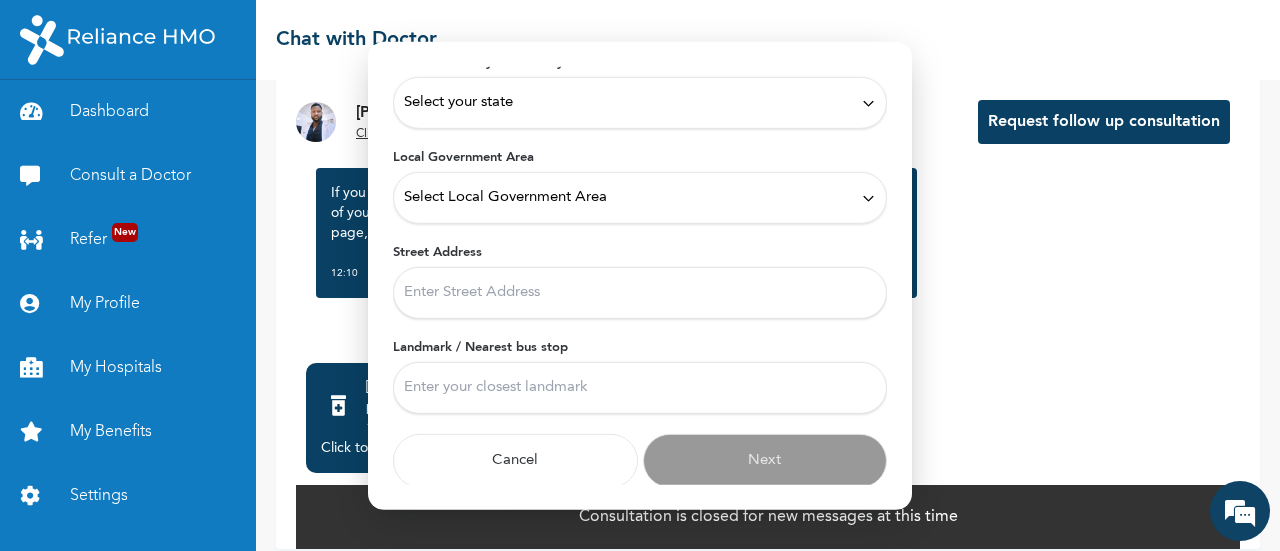 click on "Select your state" at bounding box center (640, 103) 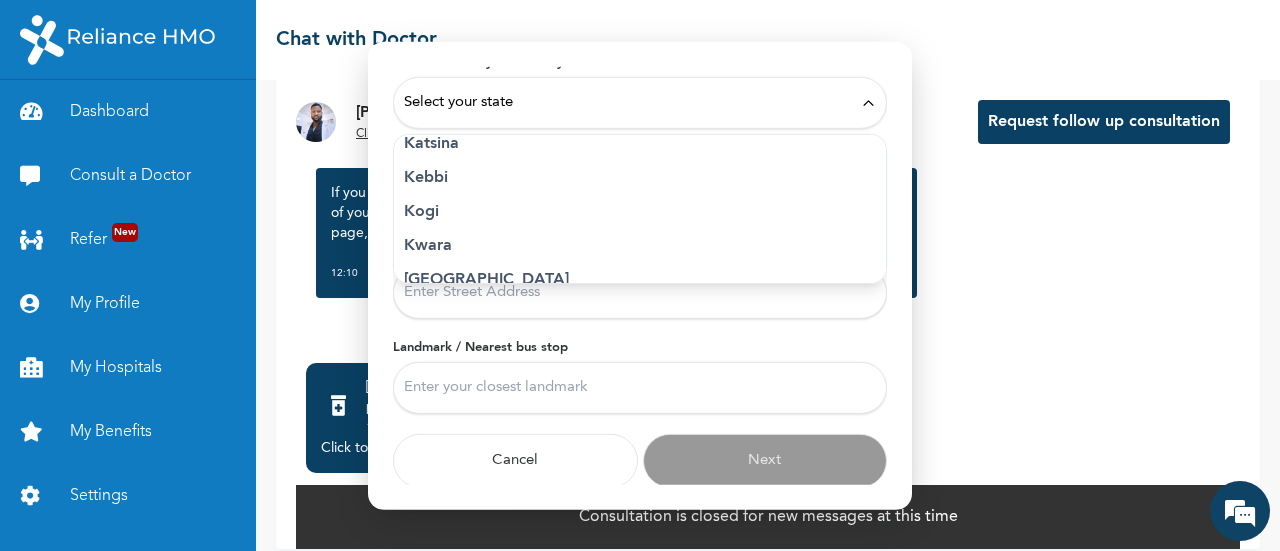 scroll, scrollTop: 730, scrollLeft: 0, axis: vertical 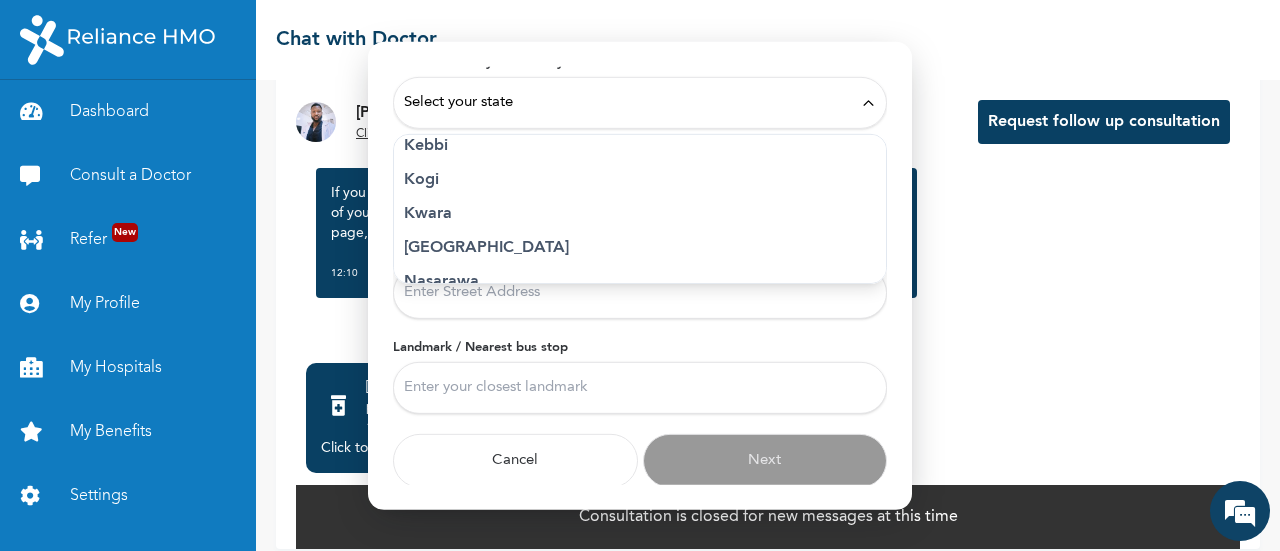 click on "Lagos" at bounding box center [640, 248] 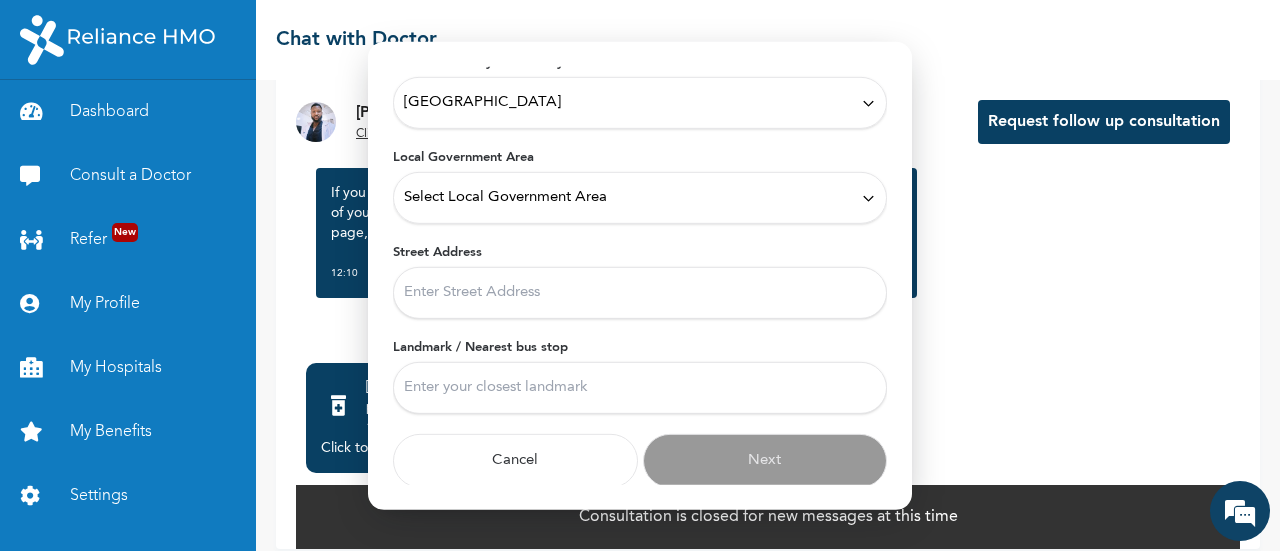 click on "Select Local Government Area" at bounding box center (640, 198) 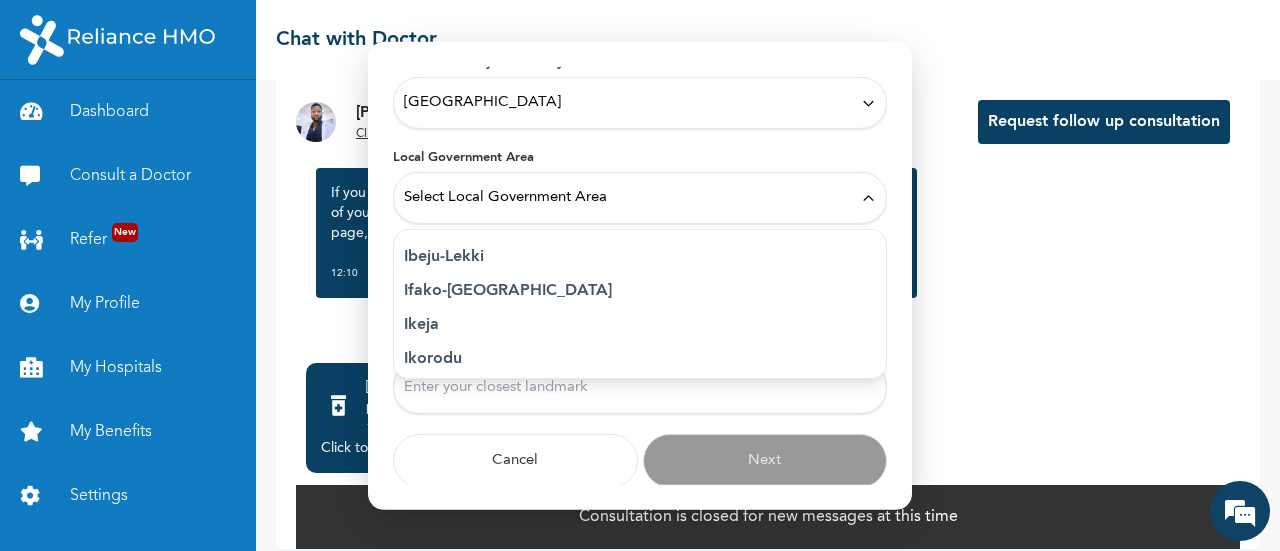 scroll, scrollTop: 271, scrollLeft: 0, axis: vertical 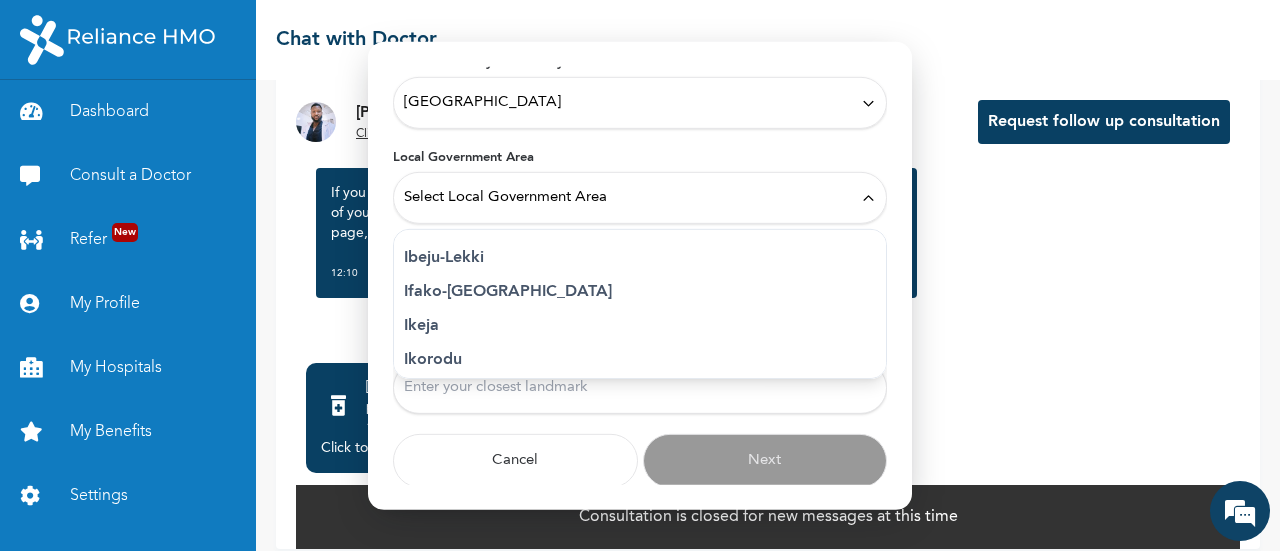 click on "Ifako-Ijaiye" at bounding box center (640, 292) 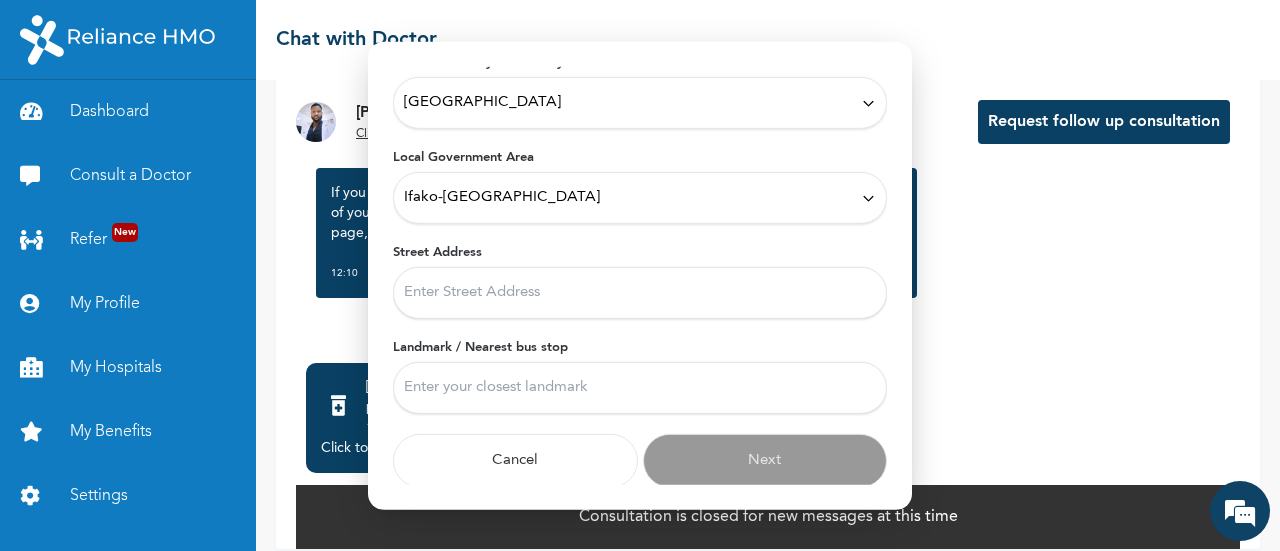 click on "Landmark / Nearest bus stop" at bounding box center [640, 388] 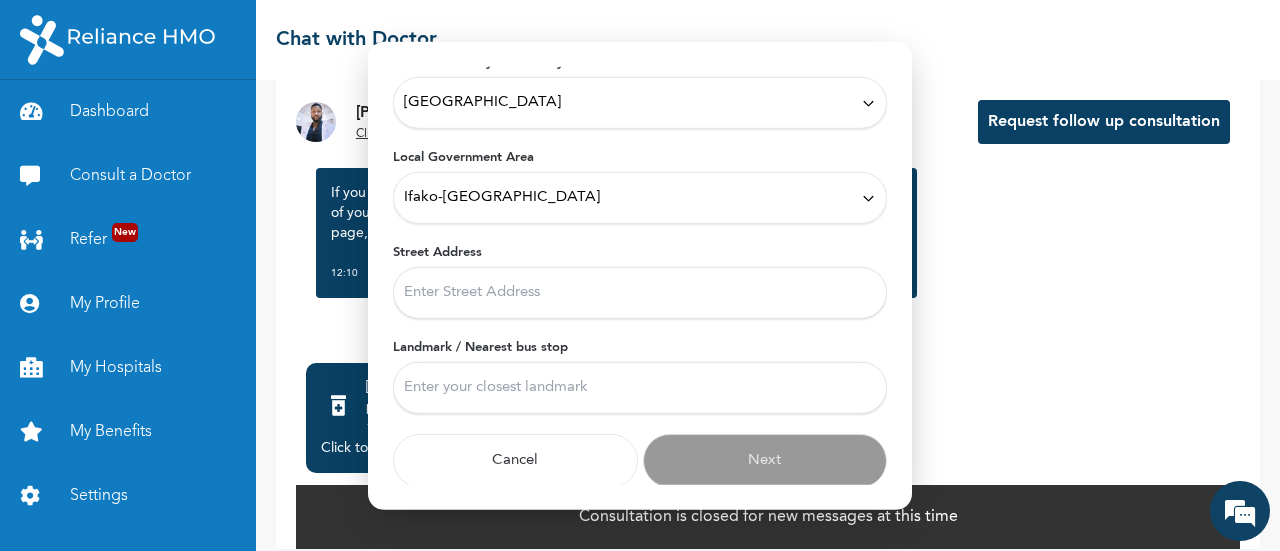 type on "Oyemekun road" 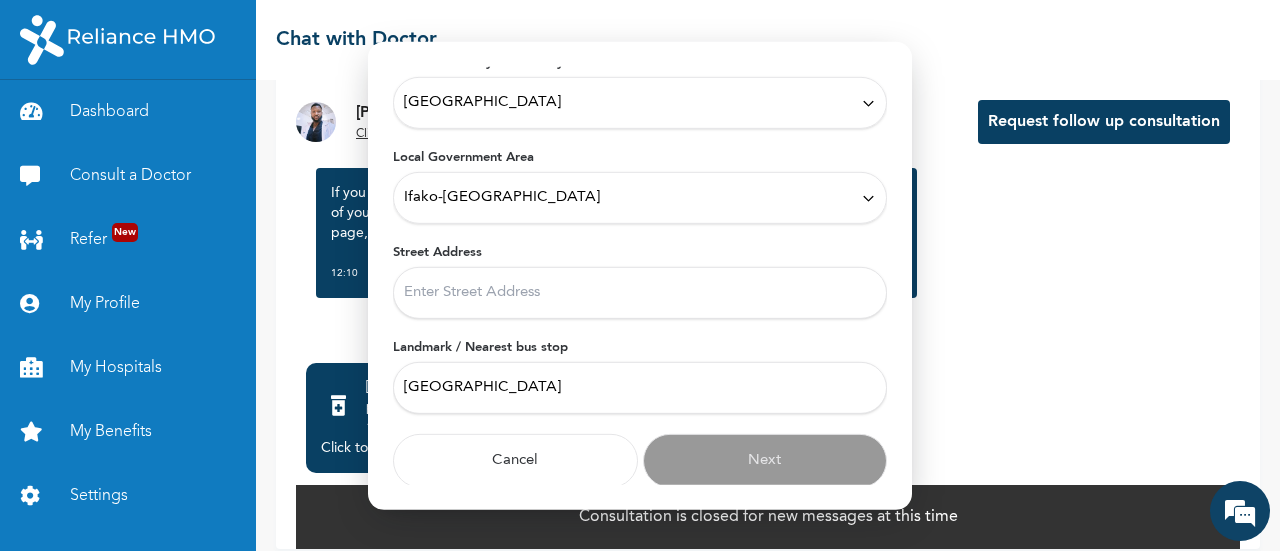 click on "Street Address" at bounding box center [640, 293] 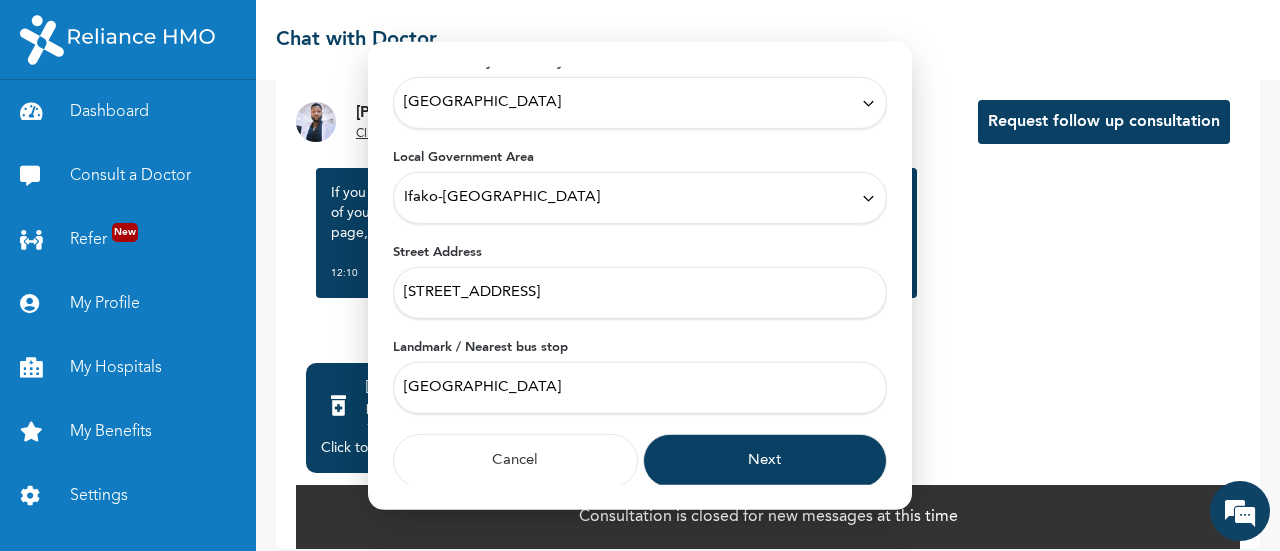 click on "Next" at bounding box center [765, 461] 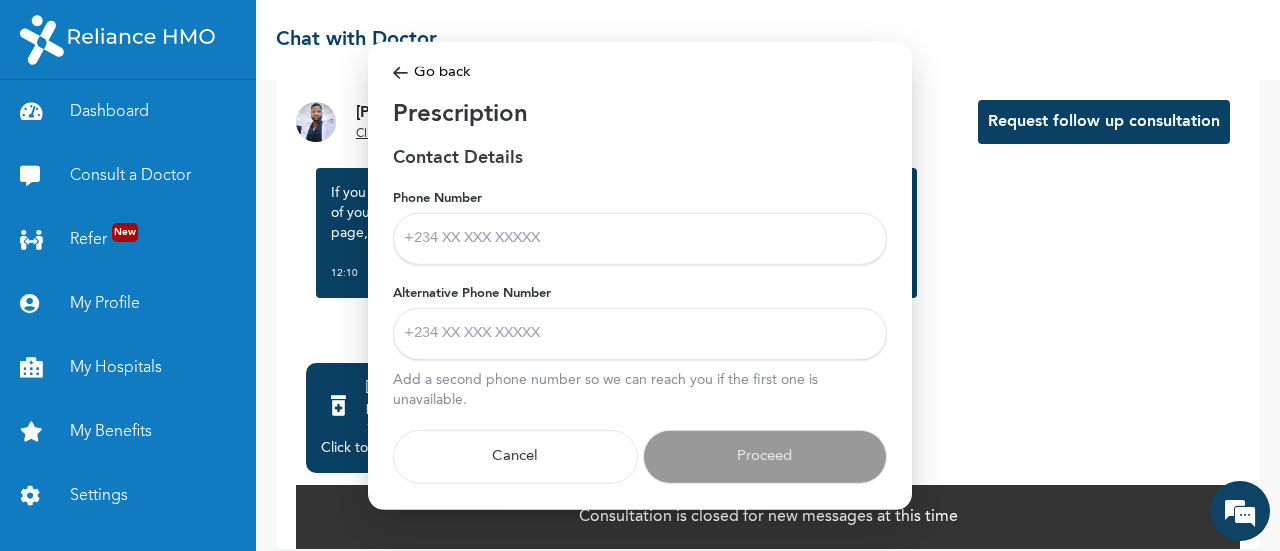 scroll, scrollTop: 18, scrollLeft: 0, axis: vertical 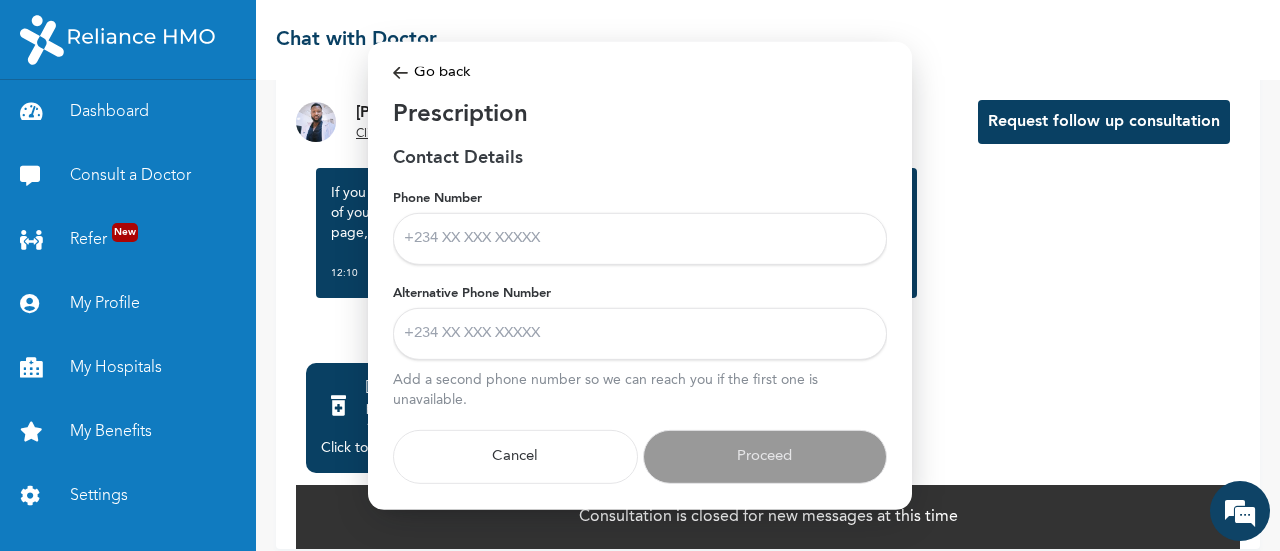 click on "Phone Number" at bounding box center (640, 239) 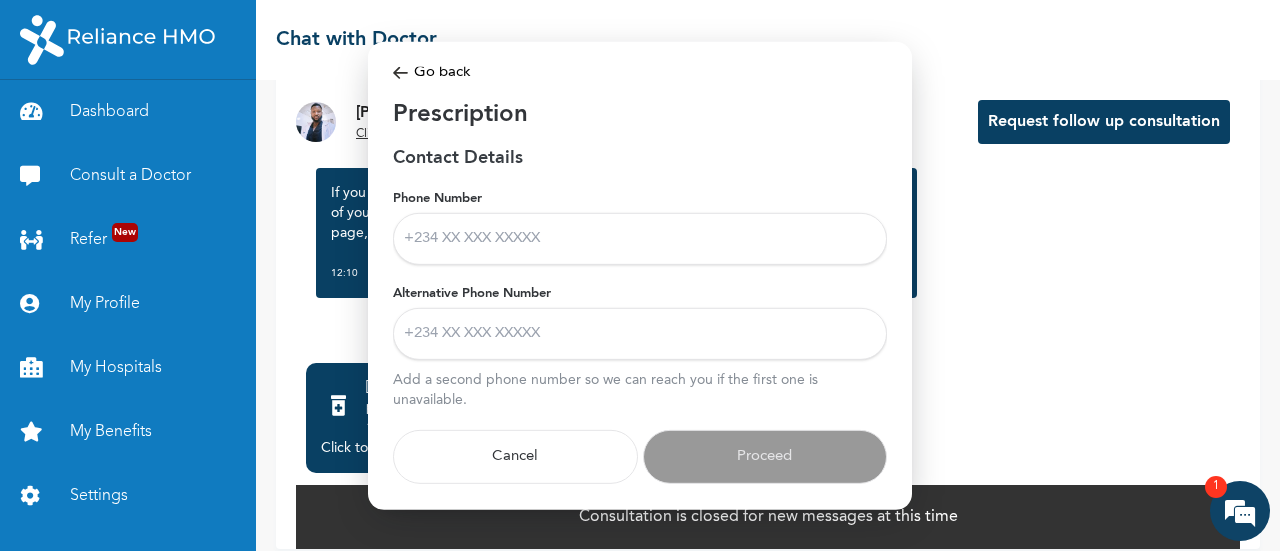 scroll, scrollTop: 2021, scrollLeft: 0, axis: vertical 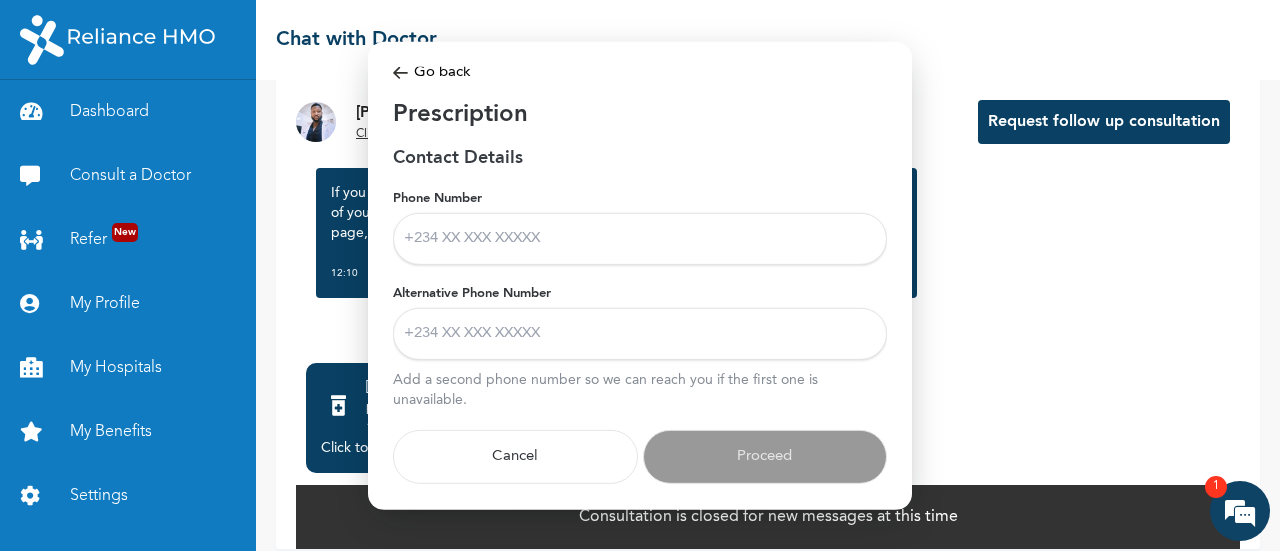 type on "08102376403" 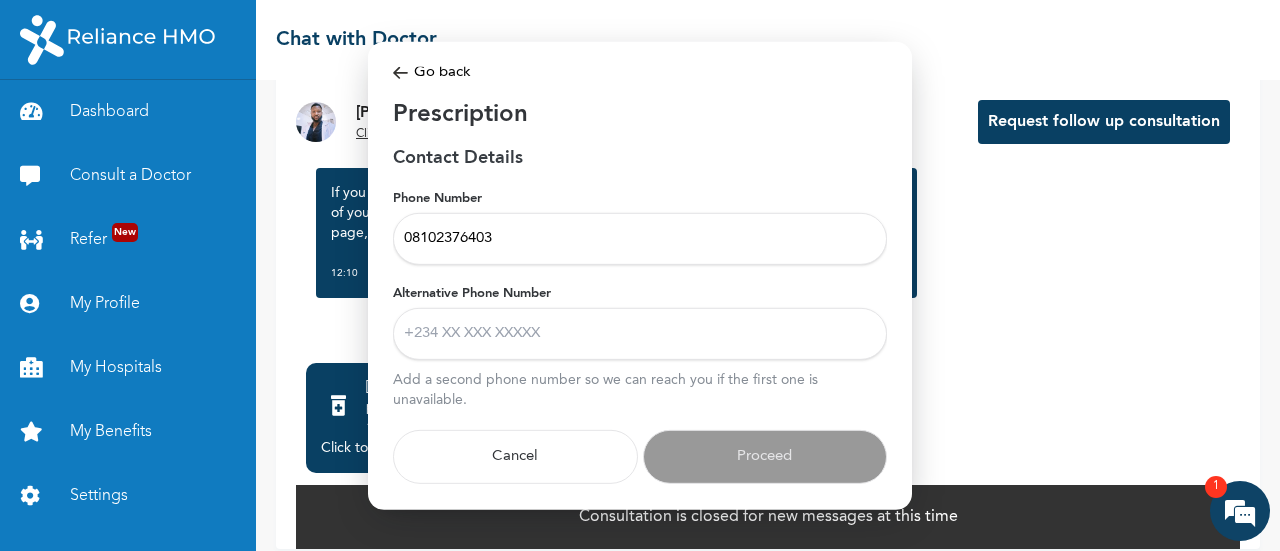 click on "Alternative Phone Number" at bounding box center [640, 334] 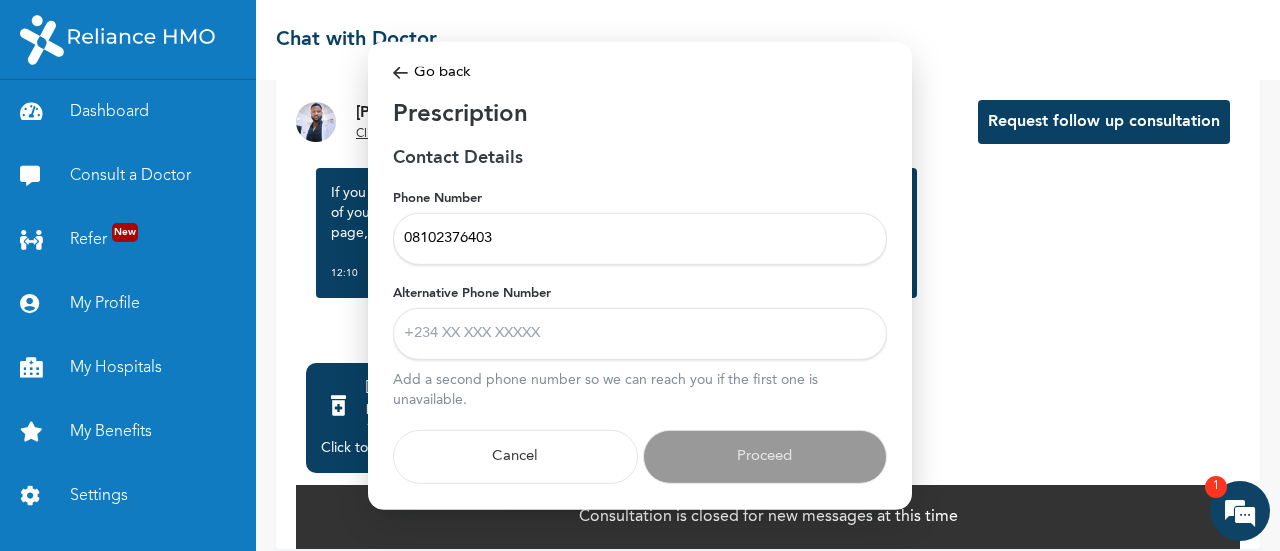 type on "08102376403" 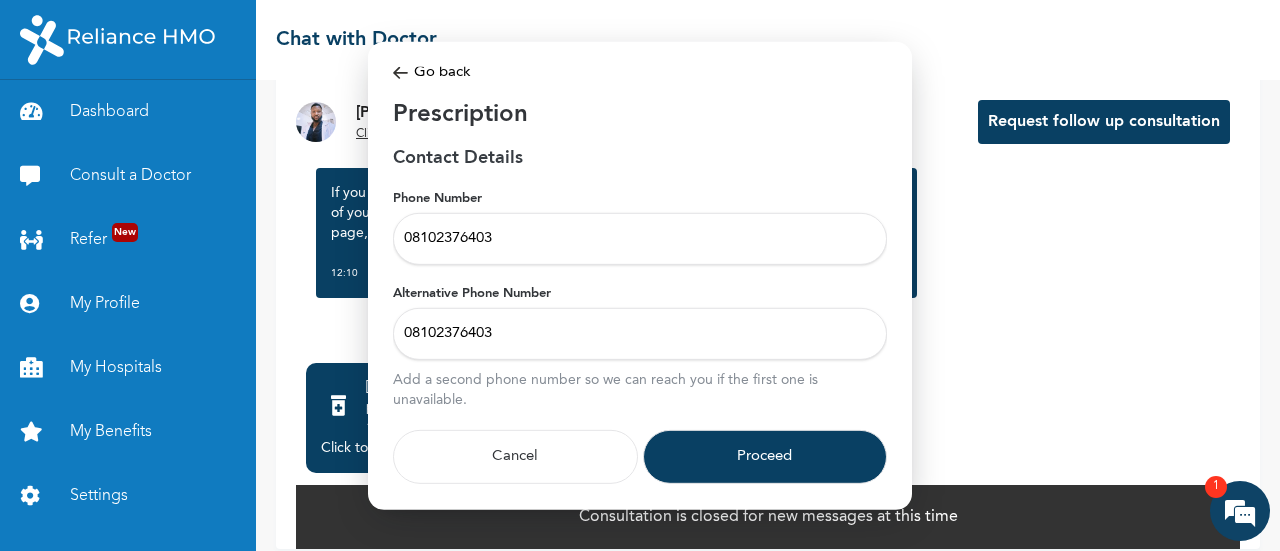 click on "Proceed" at bounding box center [765, 457] 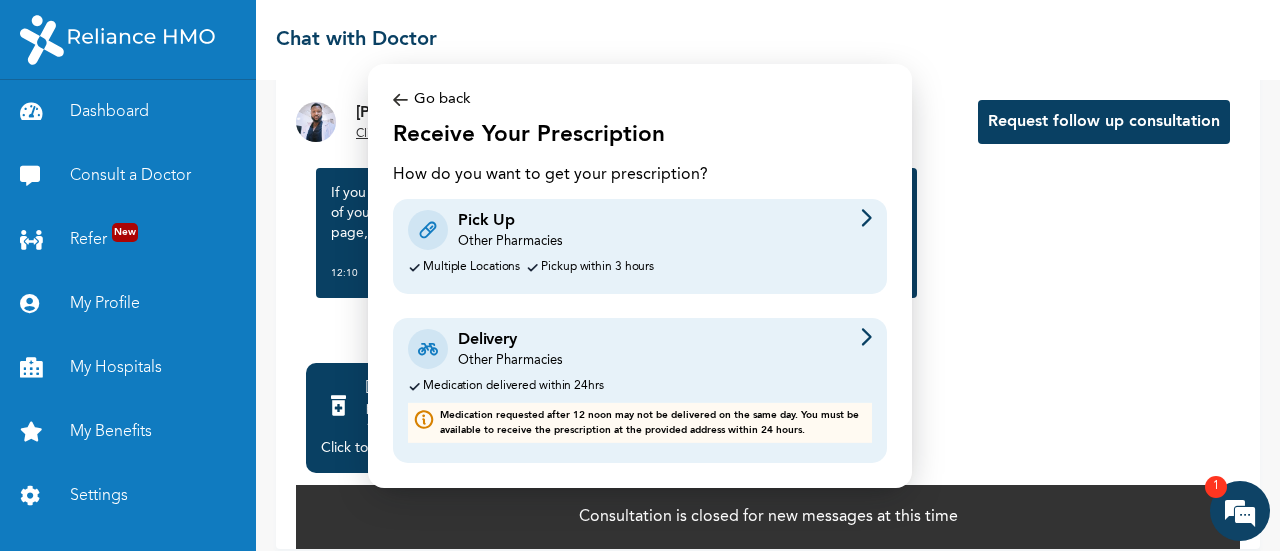 scroll, scrollTop: 0, scrollLeft: 0, axis: both 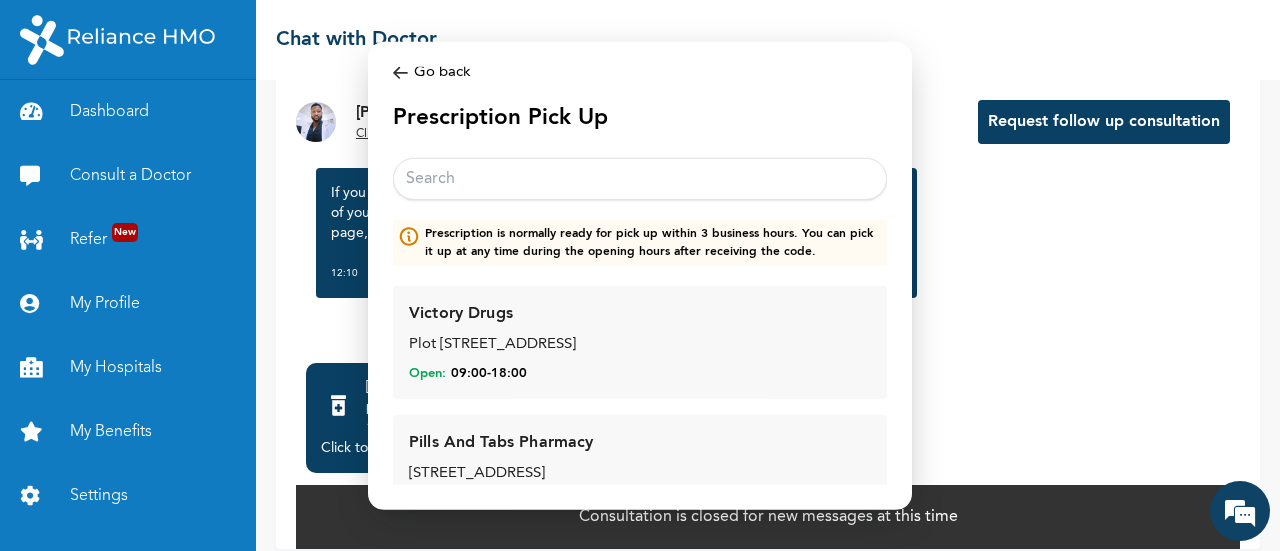 click at bounding box center (640, 179) 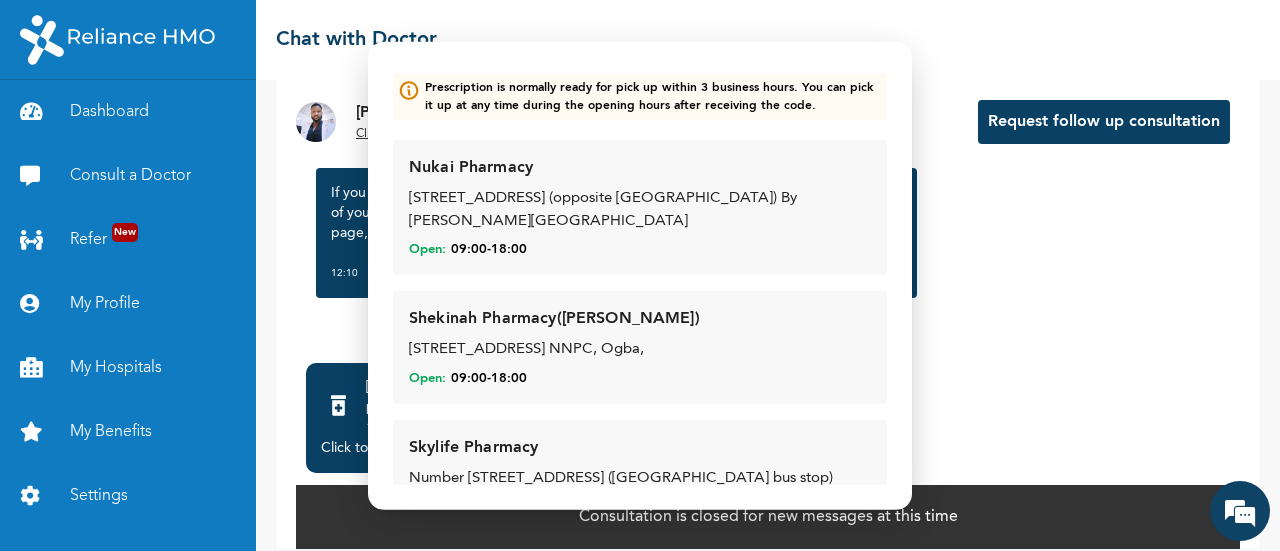 scroll, scrollTop: 179, scrollLeft: 0, axis: vertical 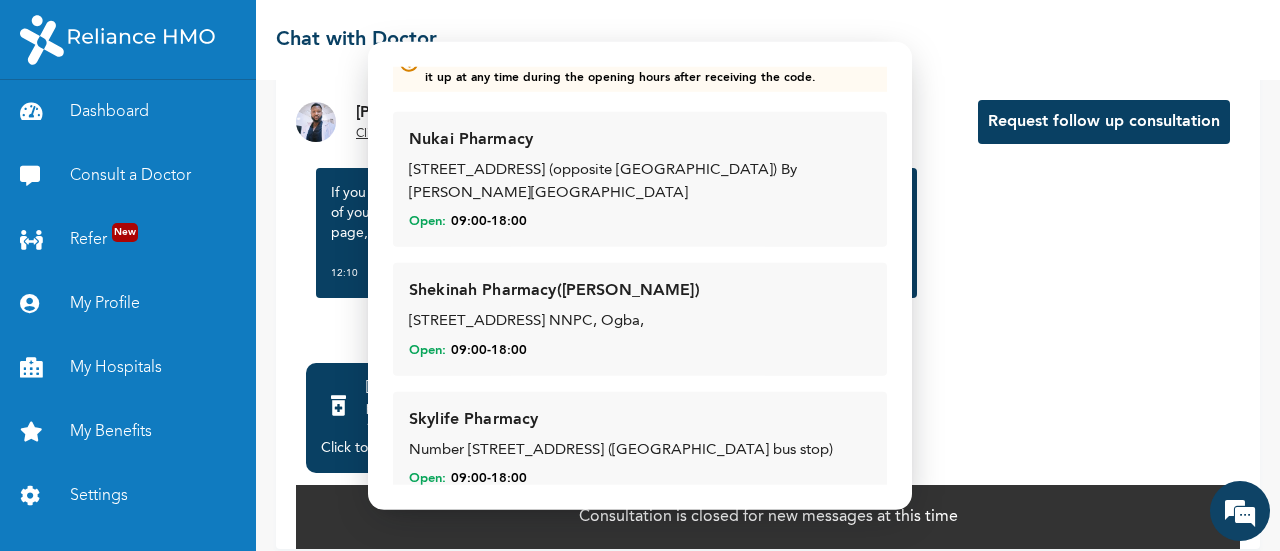 type on "ogba" 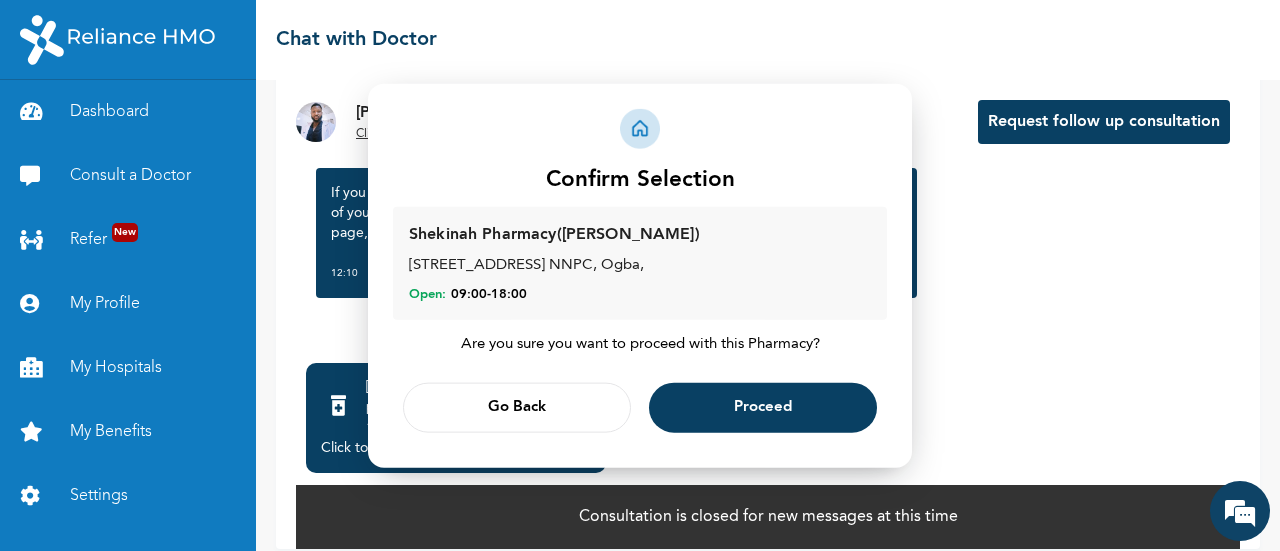 scroll, scrollTop: 0, scrollLeft: 0, axis: both 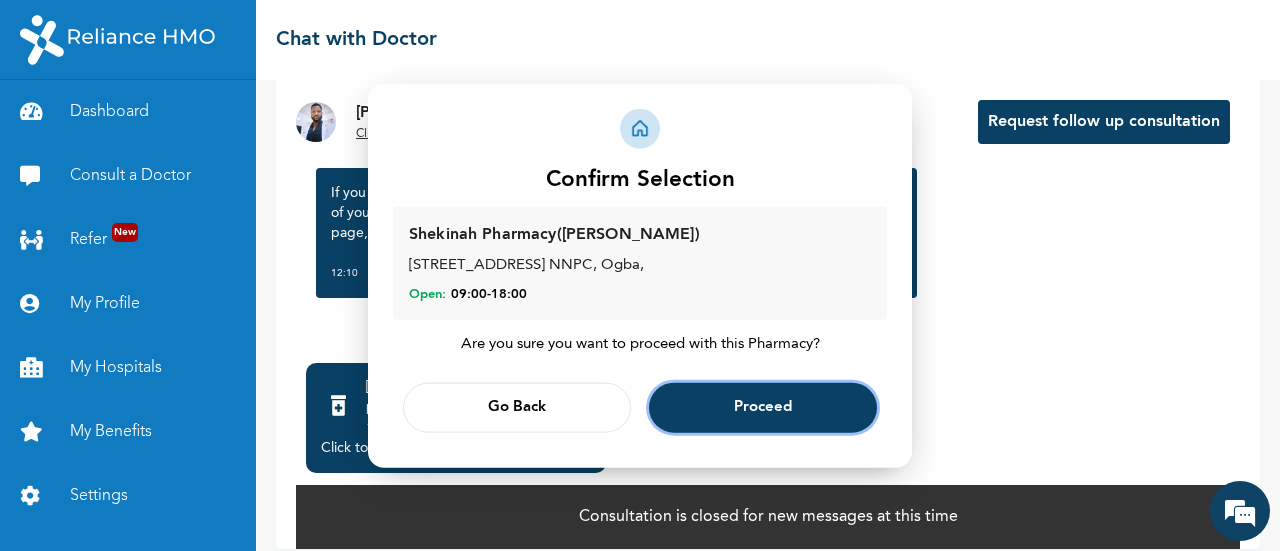 click on "Proceed" at bounding box center [763, 408] 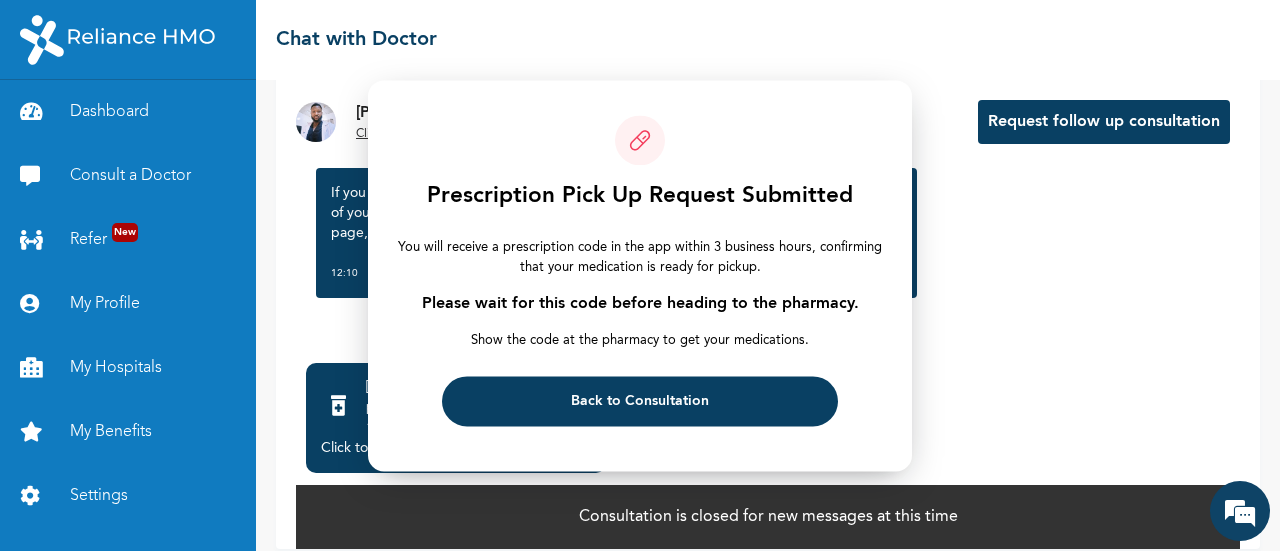 click at bounding box center (640, 140) 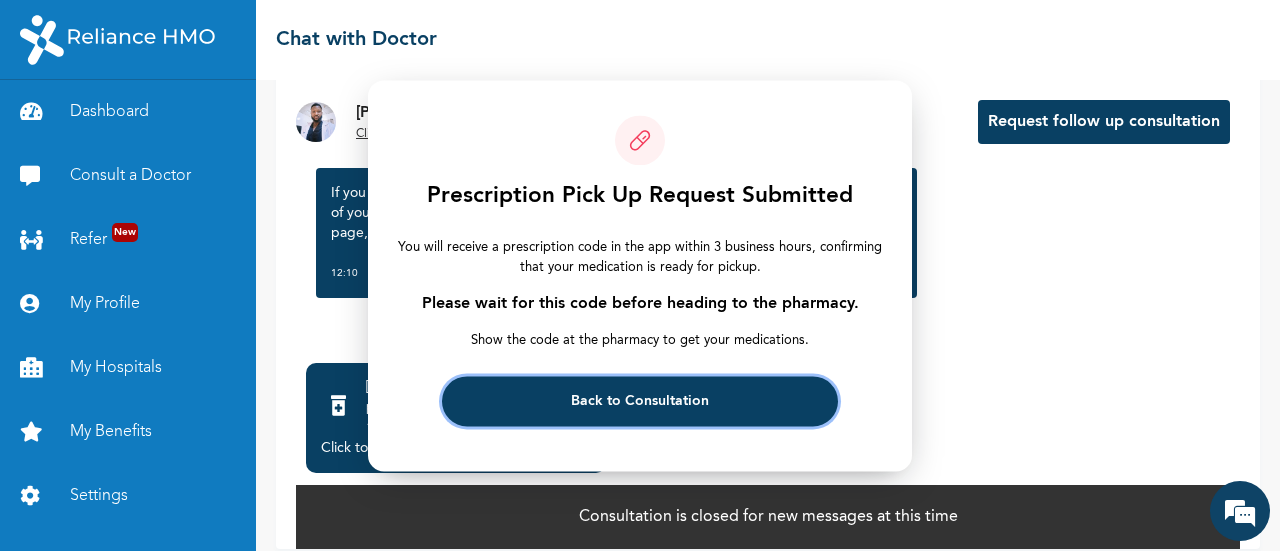 click on "Back to Consultation" at bounding box center (640, 401) 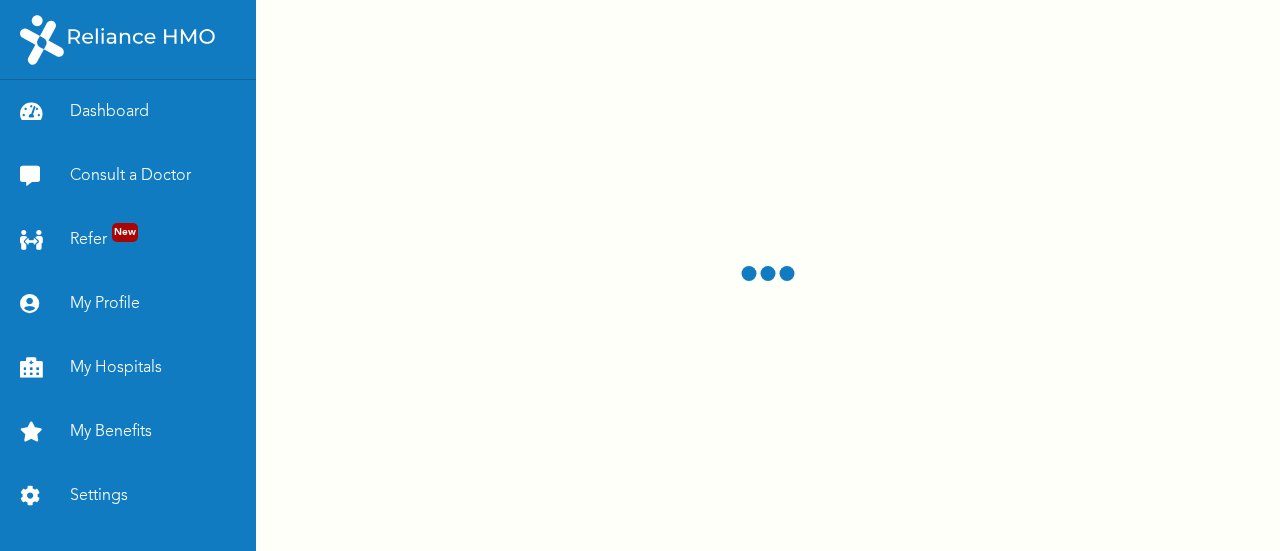 scroll, scrollTop: 0, scrollLeft: 0, axis: both 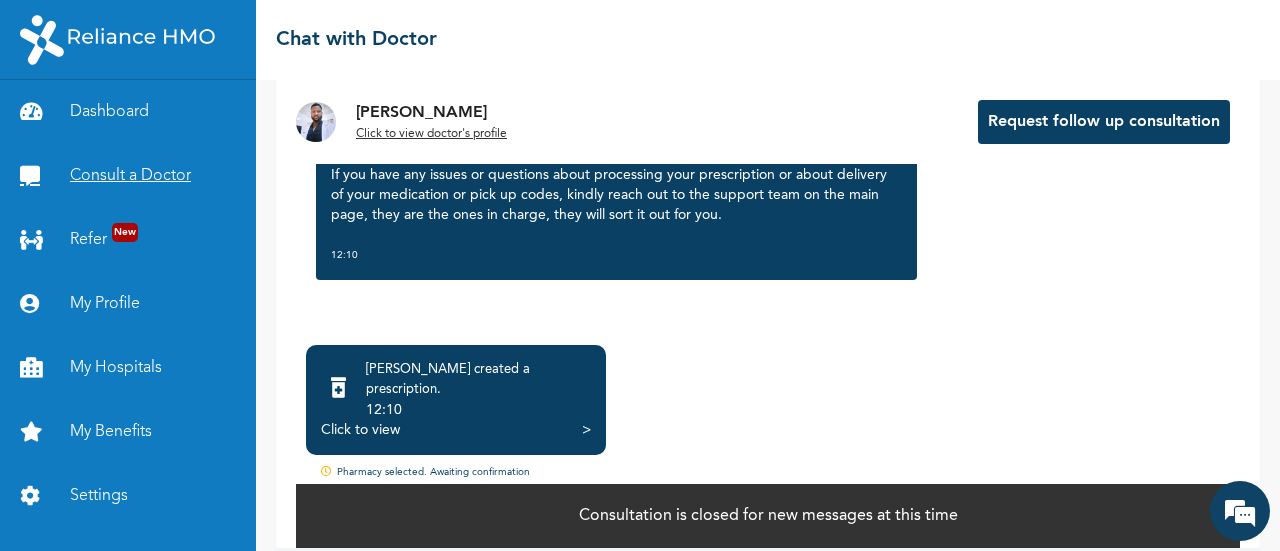 click on "Consult a Doctor" at bounding box center [128, 176] 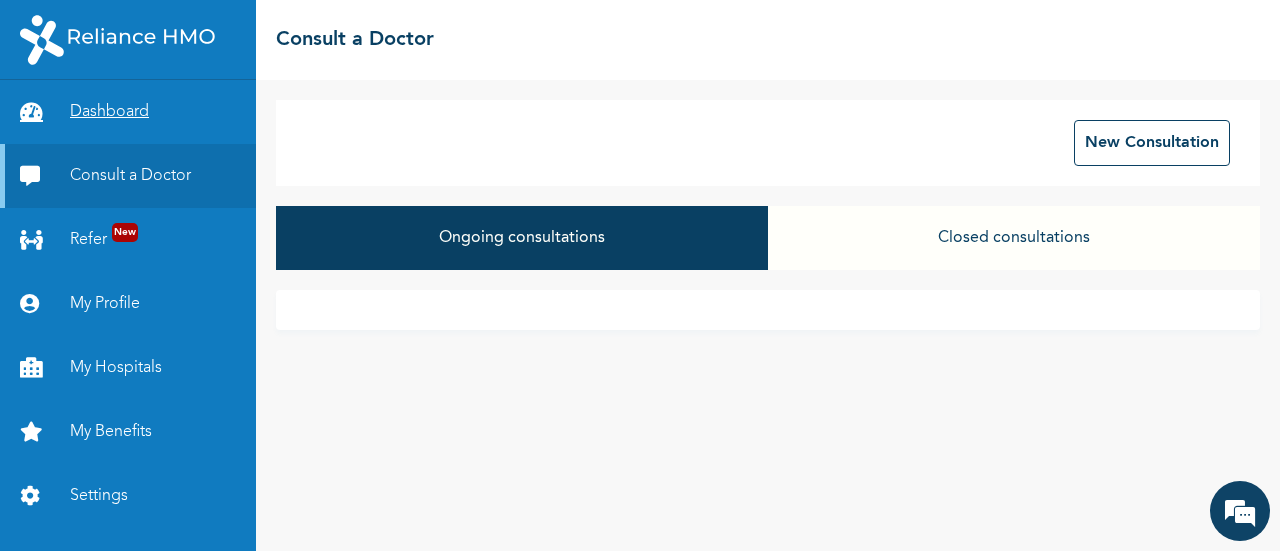 click on "Dashboard" at bounding box center (128, 112) 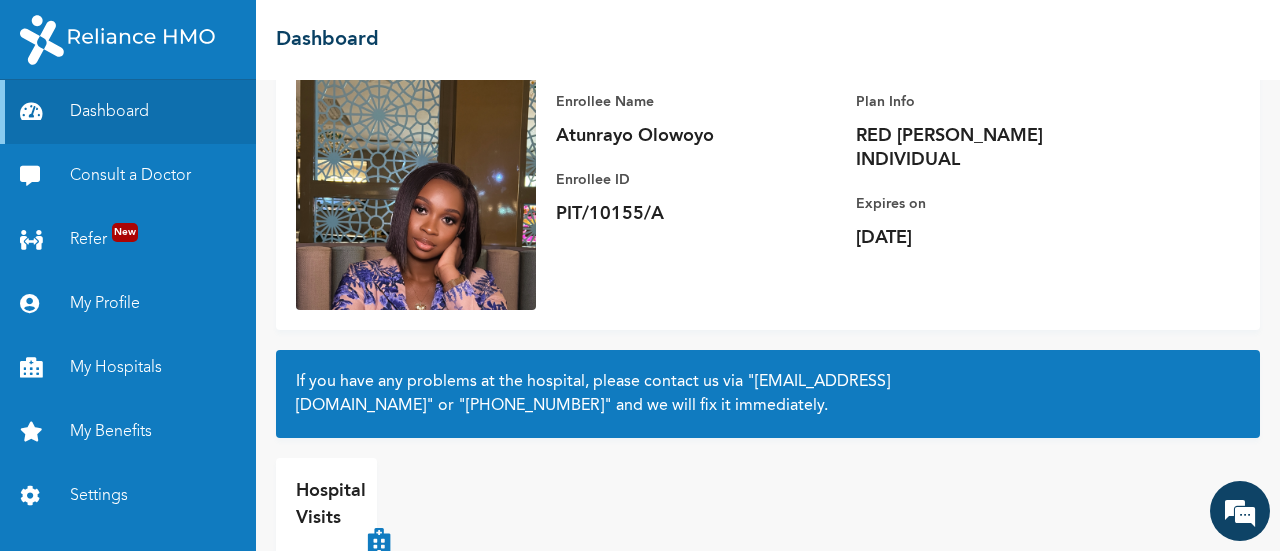 scroll, scrollTop: 154, scrollLeft: 0, axis: vertical 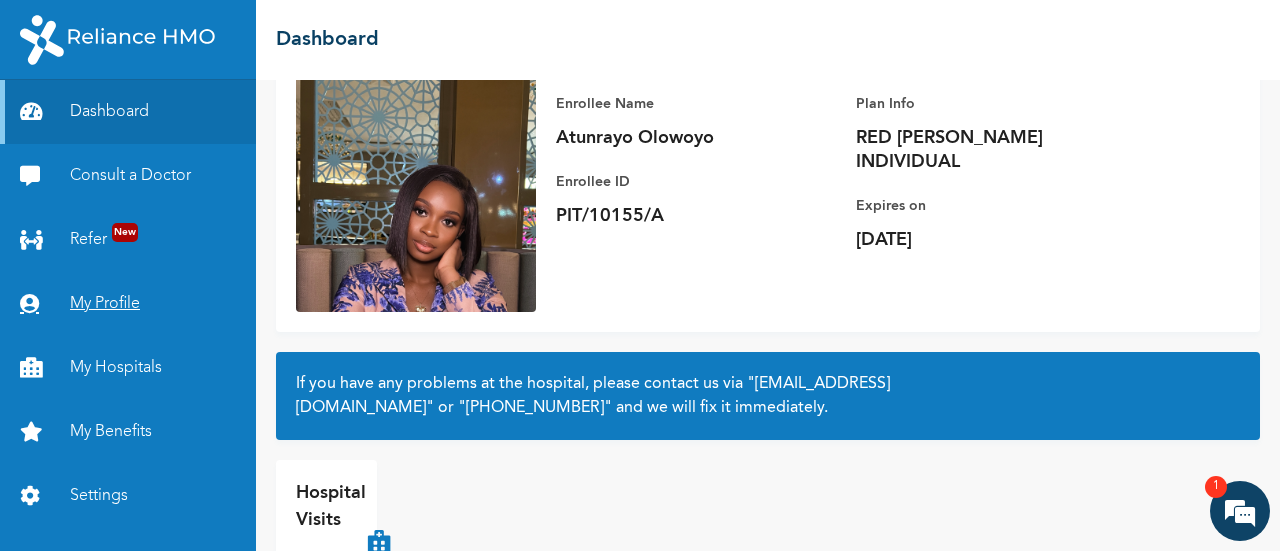 click on "My Profile" at bounding box center [128, 304] 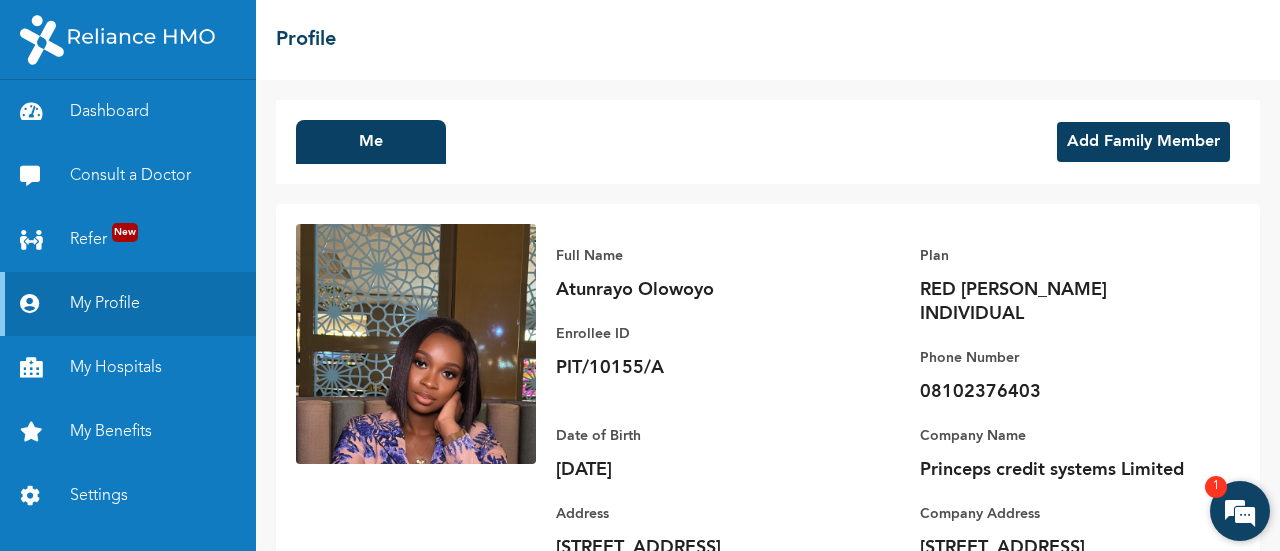 scroll, scrollTop: 2702, scrollLeft: 0, axis: vertical 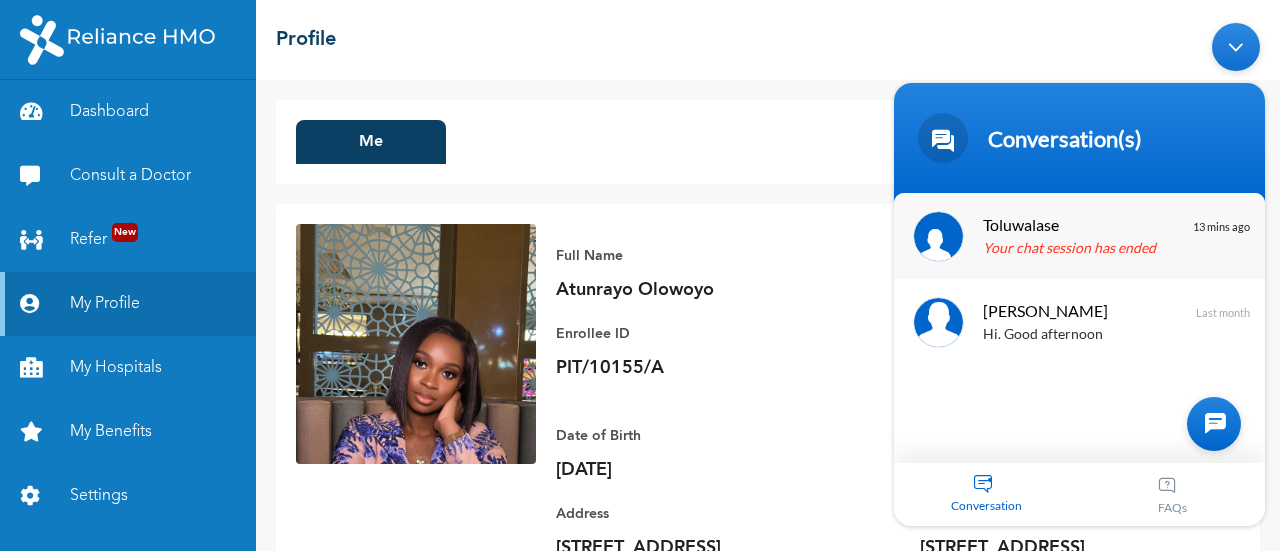 click on "Your chat session has ended" at bounding box center (1109, 248) 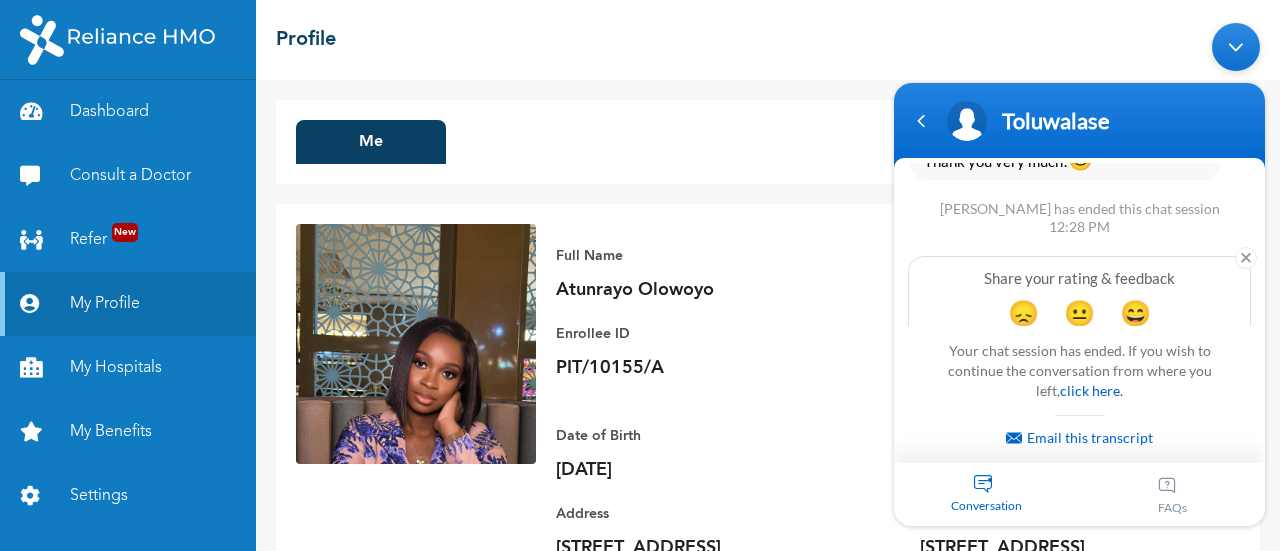 click at bounding box center [1236, 46] 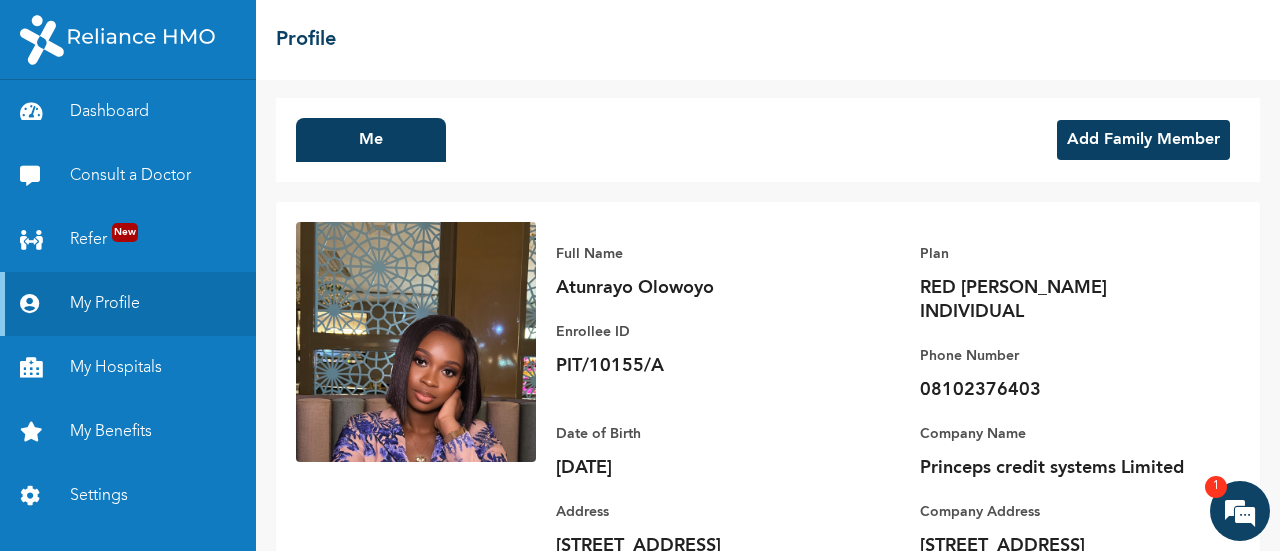 scroll, scrollTop: 0, scrollLeft: 0, axis: both 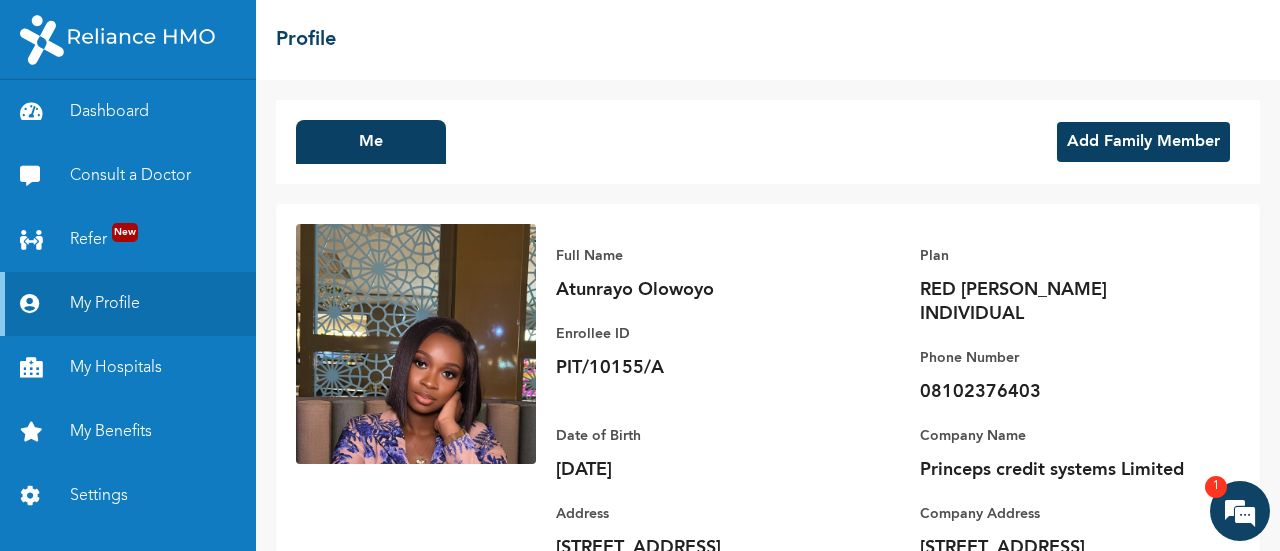 click on "Add Family Member" at bounding box center (1143, 142) 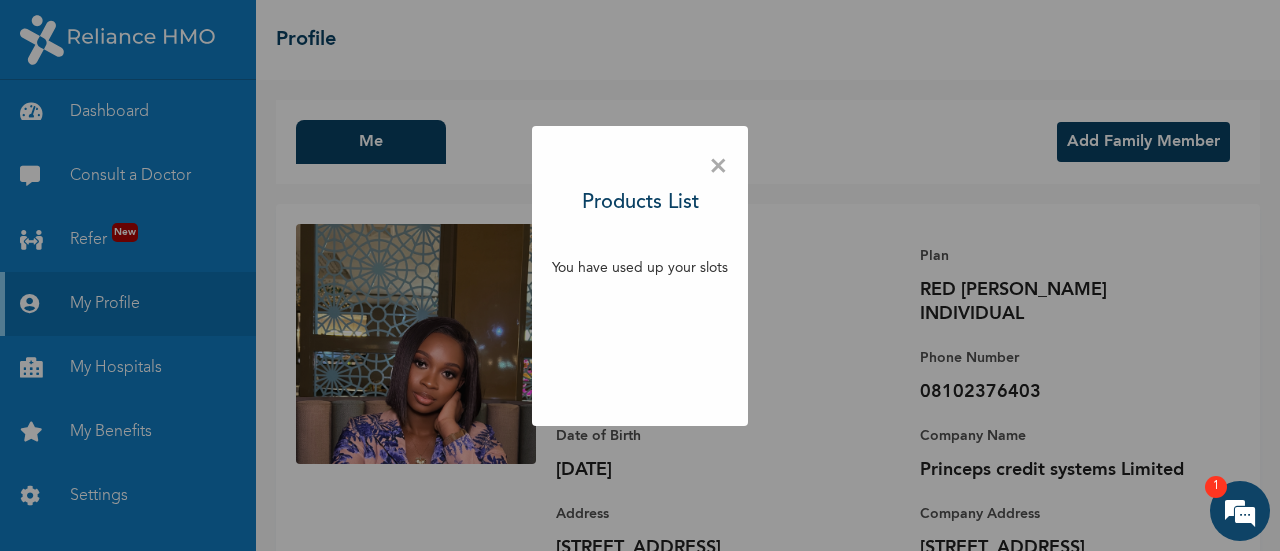 click on "×" at bounding box center (718, 167) 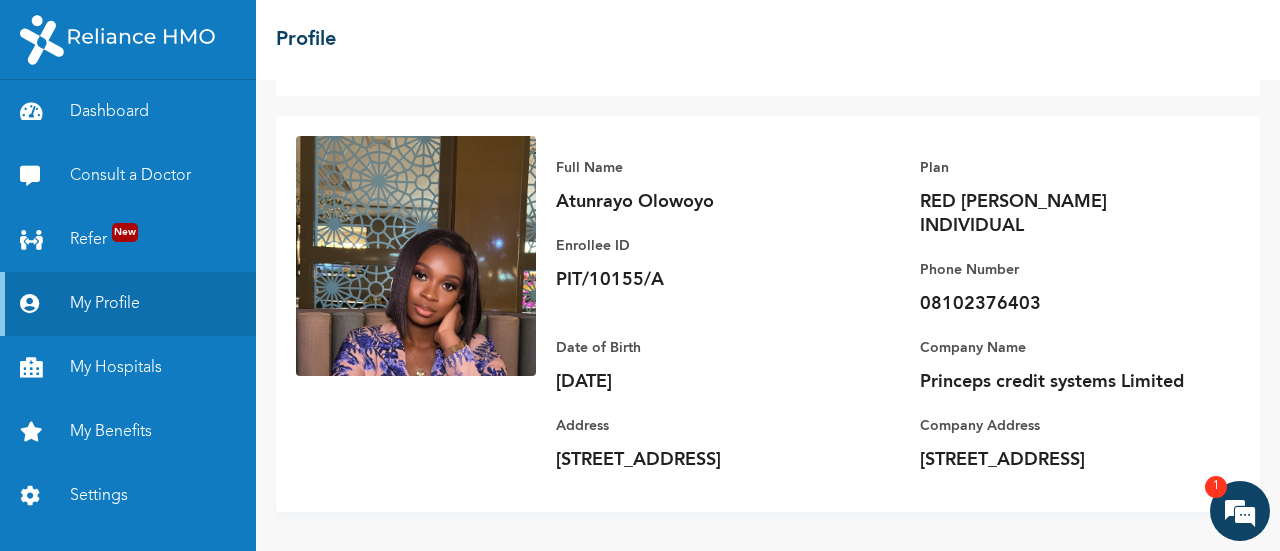 scroll, scrollTop: 0, scrollLeft: 0, axis: both 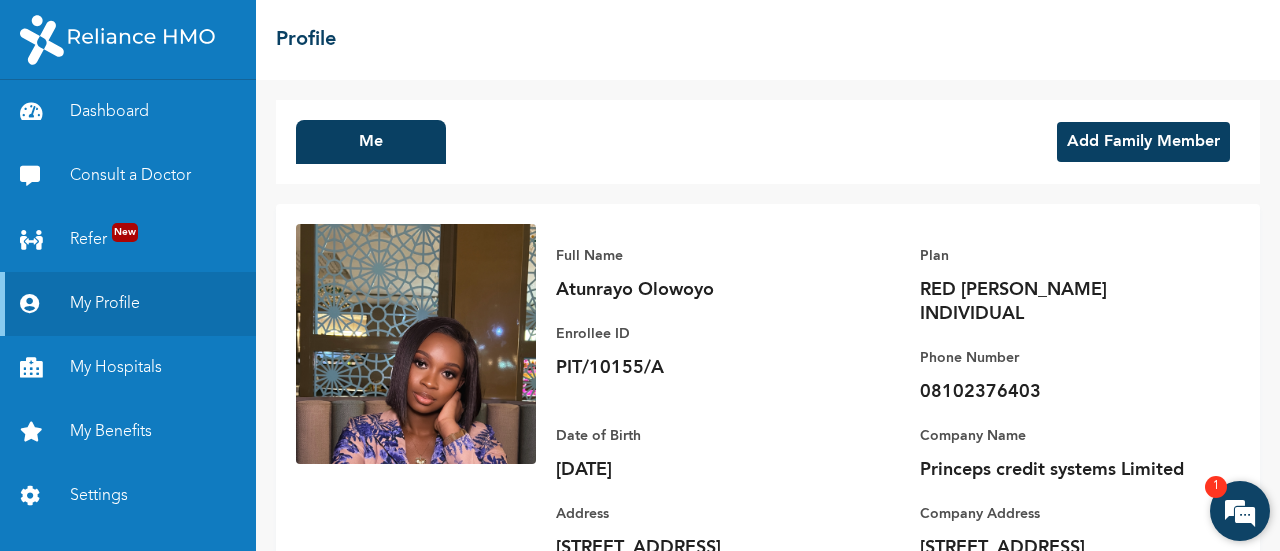 click at bounding box center [1240, 511] 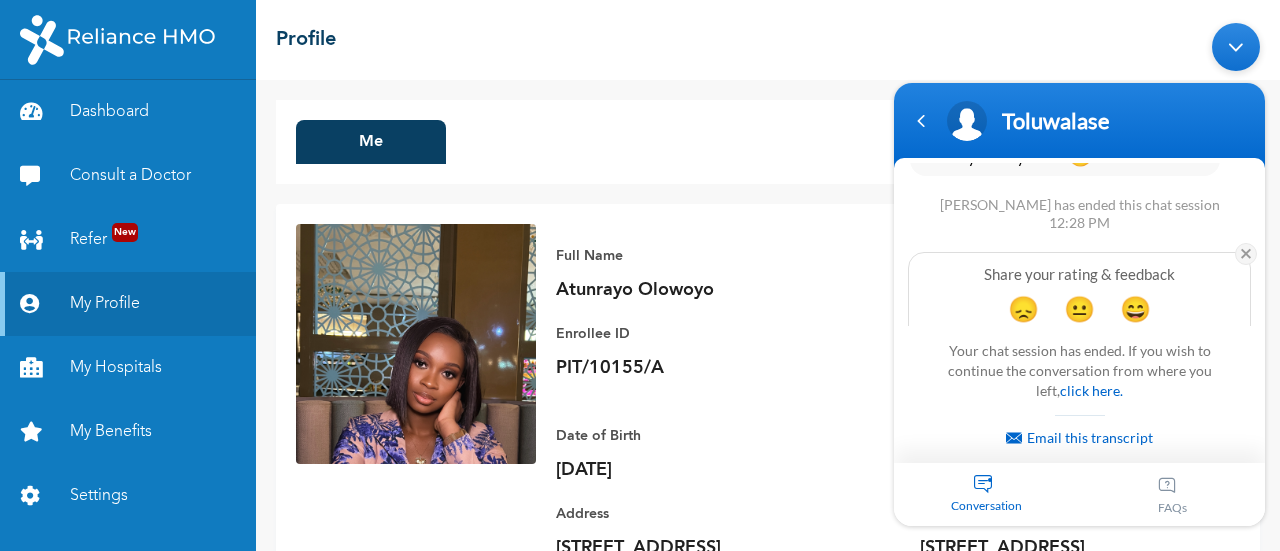 click at bounding box center (1246, 253) 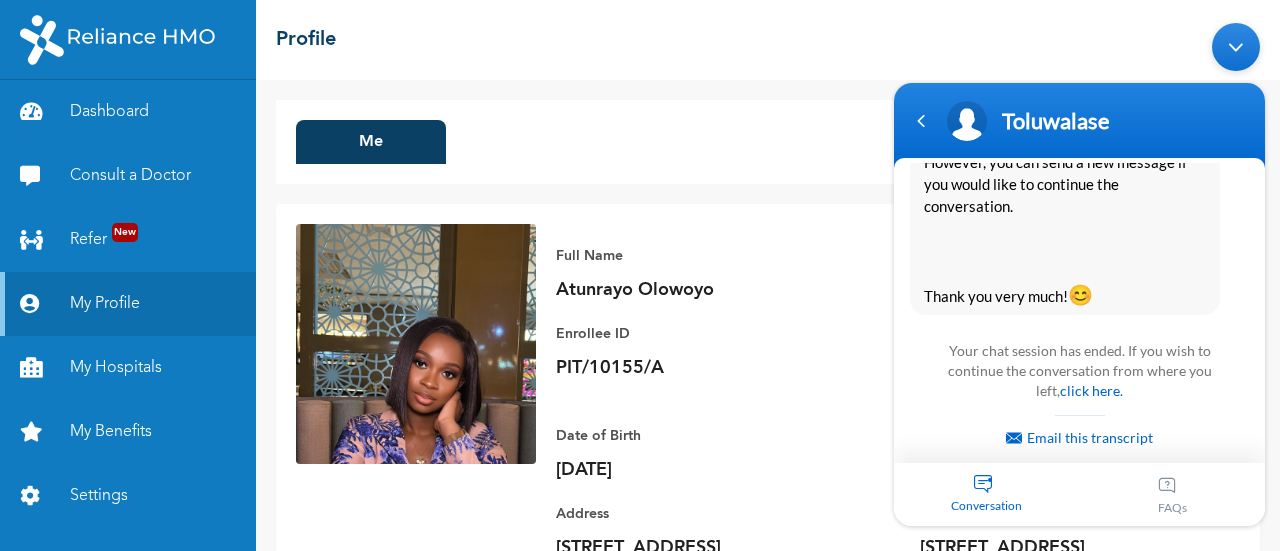 click on "FAQs" at bounding box center (1173, 493) 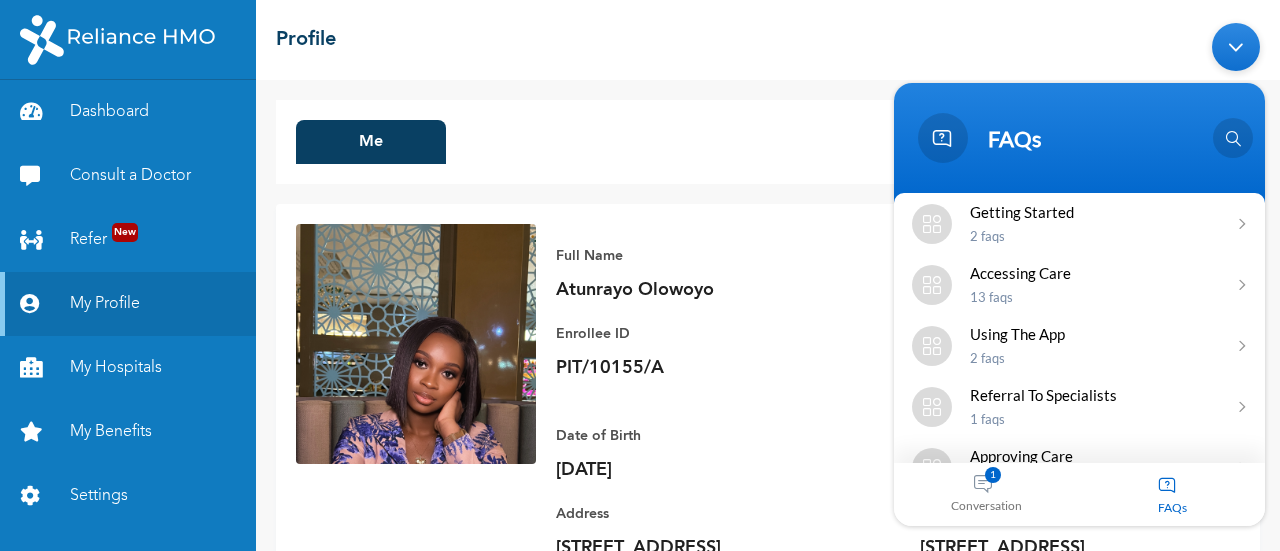 scroll, scrollTop: 0, scrollLeft: 0, axis: both 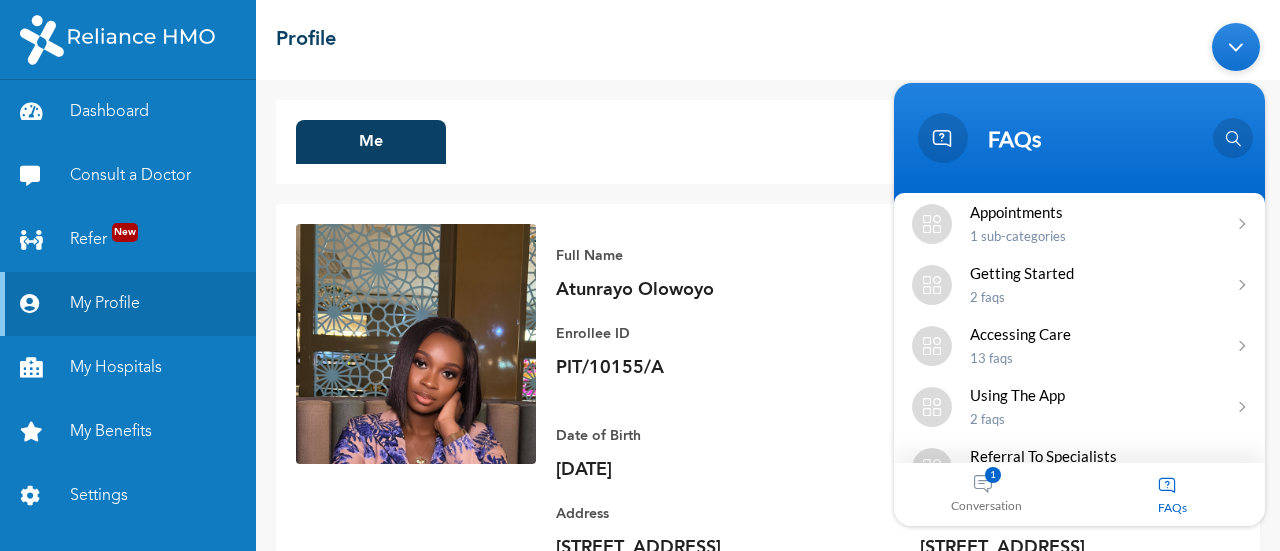 click at bounding box center (1236, 46) 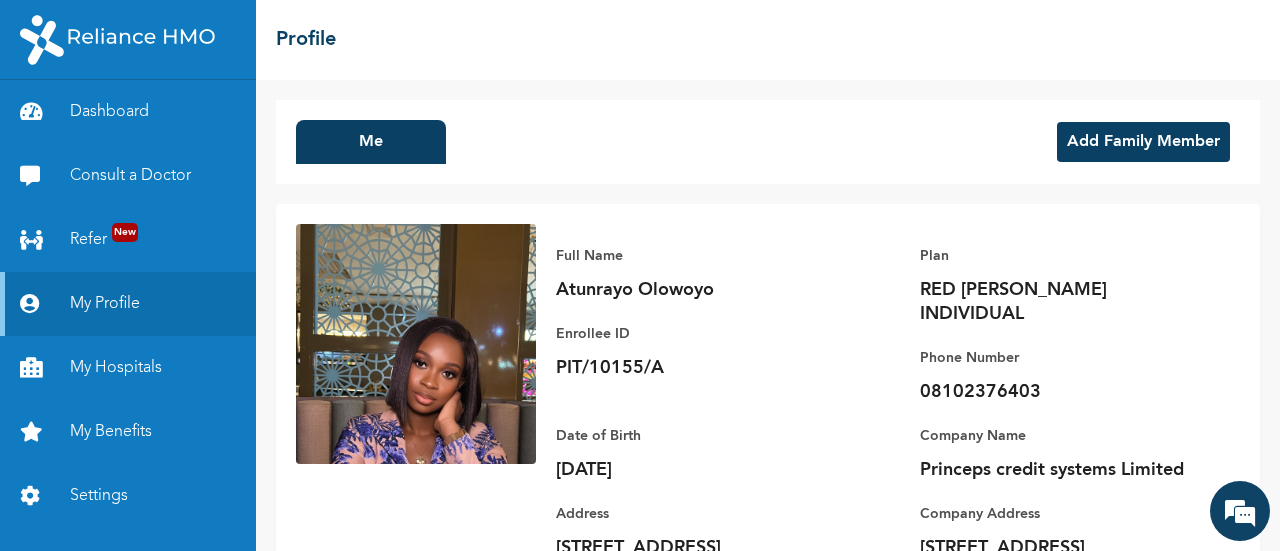 click on "Plan RED [PERSON_NAME] INDIVIDUAL Phone Number [PHONE_NUMBER]" at bounding box center [1060, 314] 